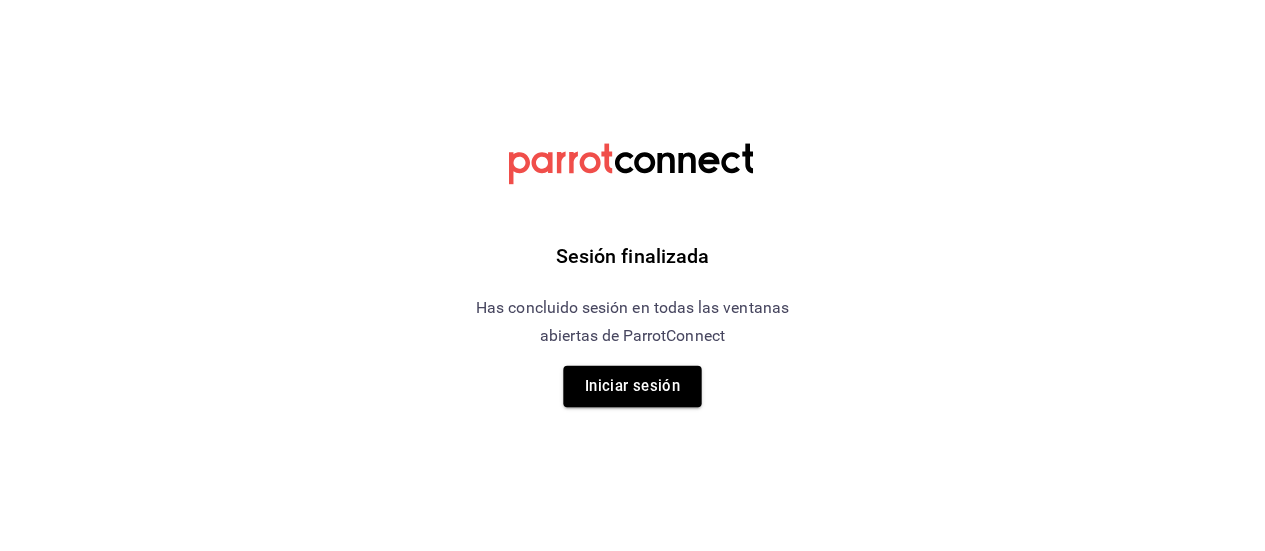 scroll, scrollTop: 0, scrollLeft: 0, axis: both 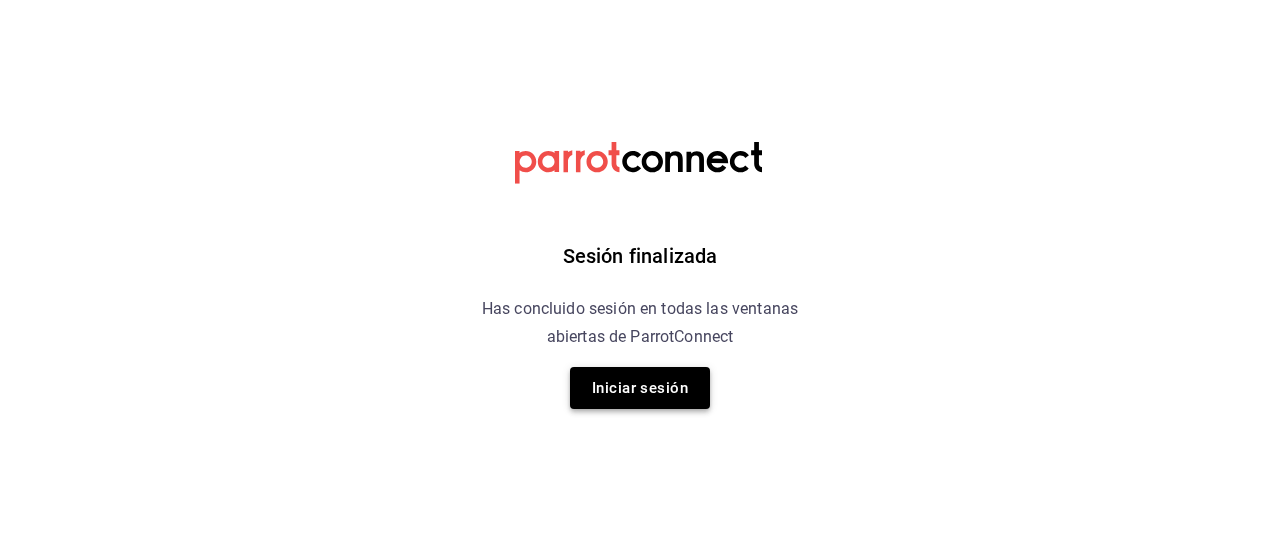 click on "Iniciar sesión" at bounding box center (640, 388) 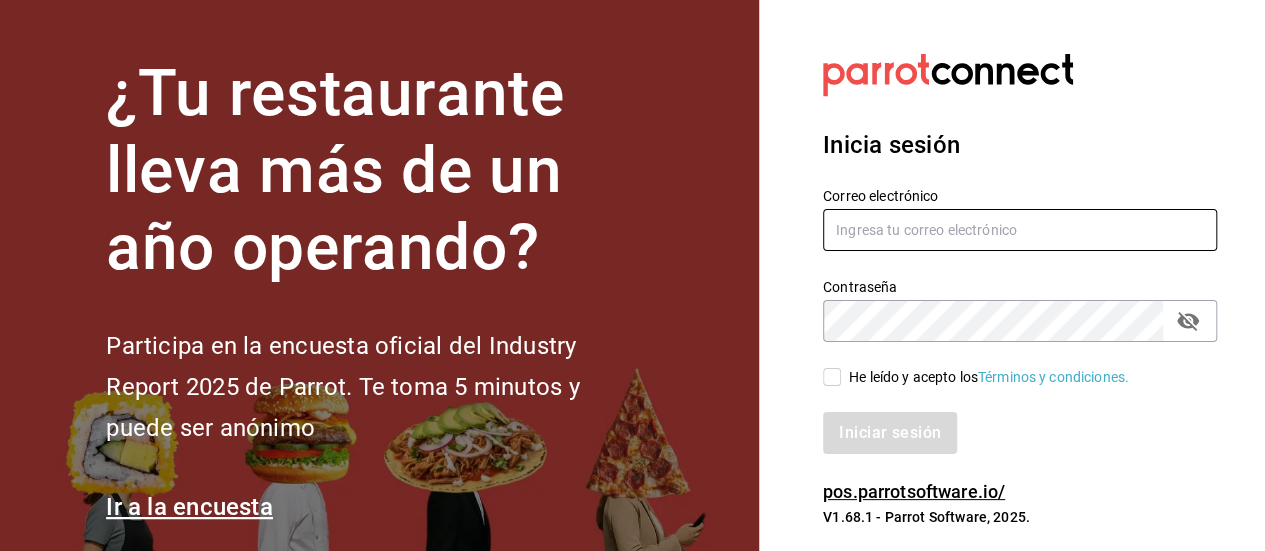 click at bounding box center [1020, 230] 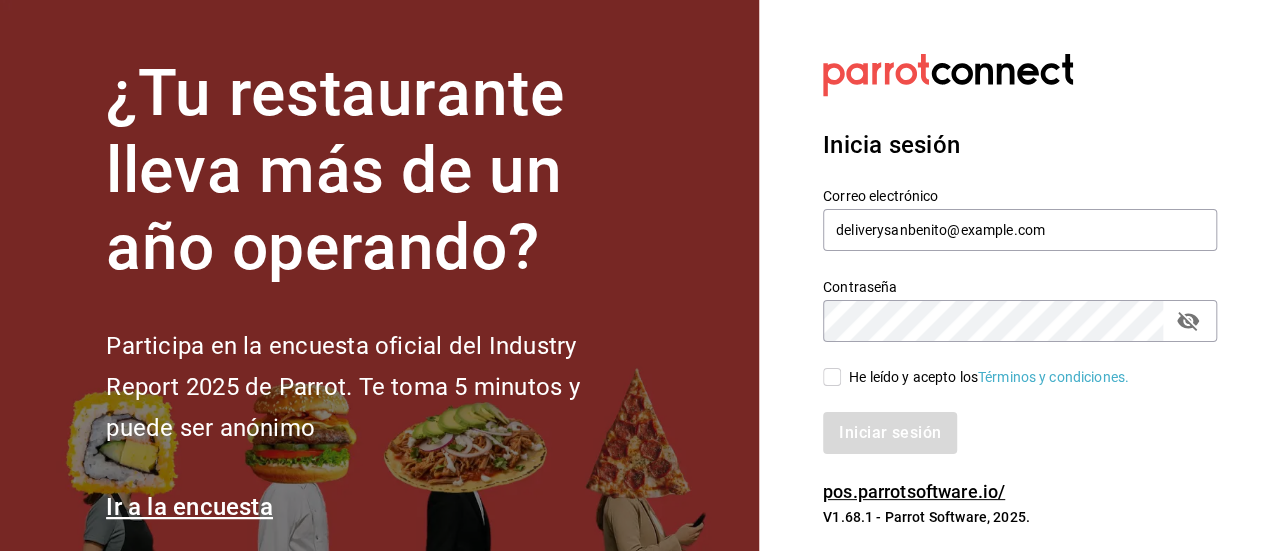 click on "He leído y acepto los  Términos y condiciones." at bounding box center [832, 377] 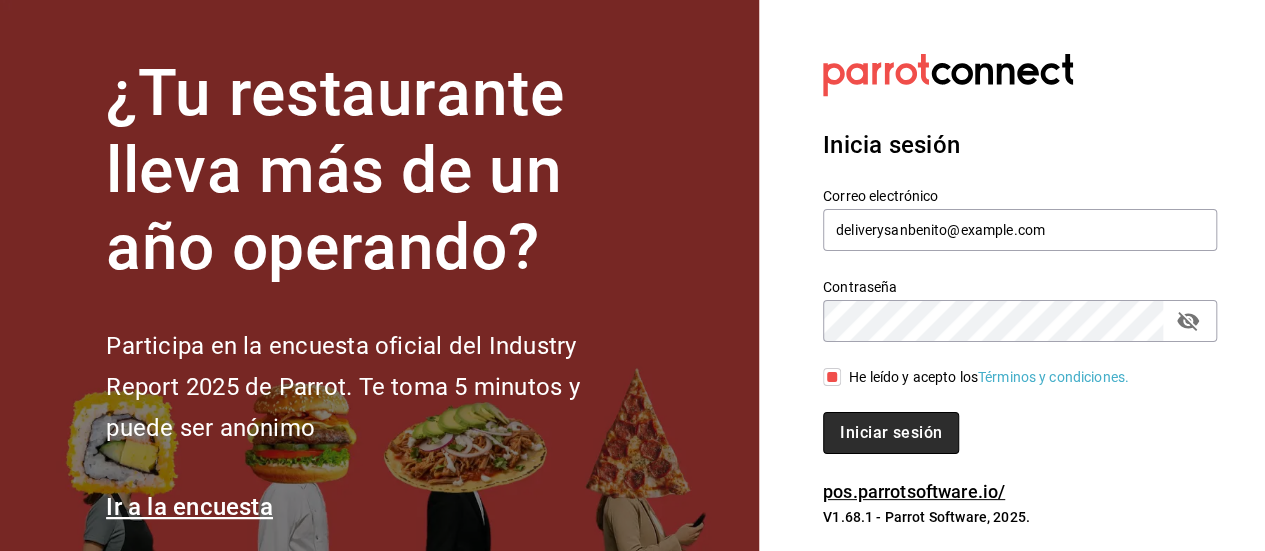 click on "Iniciar sesión" at bounding box center [891, 433] 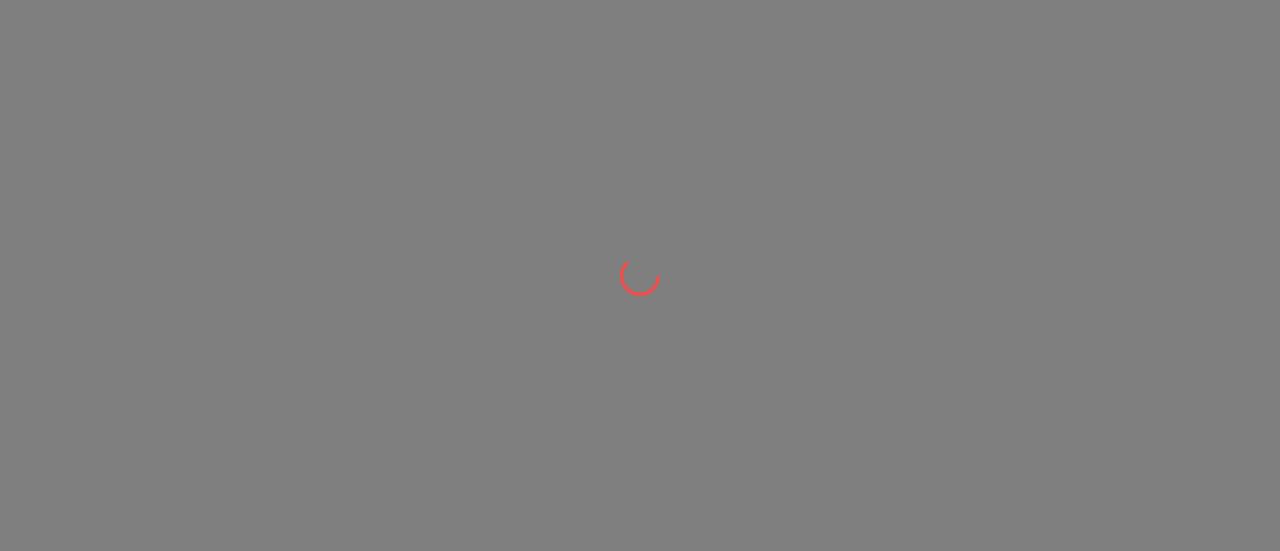 scroll, scrollTop: 0, scrollLeft: 0, axis: both 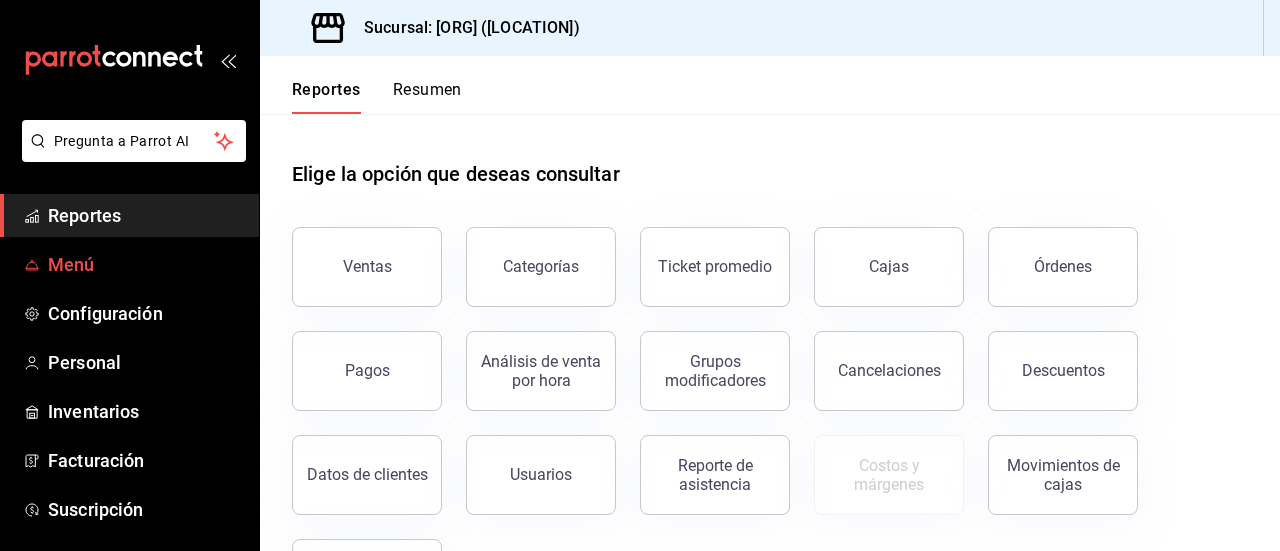 click on "Menú" at bounding box center [145, 264] 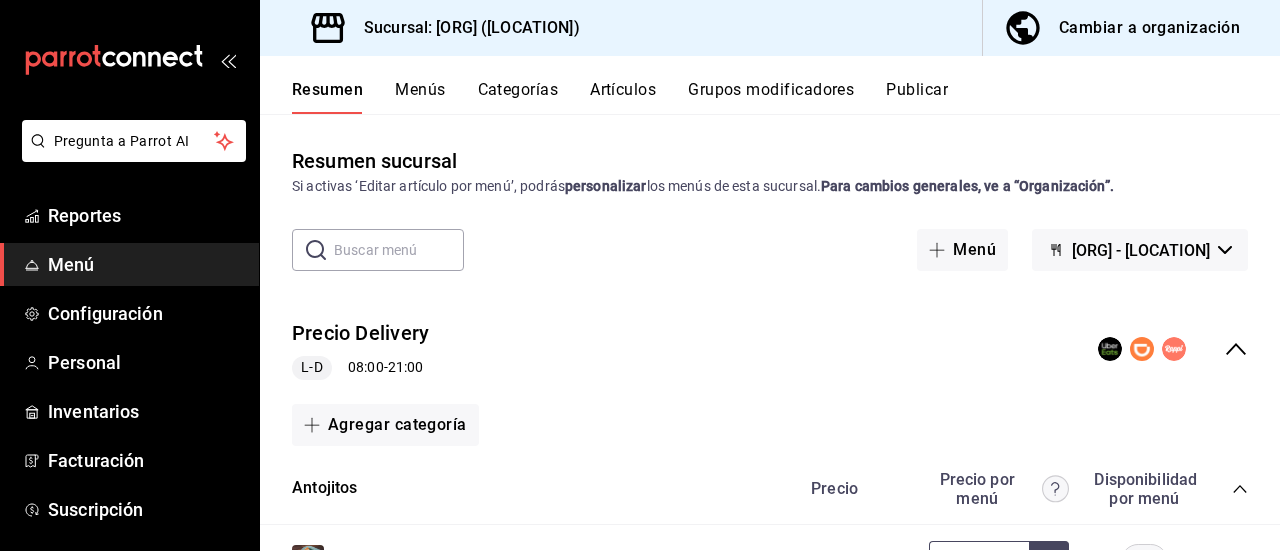 click on "Cambiar a organización" at bounding box center [1149, 28] 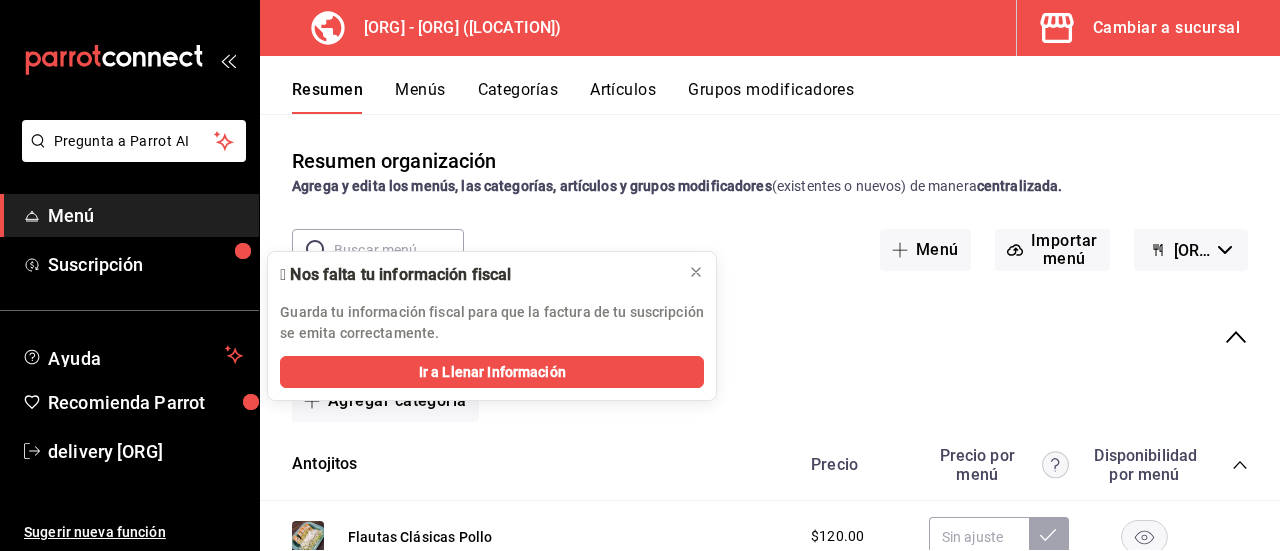 click 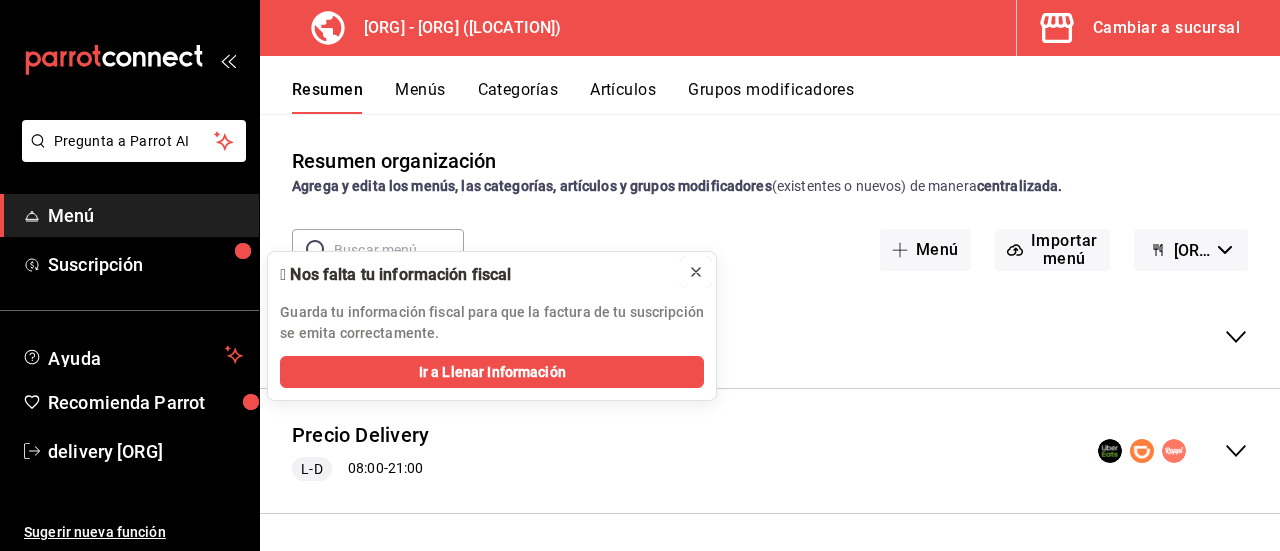 click 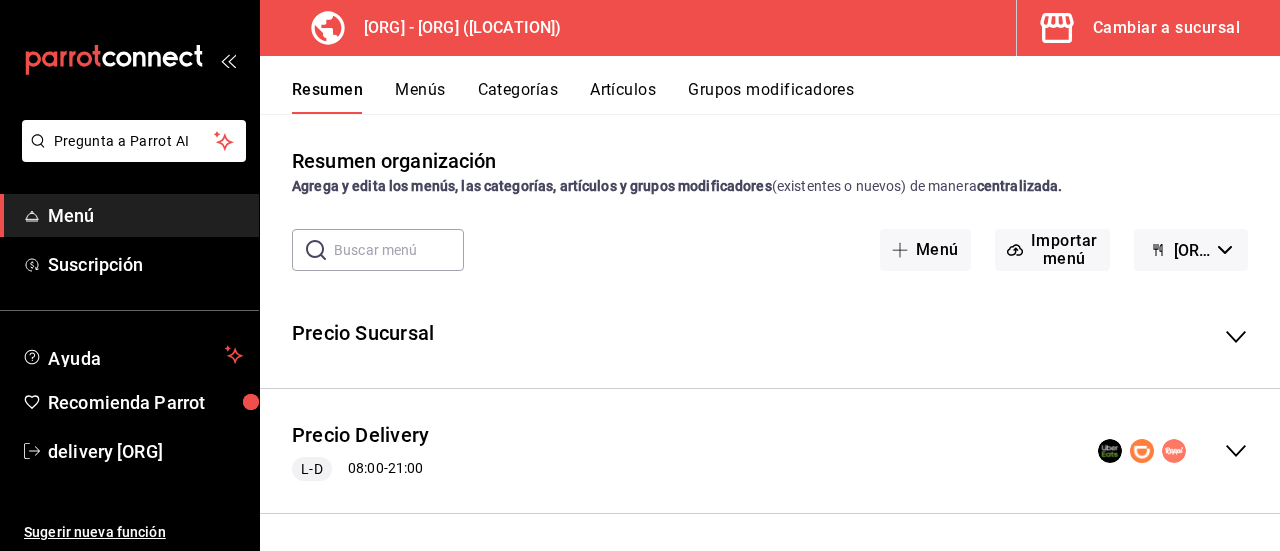 scroll, scrollTop: 2, scrollLeft: 0, axis: vertical 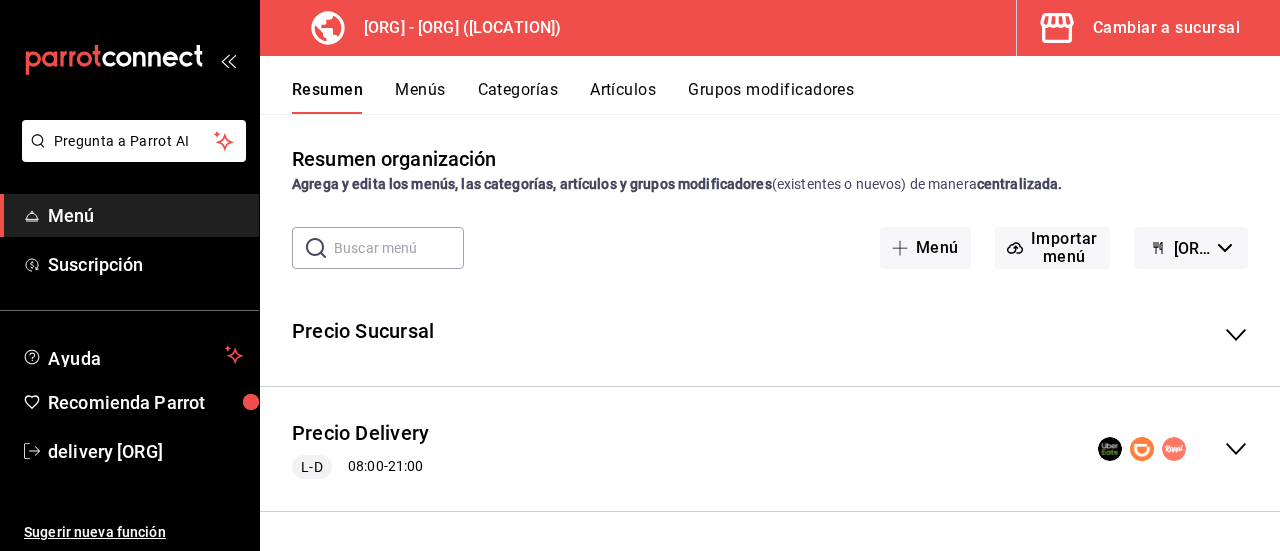 click 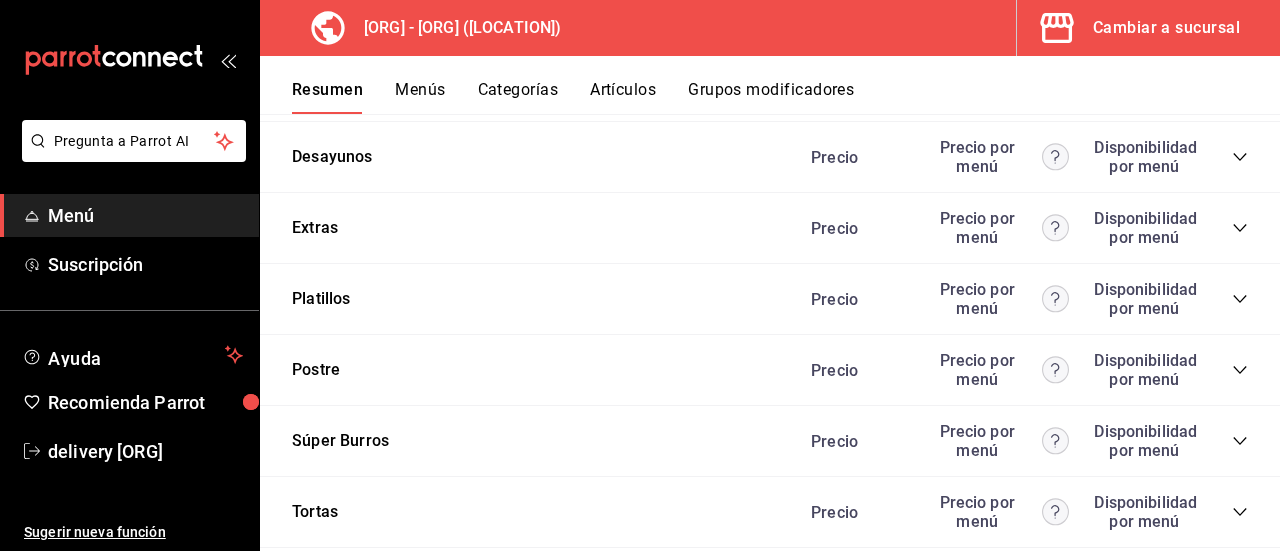 scroll, scrollTop: 3753, scrollLeft: 0, axis: vertical 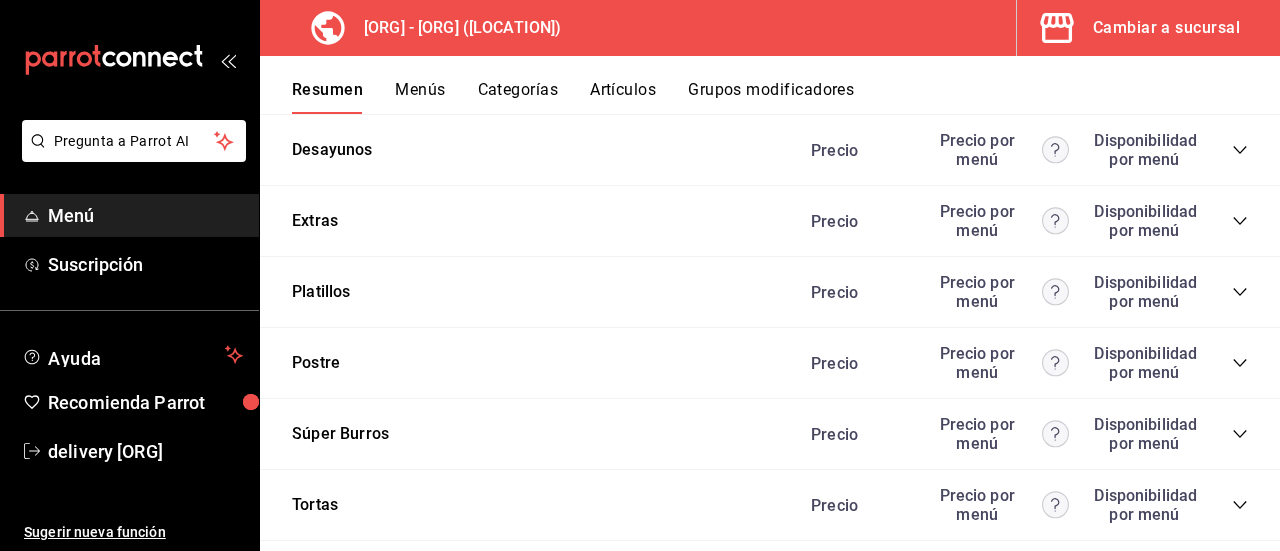 click 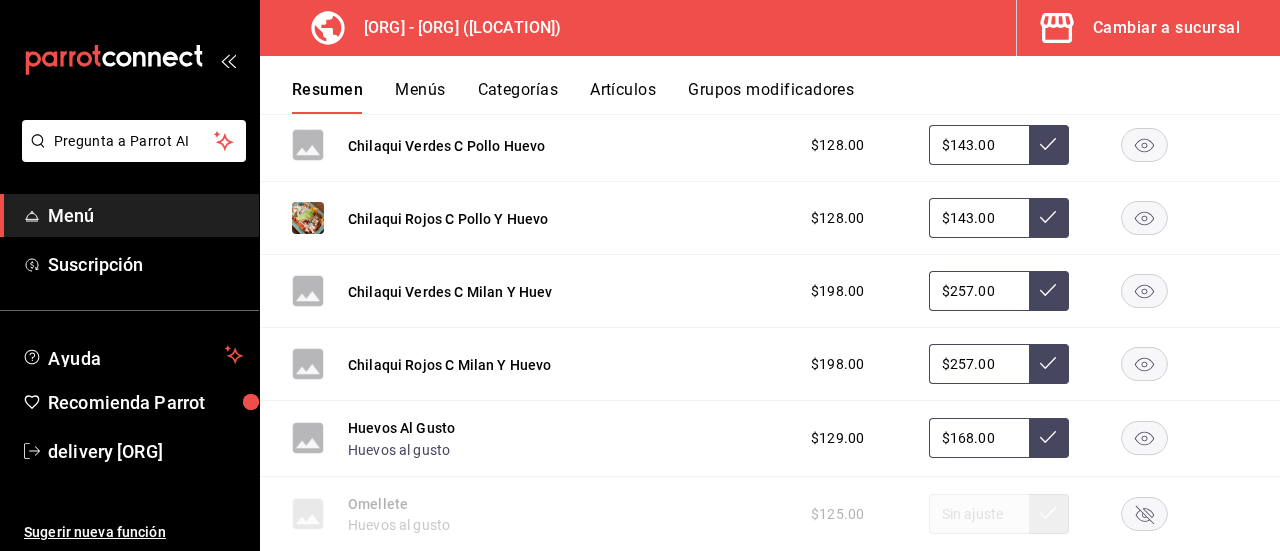 scroll, scrollTop: 4104, scrollLeft: 0, axis: vertical 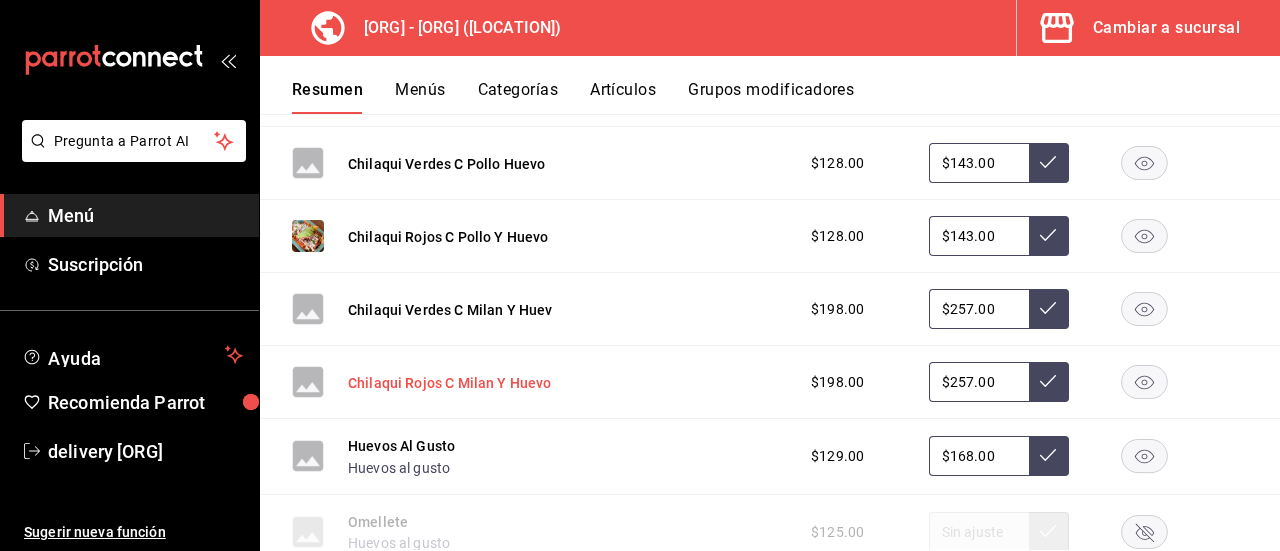 click on "Chilaqui Rojos C Milan Y Huevo" at bounding box center [450, 383] 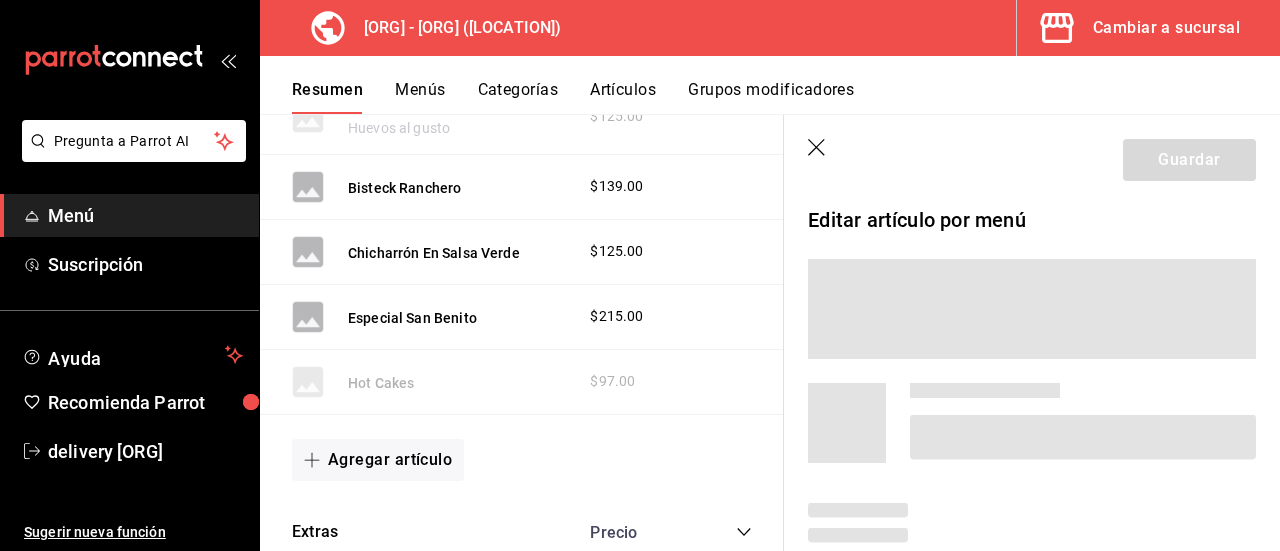 scroll, scrollTop: 3685, scrollLeft: 0, axis: vertical 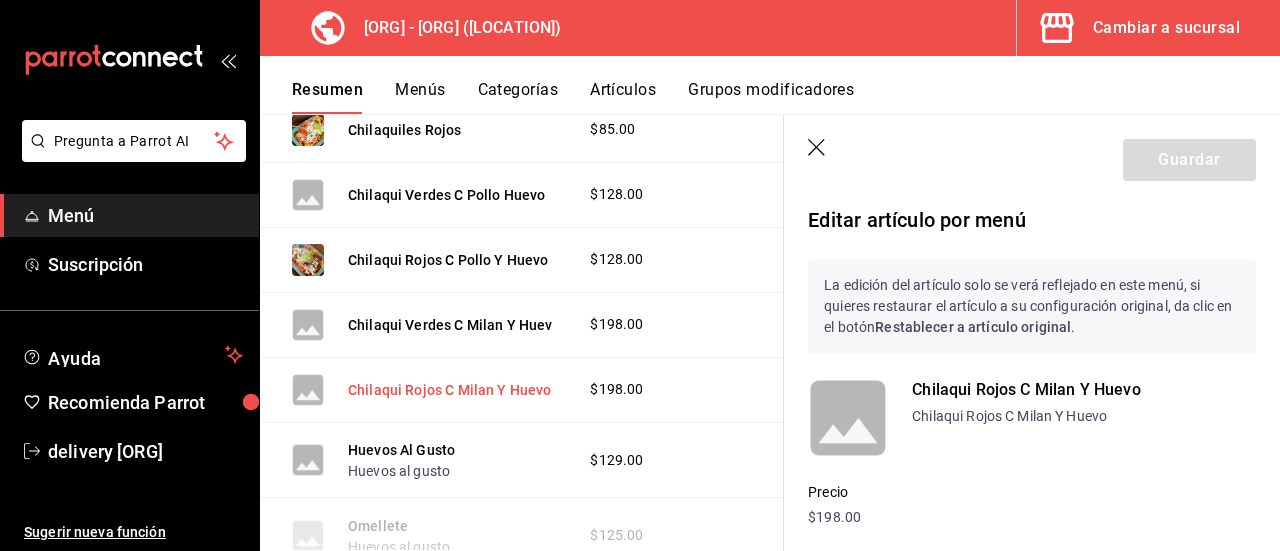 type on "$257.00" 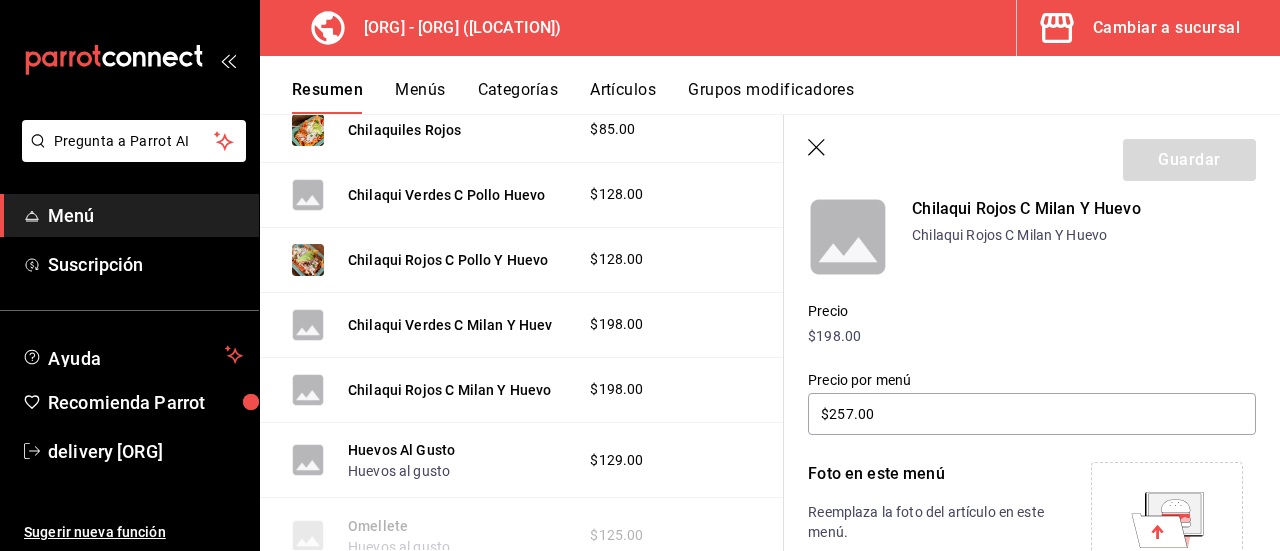 scroll, scrollTop: 186, scrollLeft: 0, axis: vertical 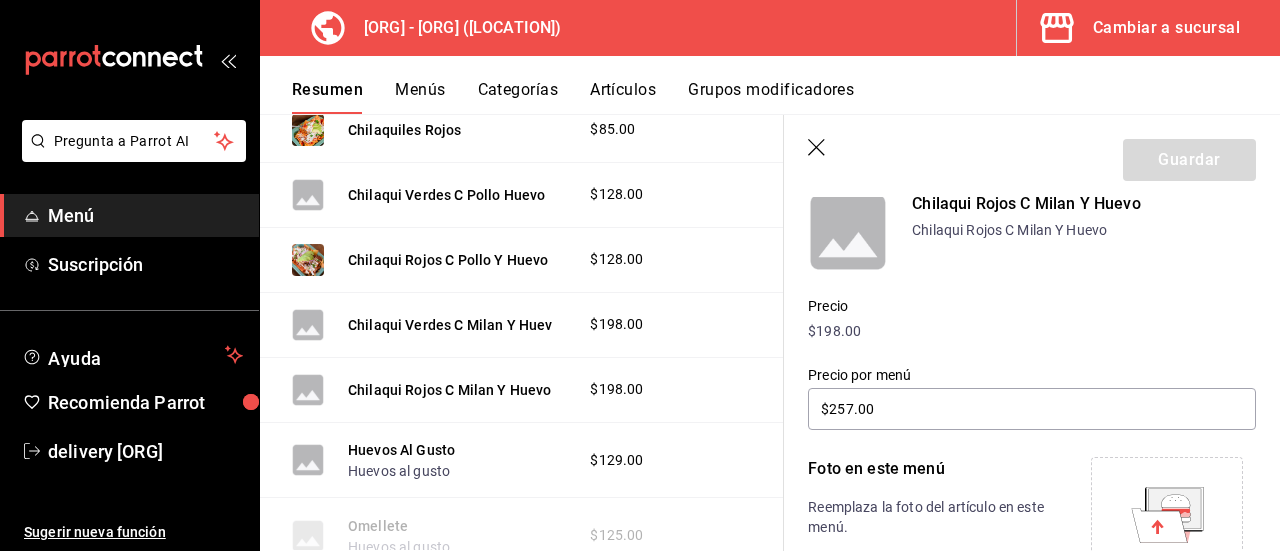 click on "Chilaqui Rojos C Milan Y Huevo" at bounding box center [1084, 204] 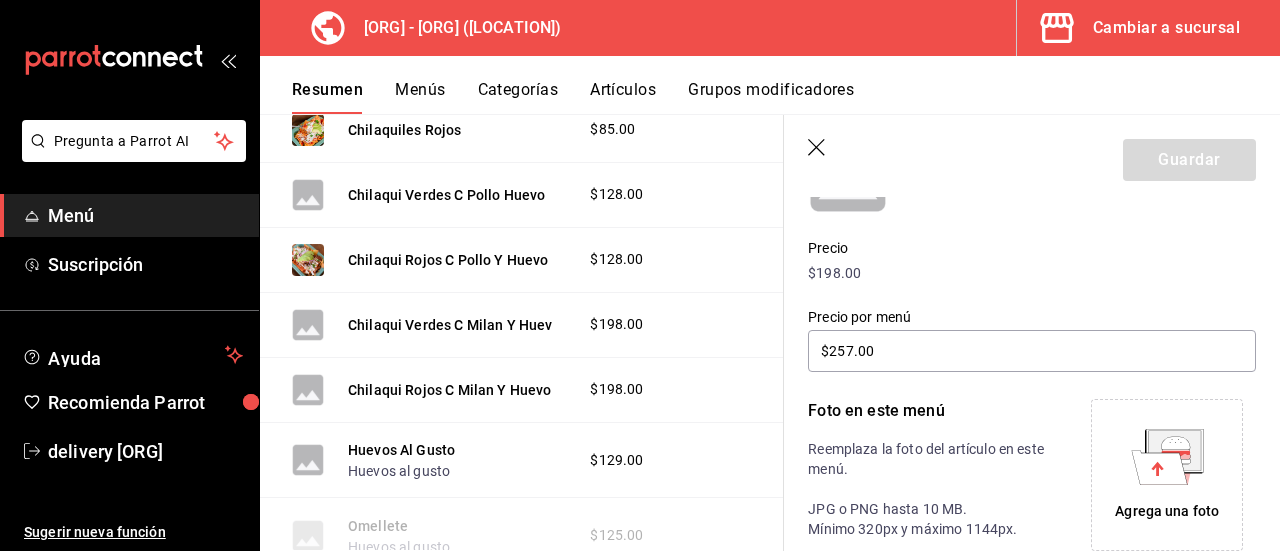 scroll, scrollTop: 246, scrollLeft: 0, axis: vertical 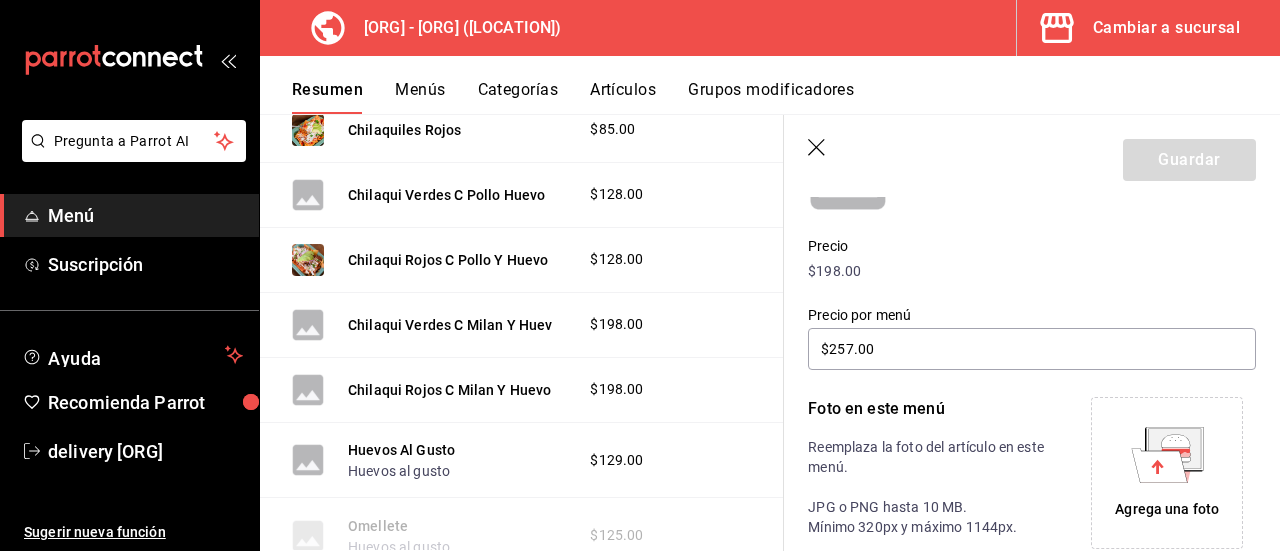 click on "Agrega una foto" at bounding box center (1167, 509) 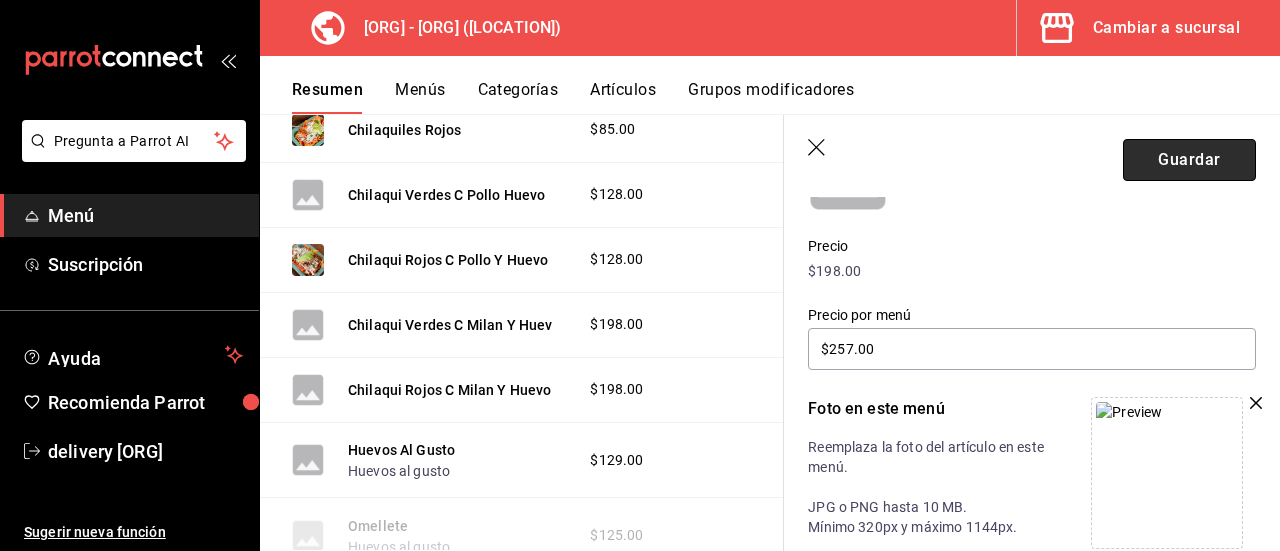 click on "Guardar" at bounding box center (1189, 160) 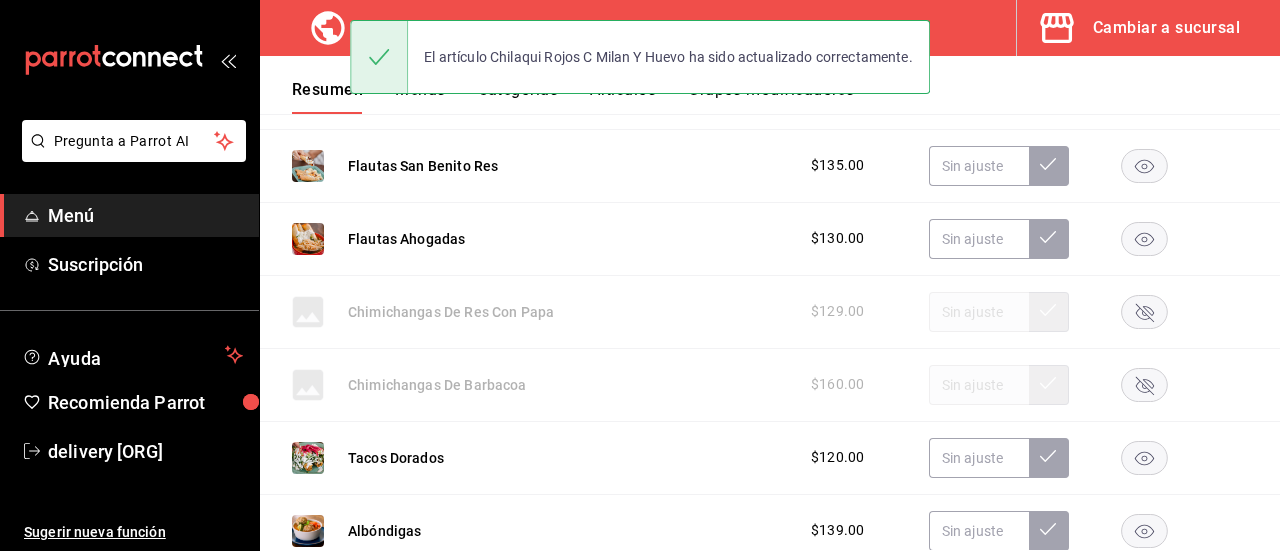 scroll, scrollTop: 590, scrollLeft: 0, axis: vertical 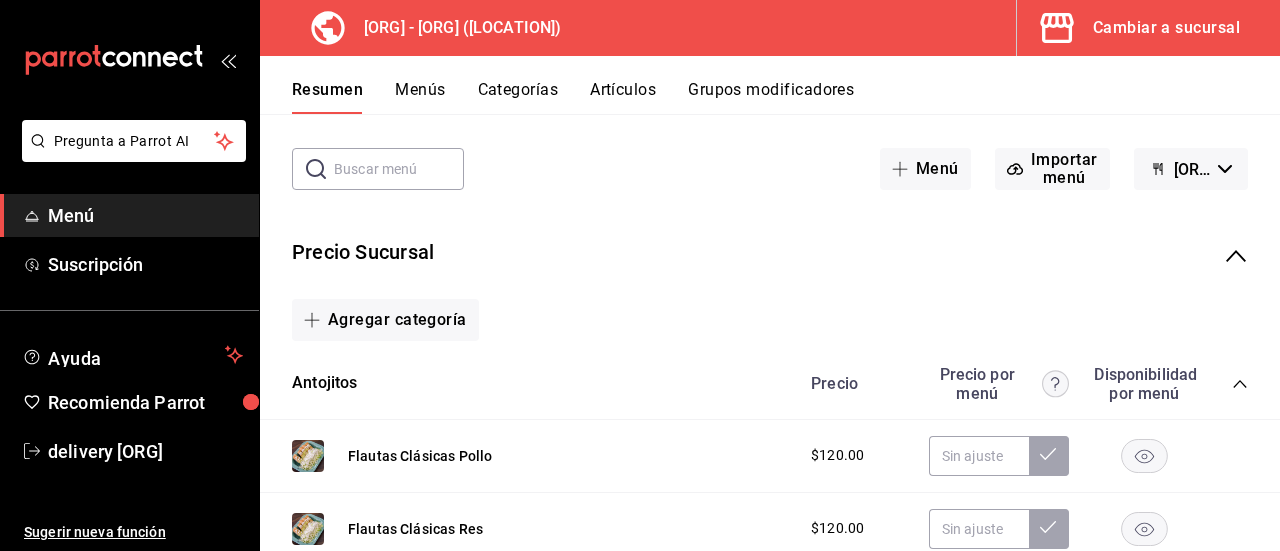 click 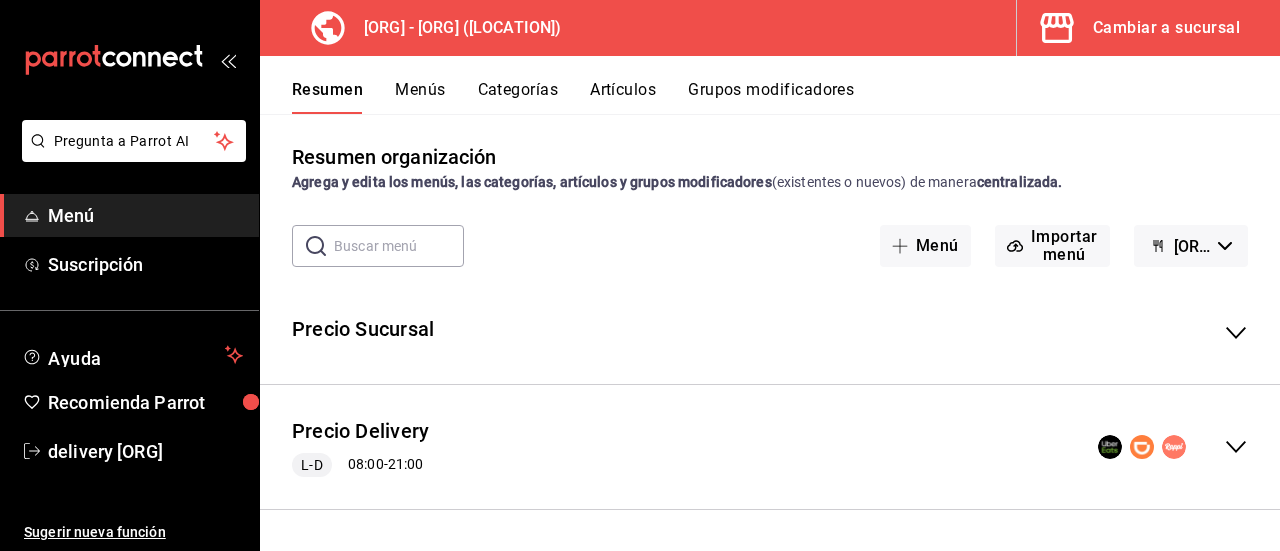 scroll, scrollTop: 2, scrollLeft: 0, axis: vertical 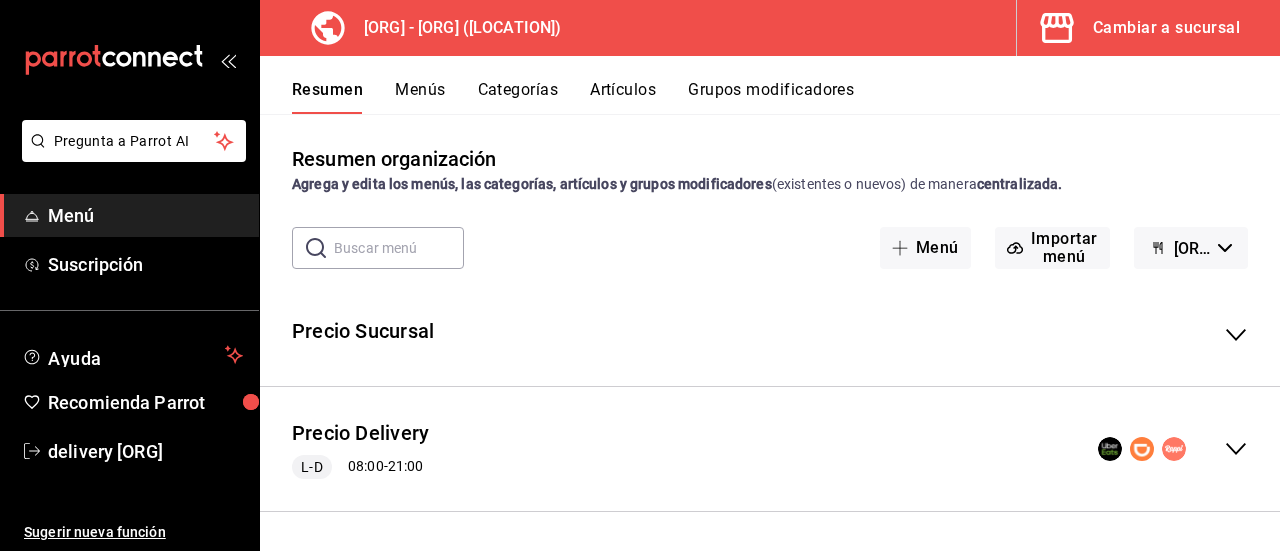 click 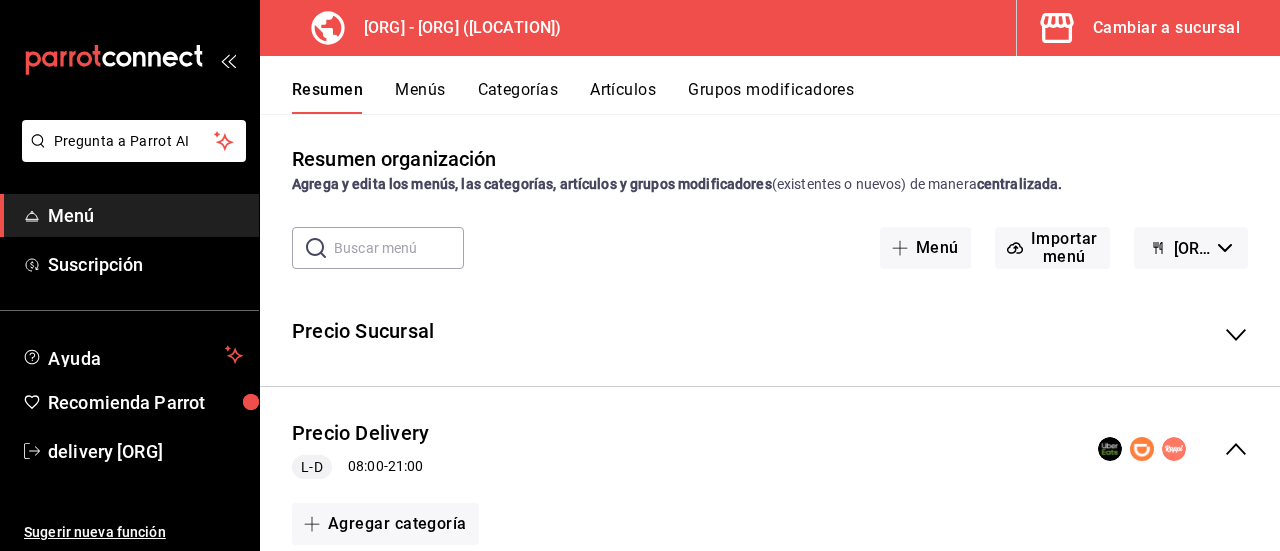 scroll, scrollTop: 81, scrollLeft: 0, axis: vertical 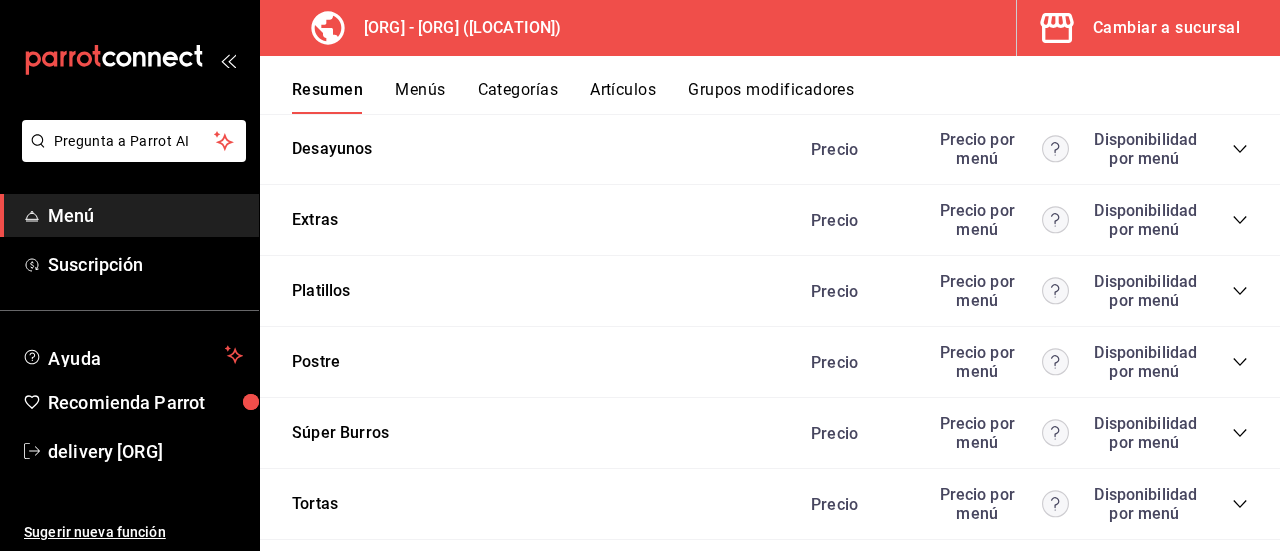 click 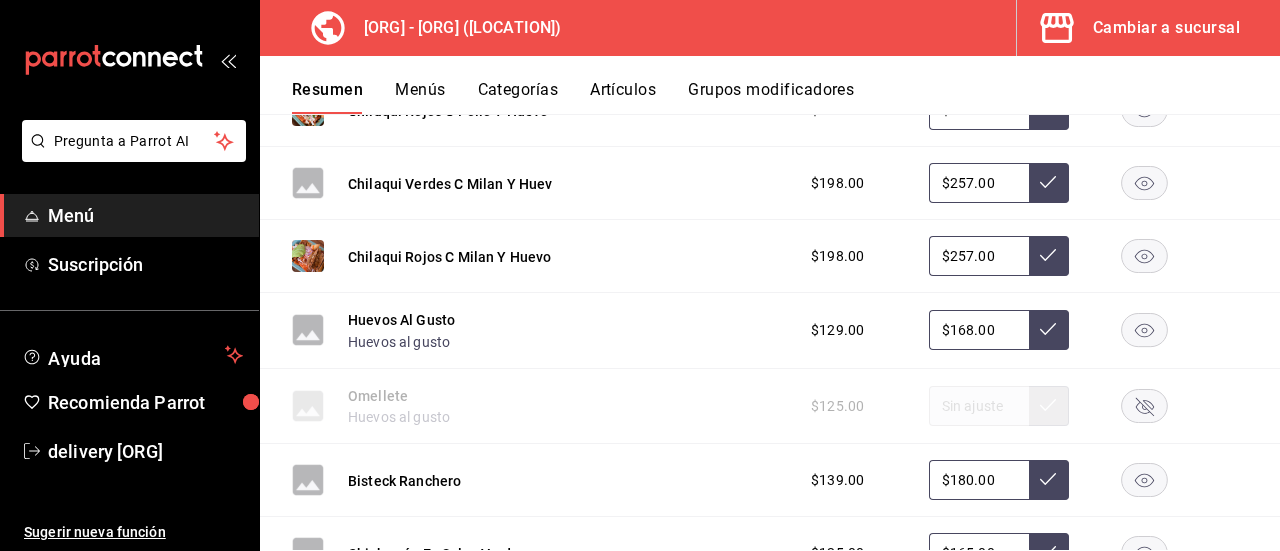scroll, scrollTop: 4256, scrollLeft: 0, axis: vertical 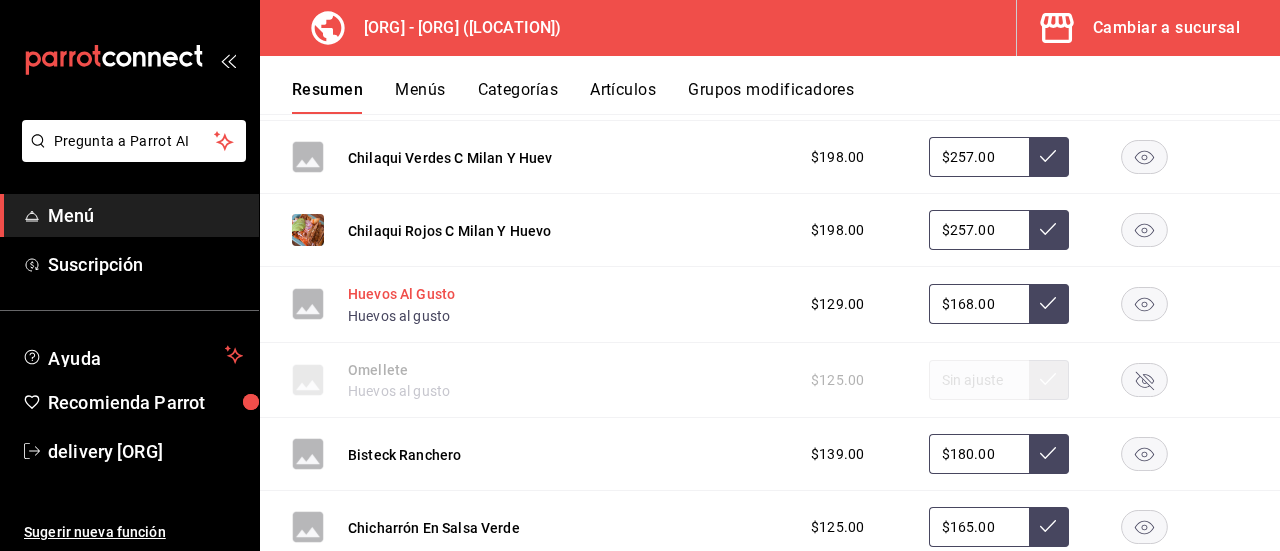 click on "Huevos Al Gusto" at bounding box center (401, 294) 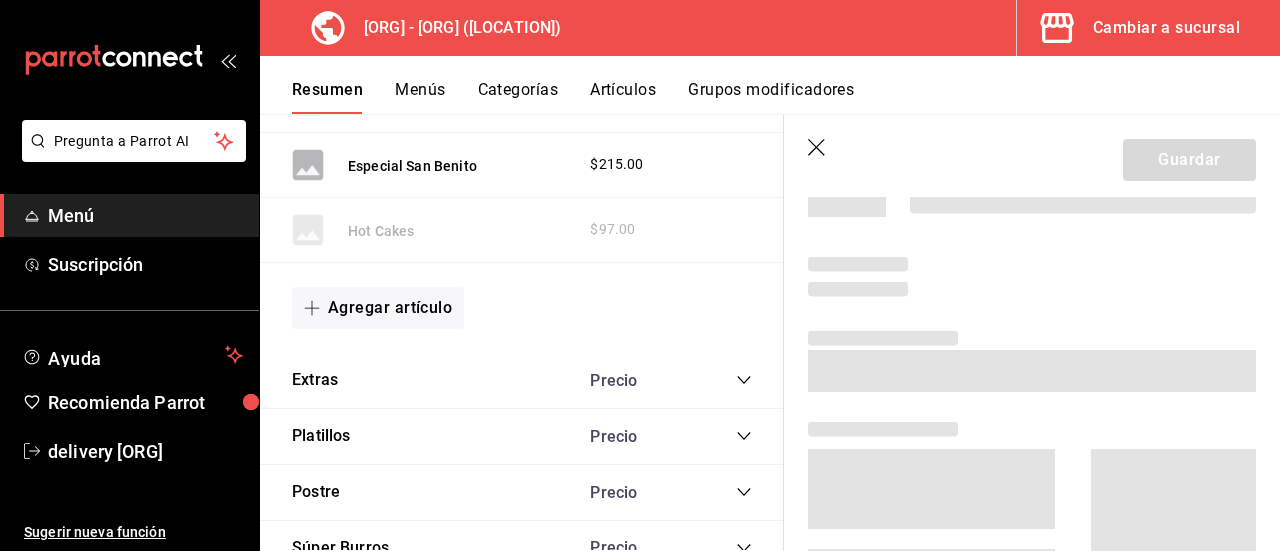scroll, scrollTop: 3822, scrollLeft: 0, axis: vertical 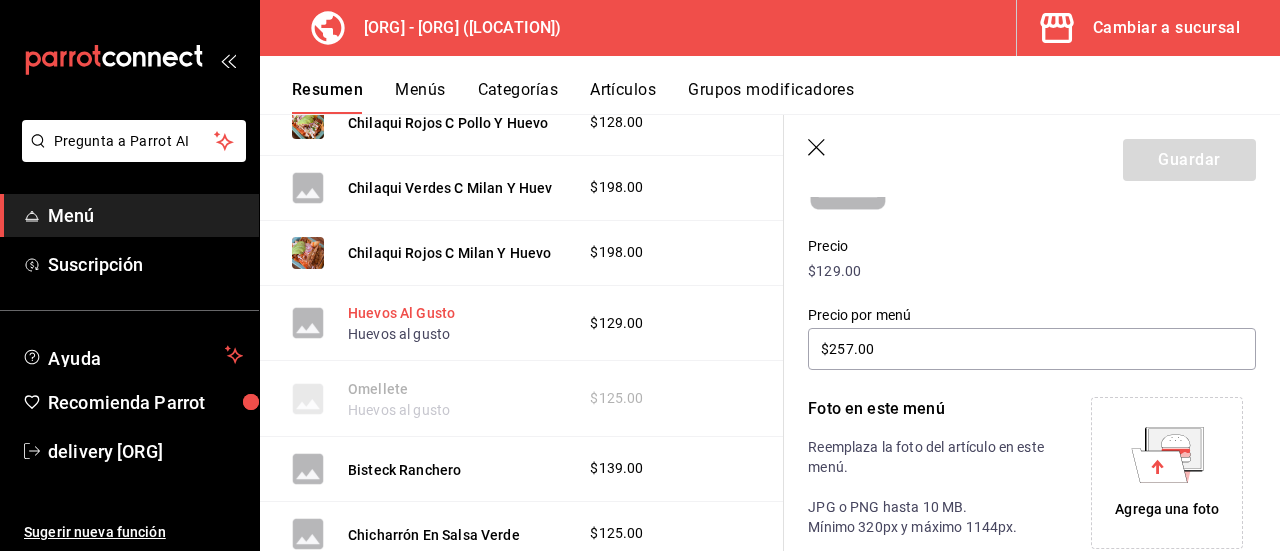 type on "$168.00" 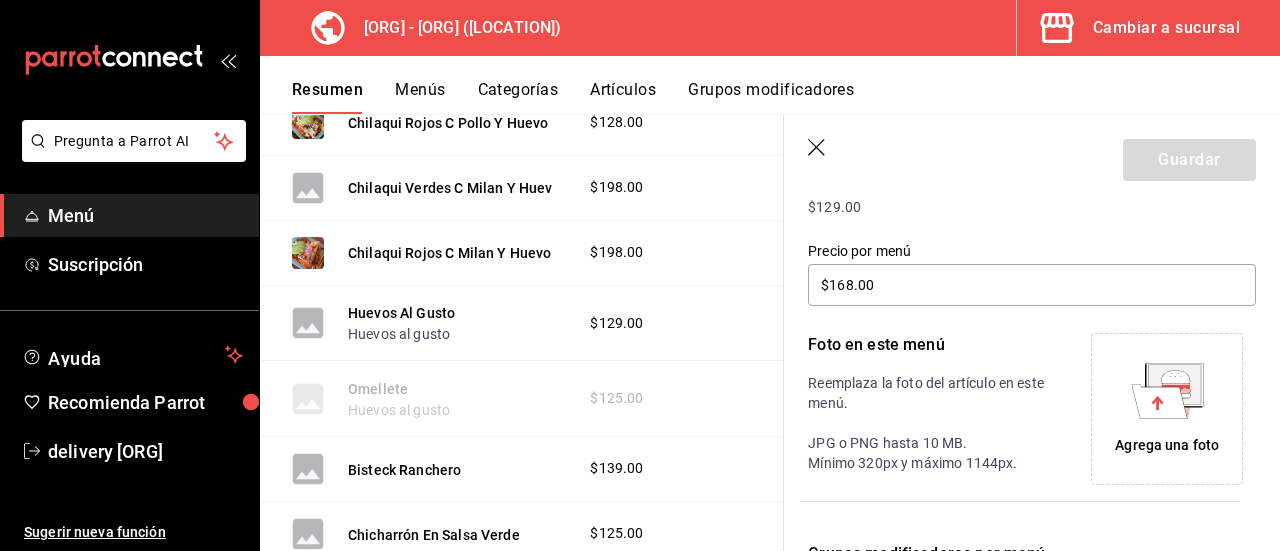 scroll, scrollTop: 375, scrollLeft: 0, axis: vertical 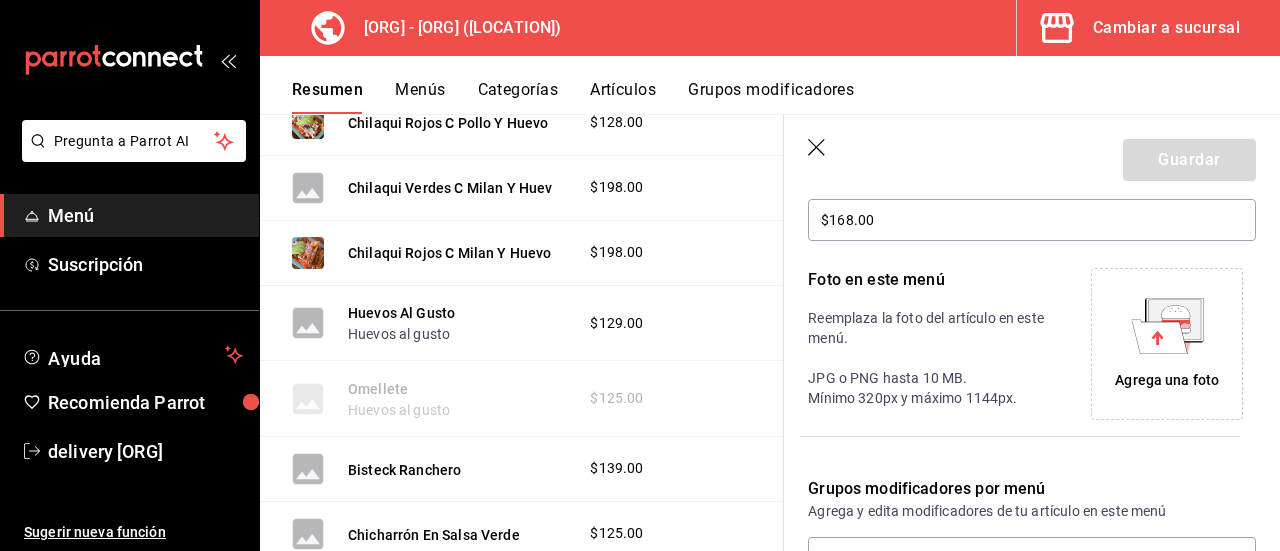 click on "Agrega una foto" at bounding box center (1167, 380) 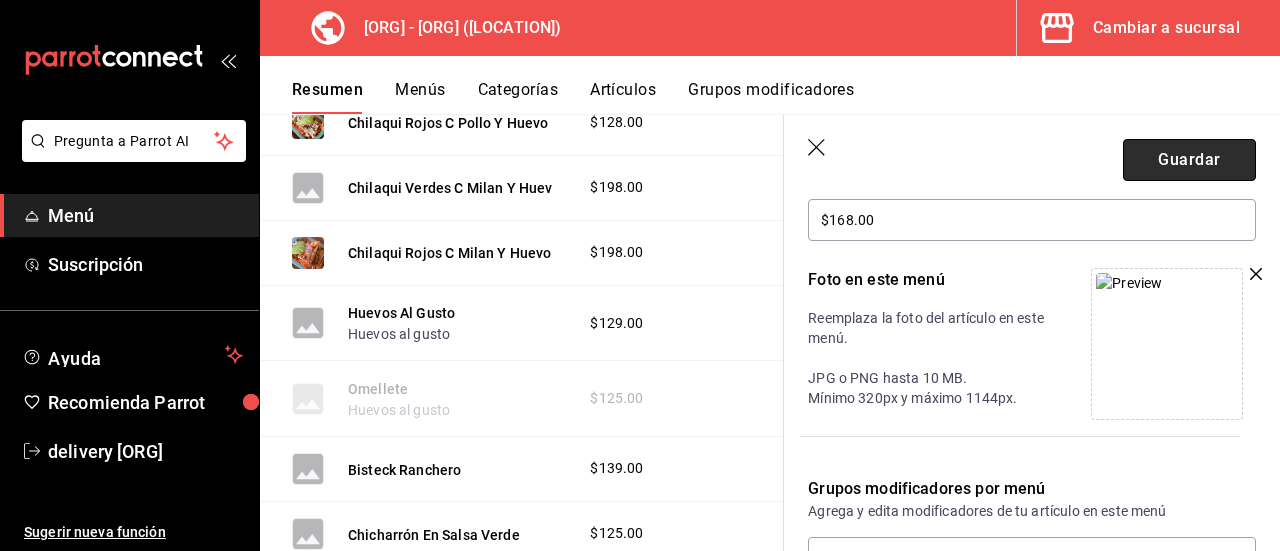 click on "Guardar" at bounding box center [1189, 160] 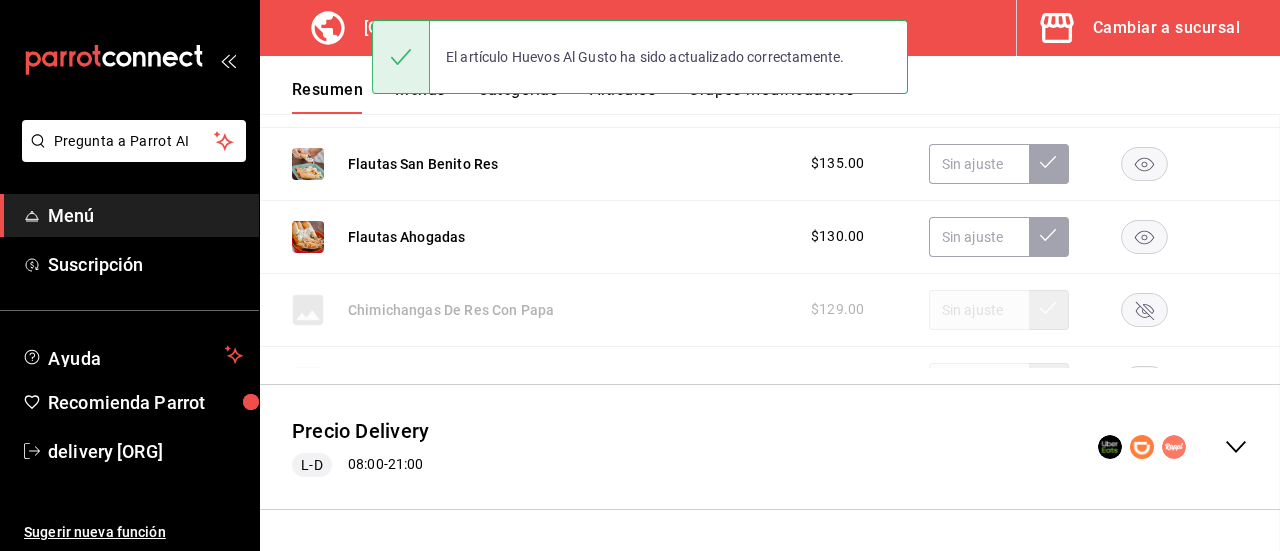 scroll, scrollTop: 590, scrollLeft: 0, axis: vertical 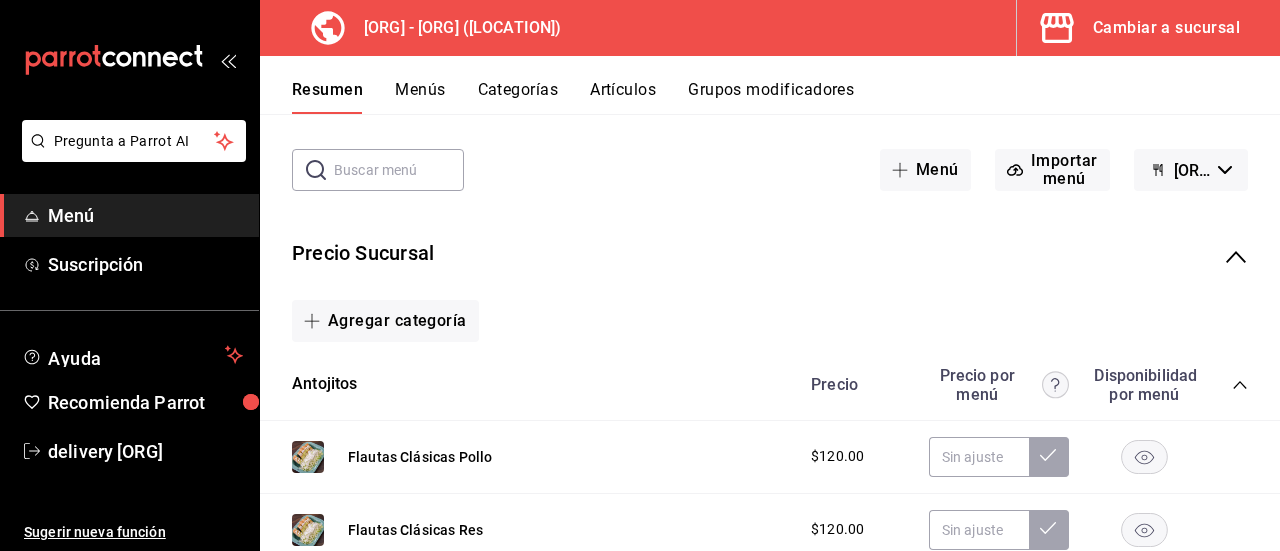 click 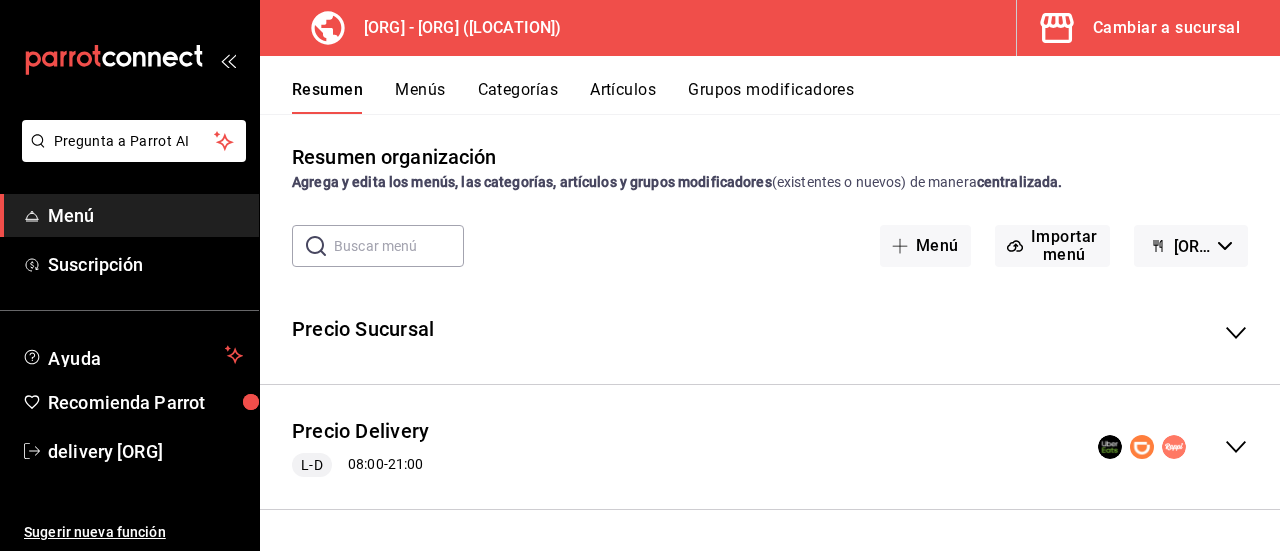 scroll, scrollTop: 2, scrollLeft: 0, axis: vertical 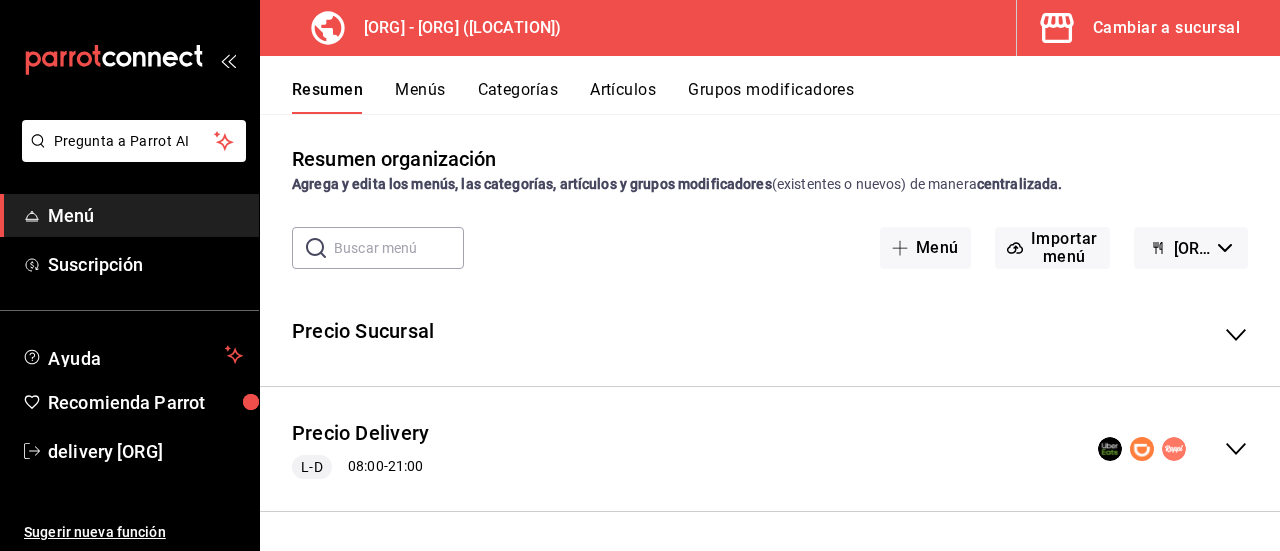 click 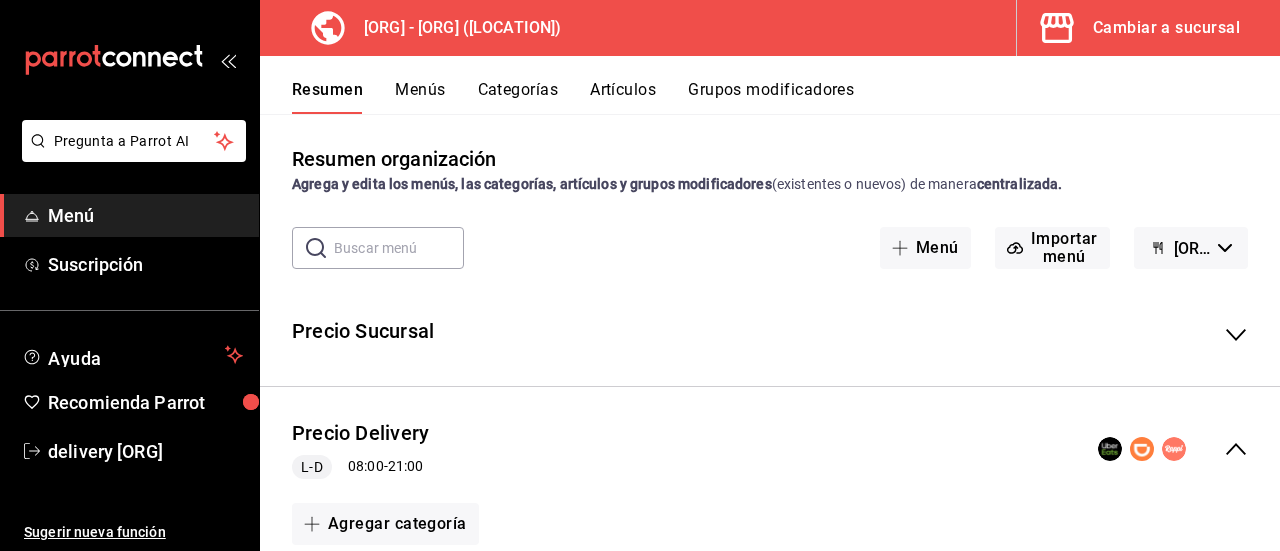 scroll, scrollTop: 80, scrollLeft: 0, axis: vertical 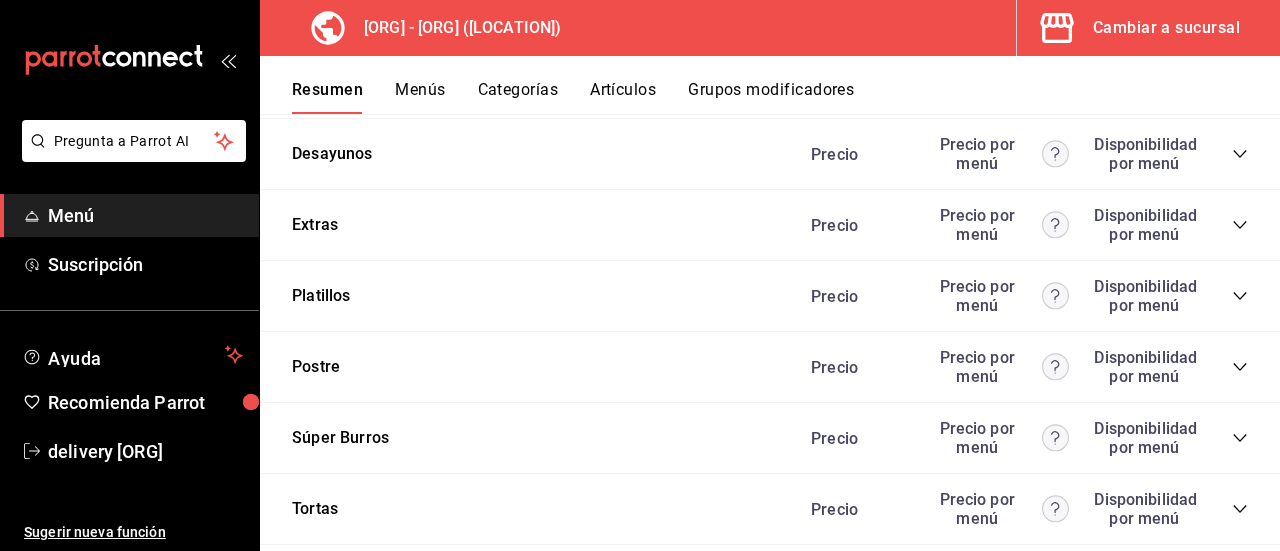 click 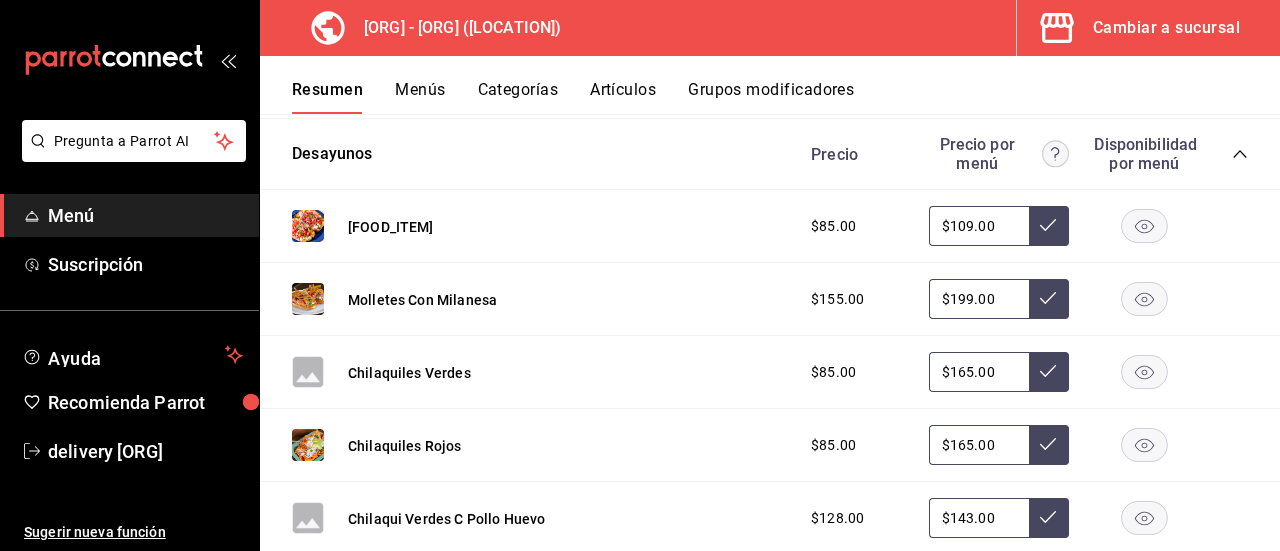 drag, startPoint x: 1272, startPoint y: 421, endPoint x: 1201, endPoint y: 502, distance: 107.71258 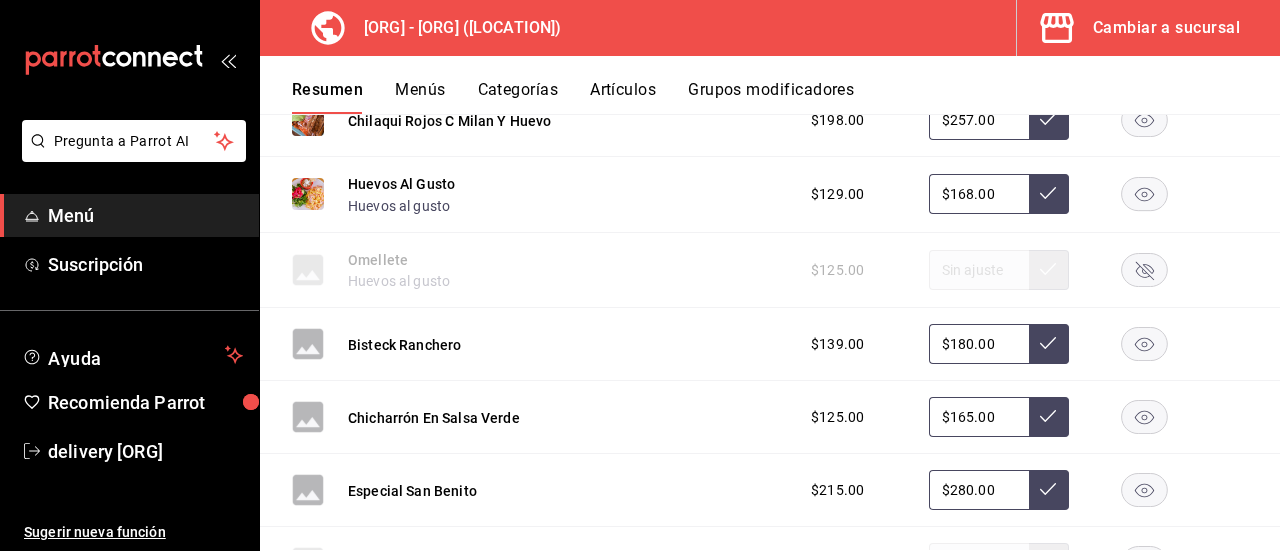 scroll, scrollTop: 4331, scrollLeft: 0, axis: vertical 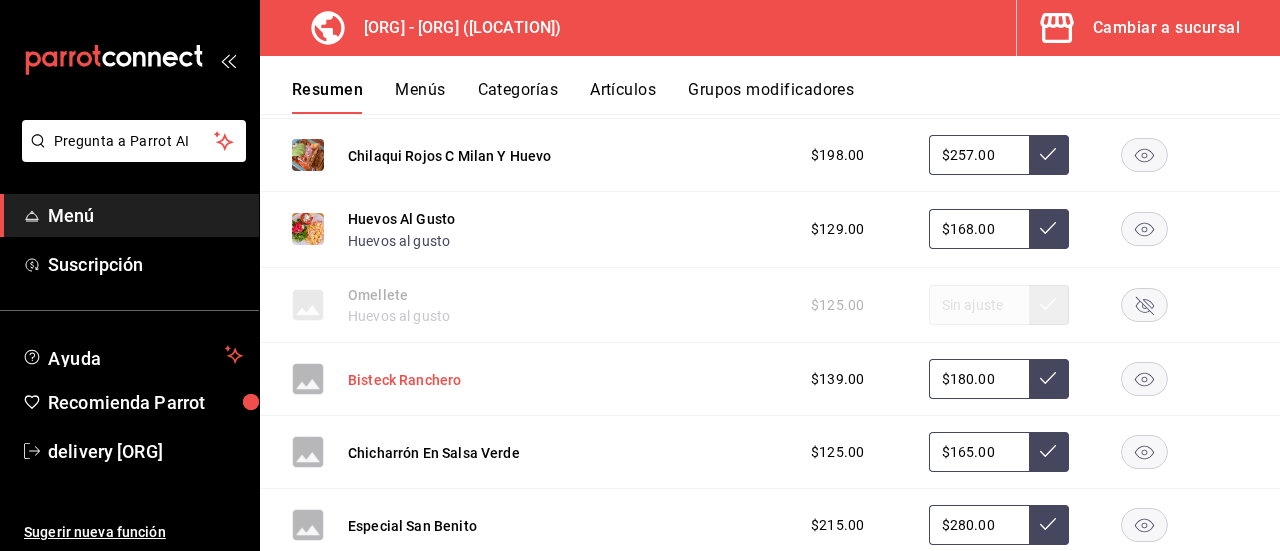 click on "Bisteck Ranchero" at bounding box center [404, 380] 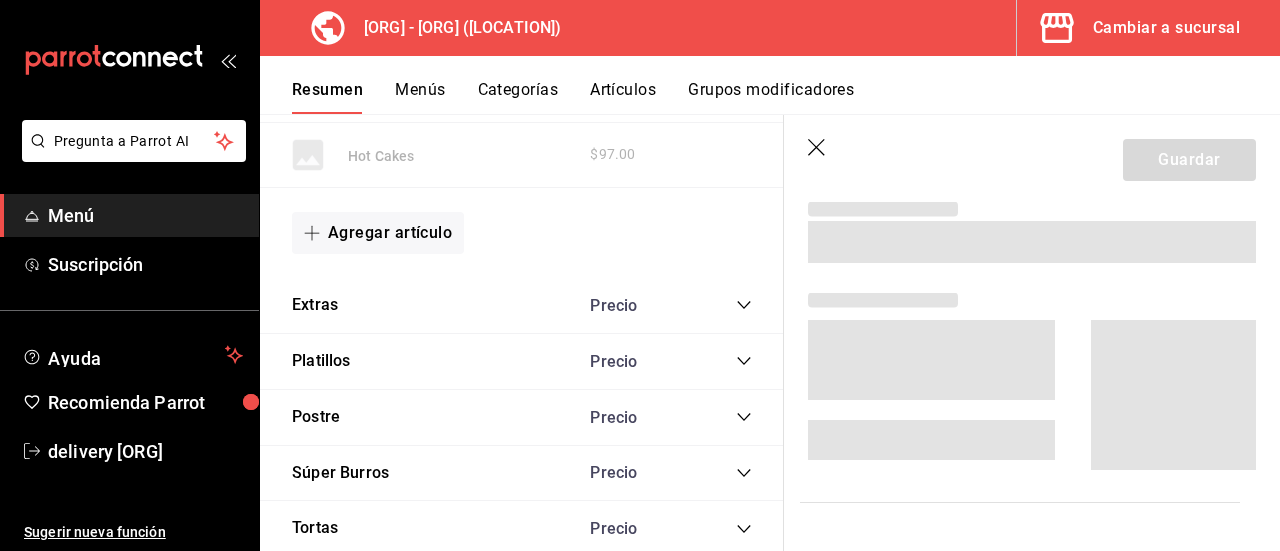 scroll, scrollTop: 3888, scrollLeft: 0, axis: vertical 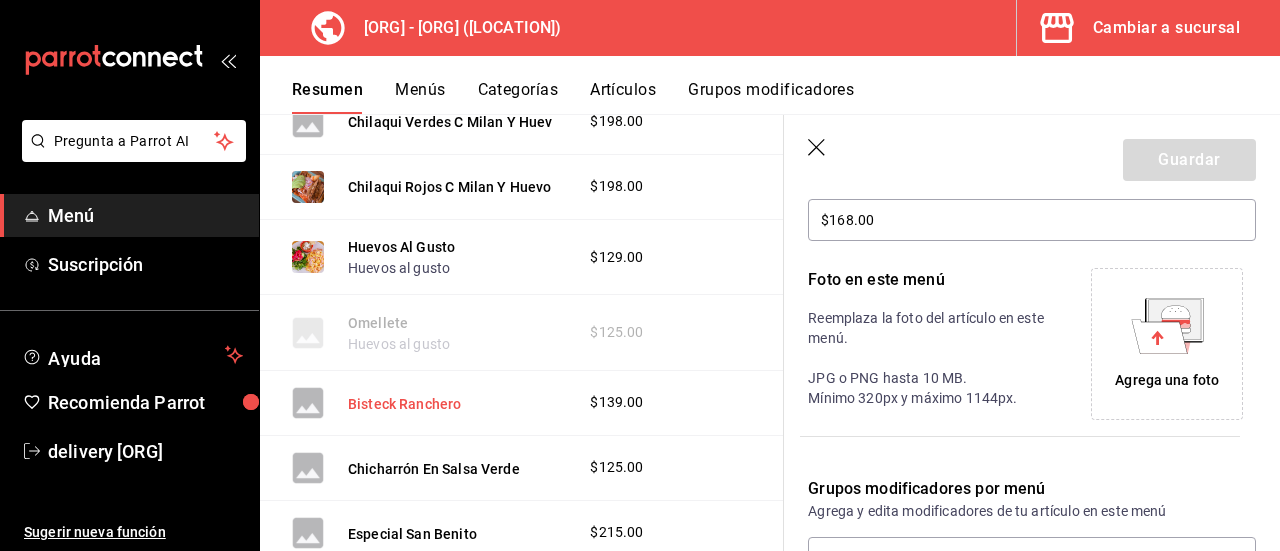 type on "$180.00" 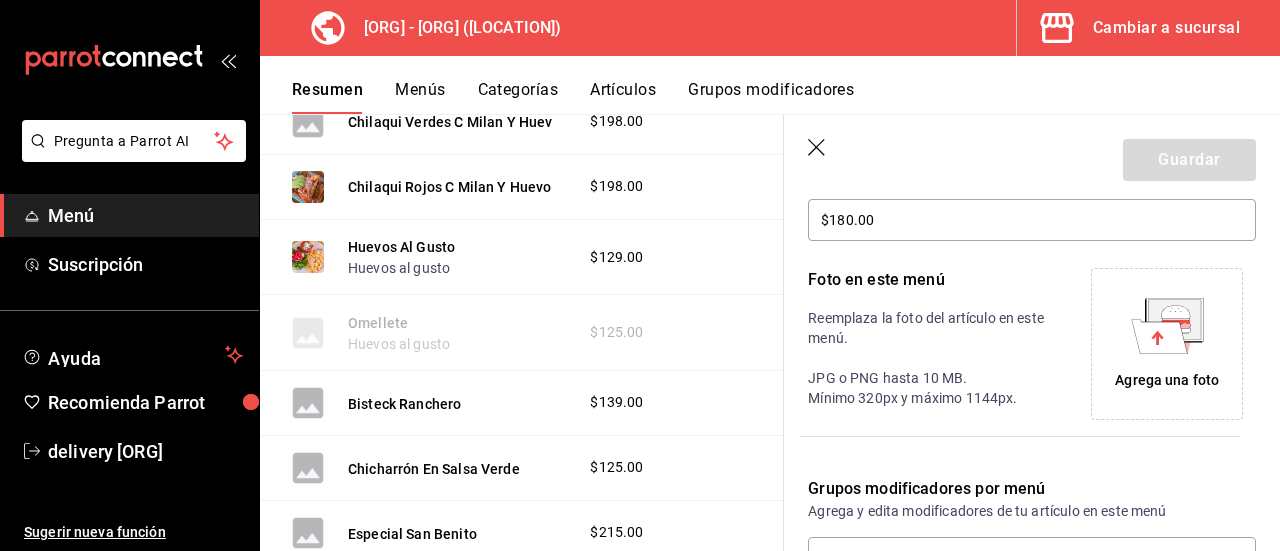 click on "Agrega una foto" at bounding box center [1167, 380] 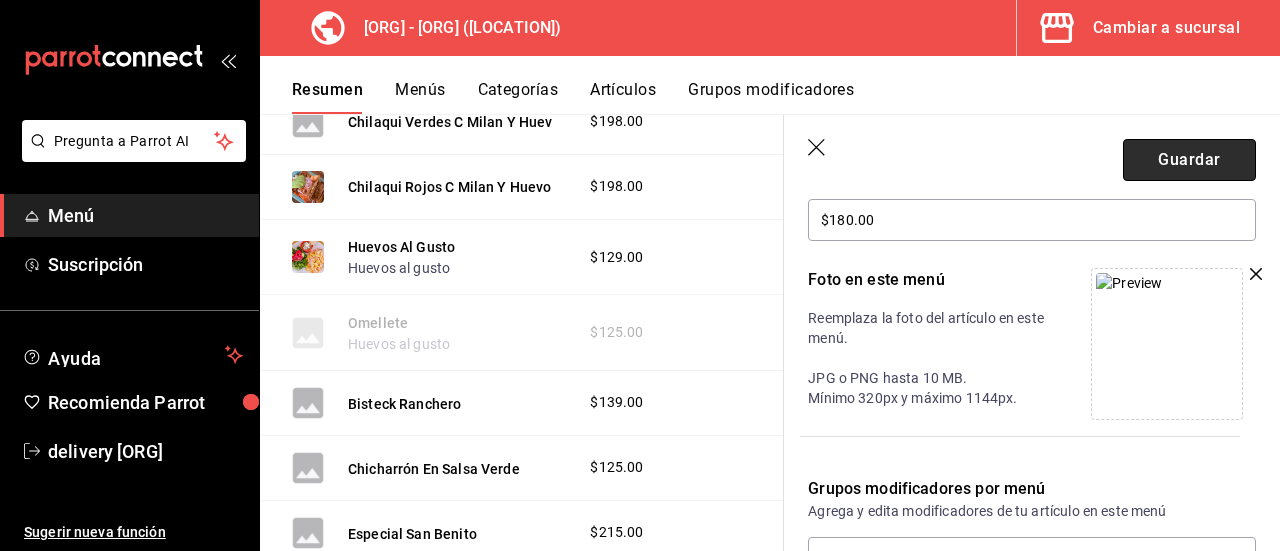 click on "Guardar" at bounding box center [1189, 160] 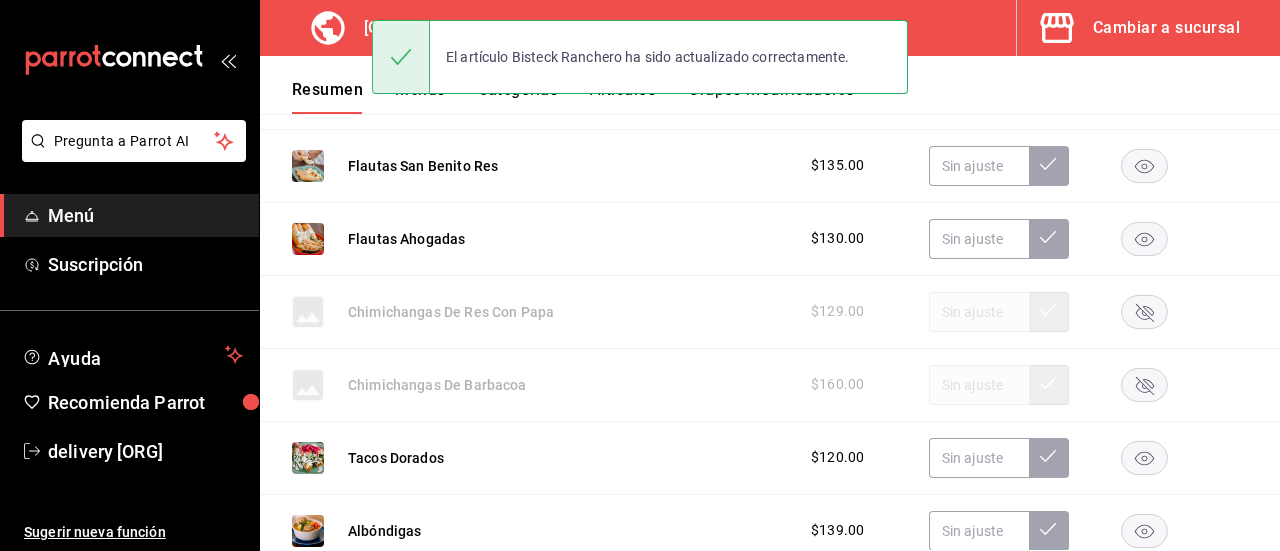 scroll, scrollTop: 590, scrollLeft: 0, axis: vertical 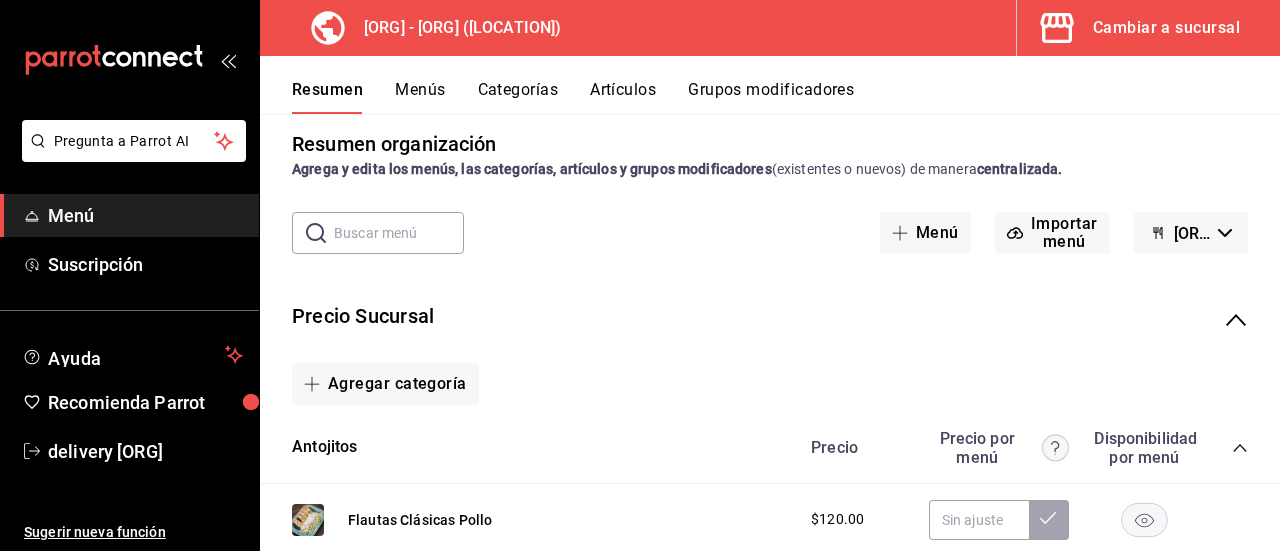 click 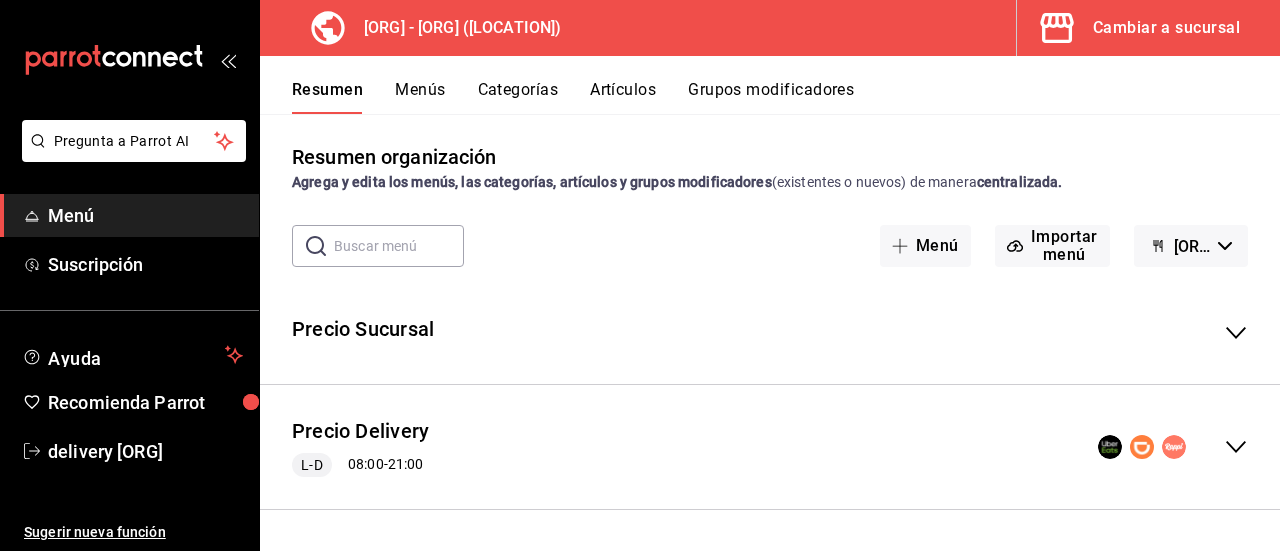 scroll, scrollTop: 2, scrollLeft: 0, axis: vertical 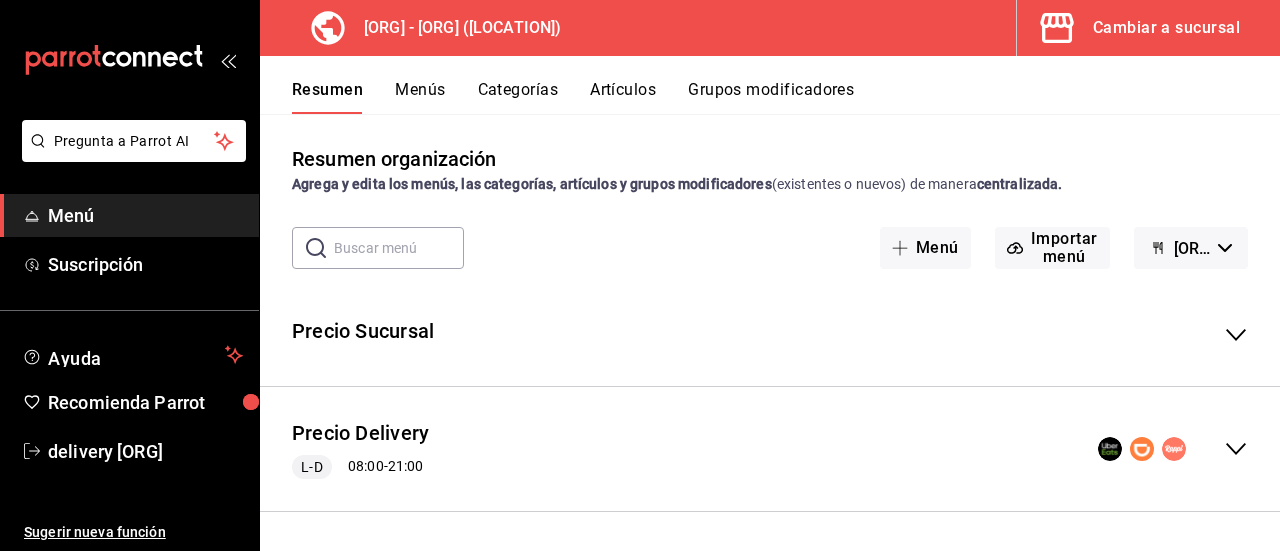 click 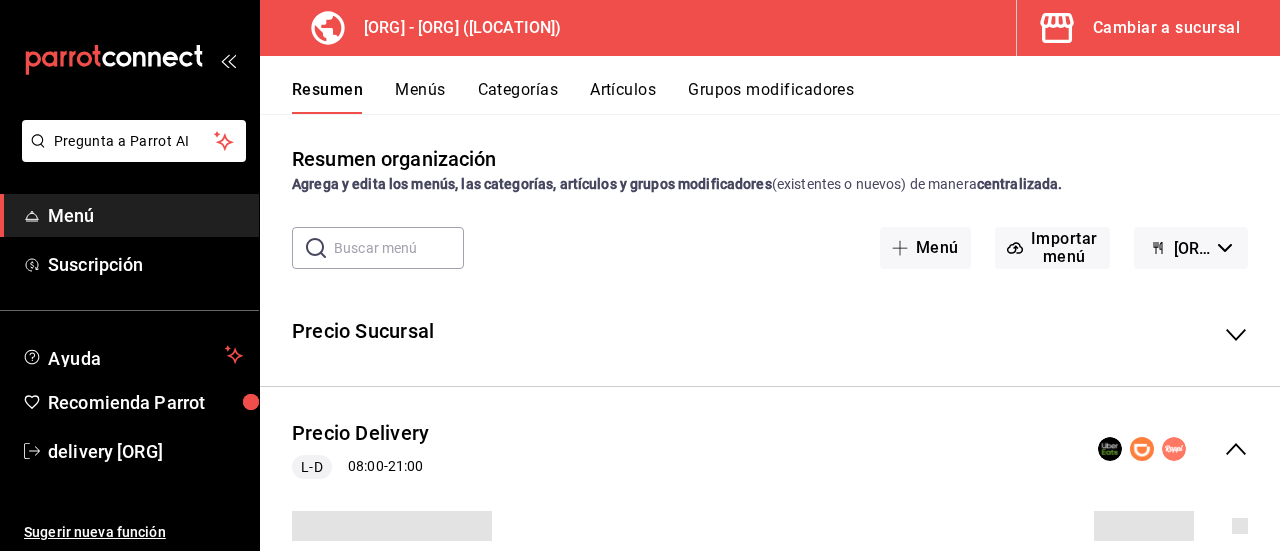 scroll, scrollTop: 17, scrollLeft: 0, axis: vertical 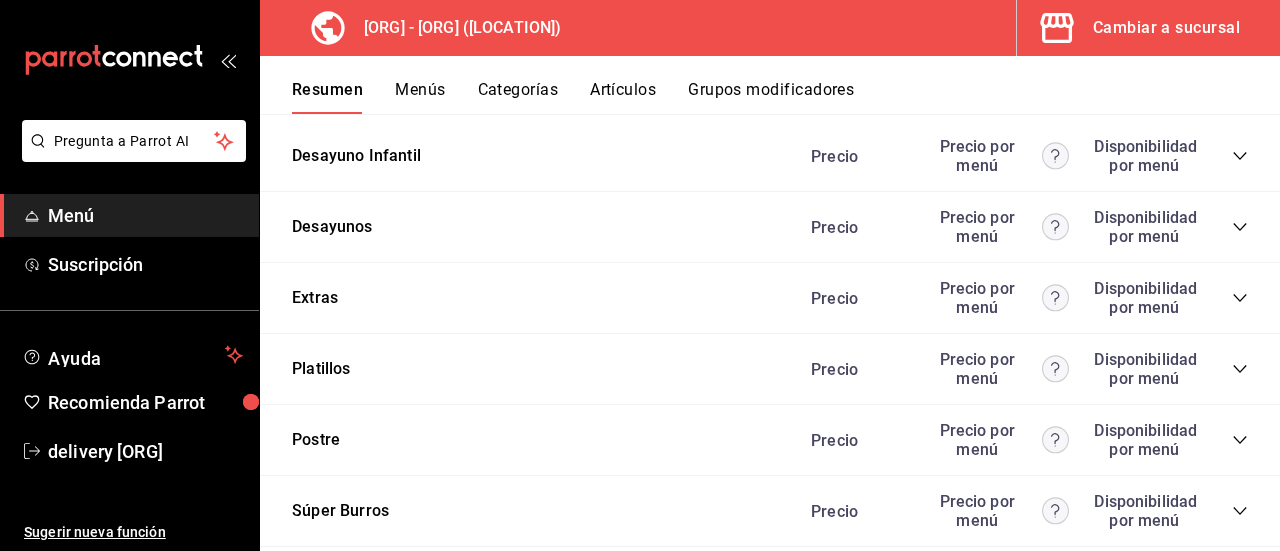 click 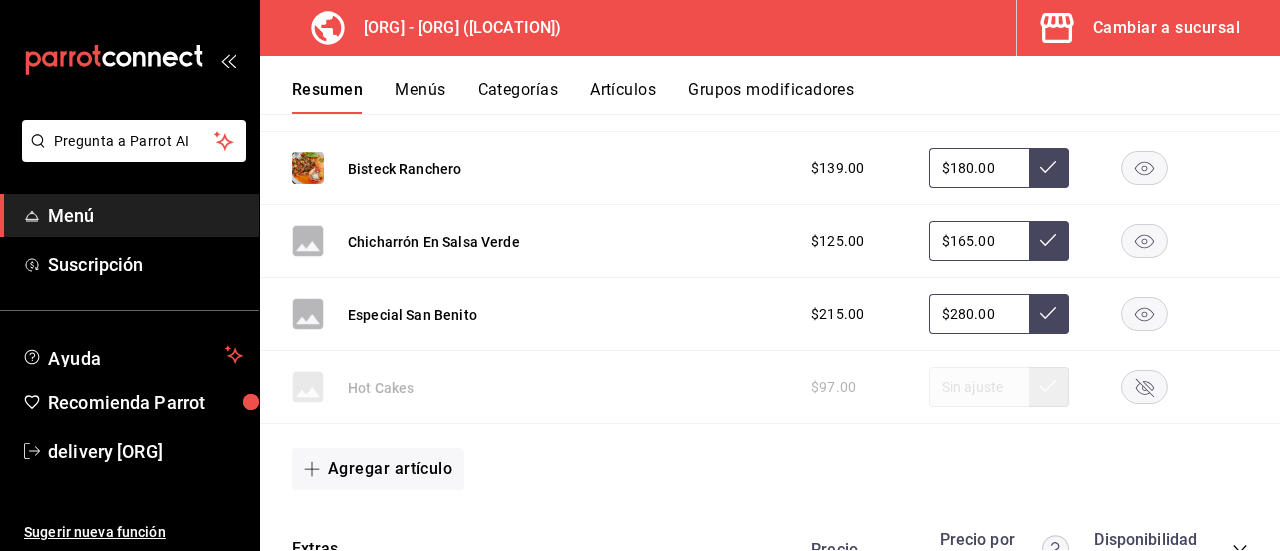 scroll, scrollTop: 4552, scrollLeft: 0, axis: vertical 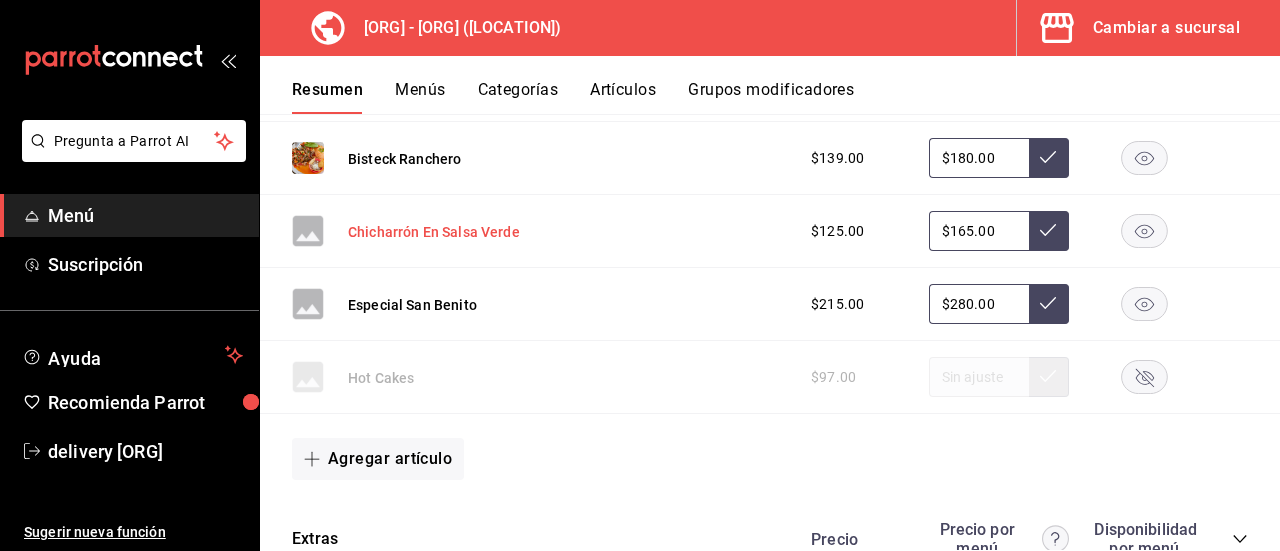 click on "Chicharrón En Salsa Verde" at bounding box center [434, 232] 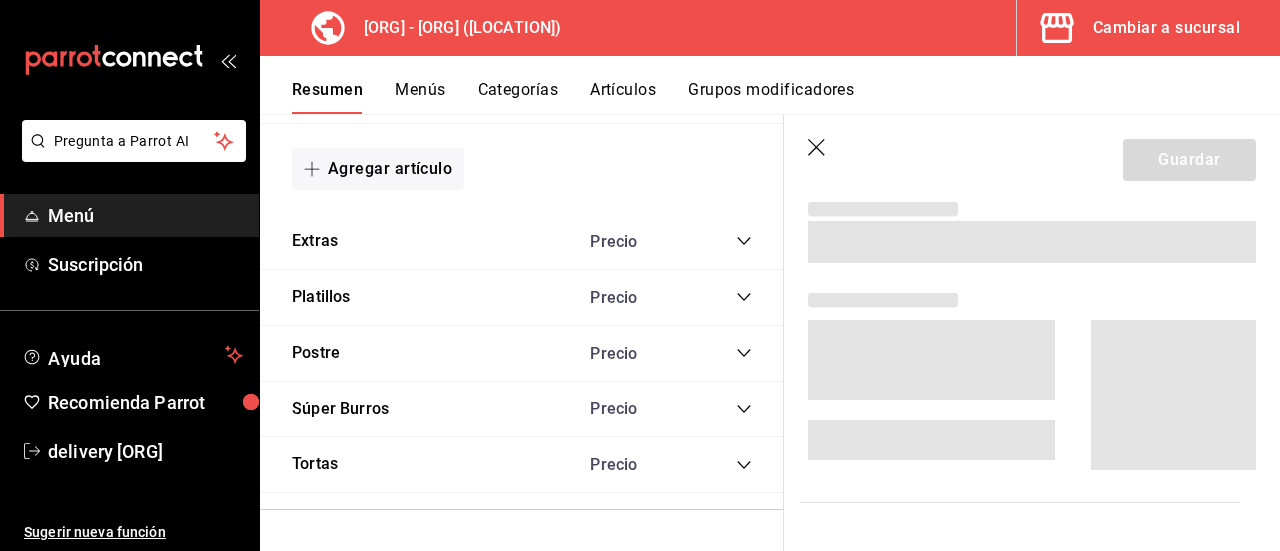 scroll, scrollTop: 4100, scrollLeft: 0, axis: vertical 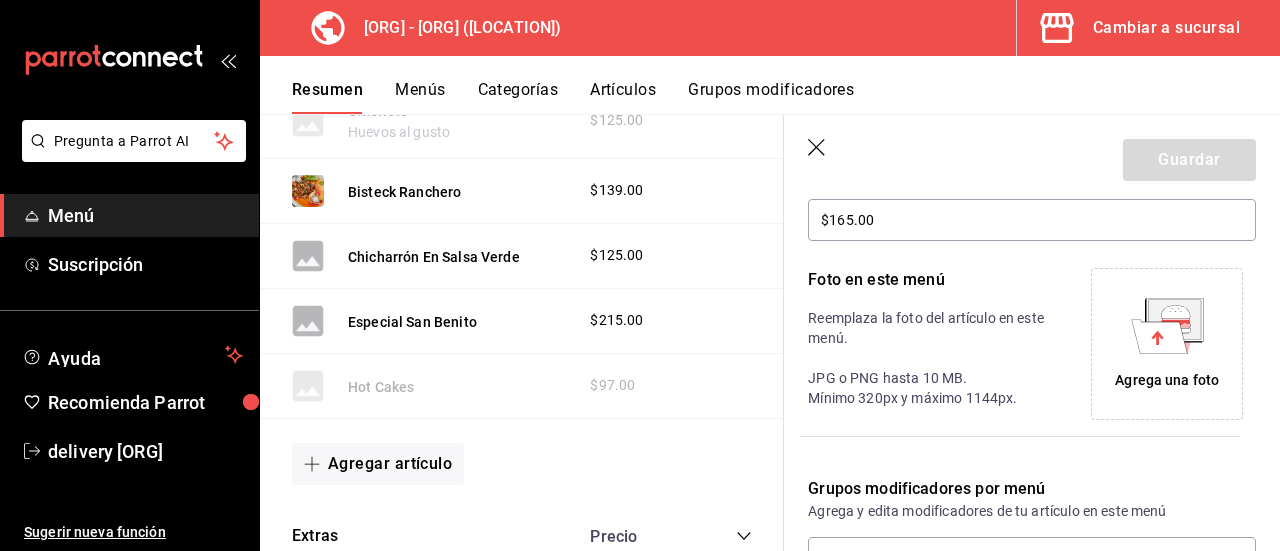 click on "Agrega una foto" at bounding box center (1167, 380) 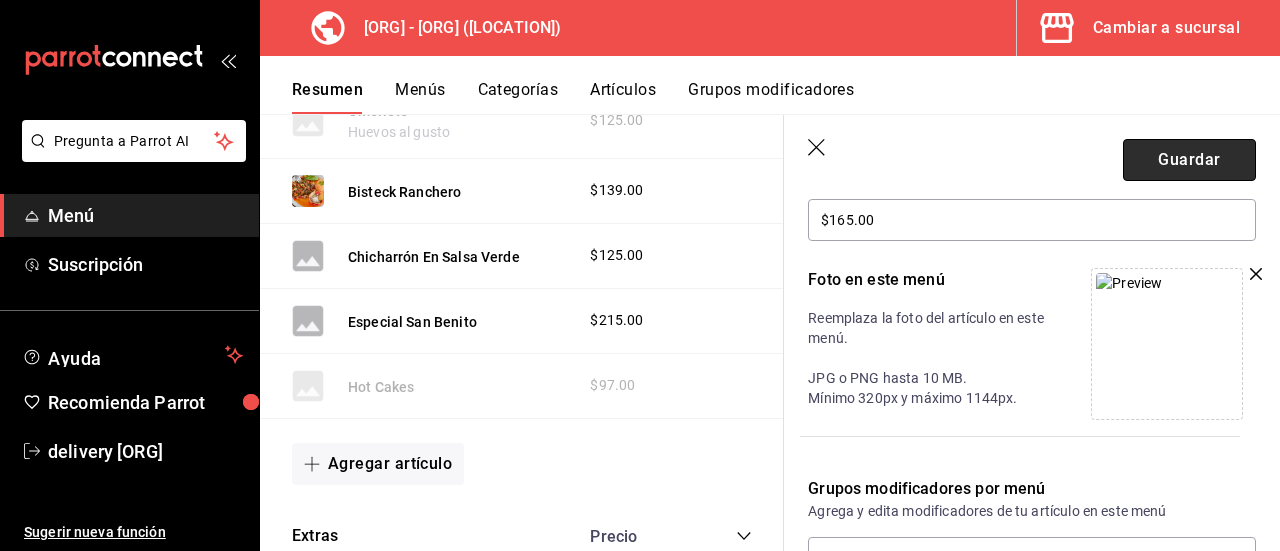 click on "Guardar" at bounding box center [1189, 160] 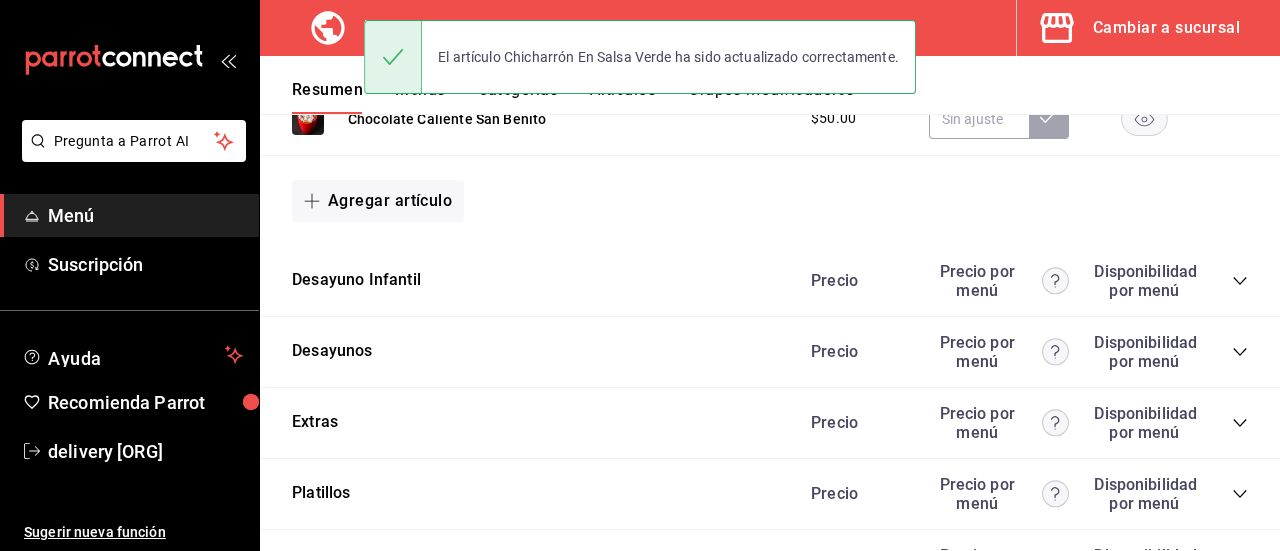 scroll, scrollTop: 590, scrollLeft: 0, axis: vertical 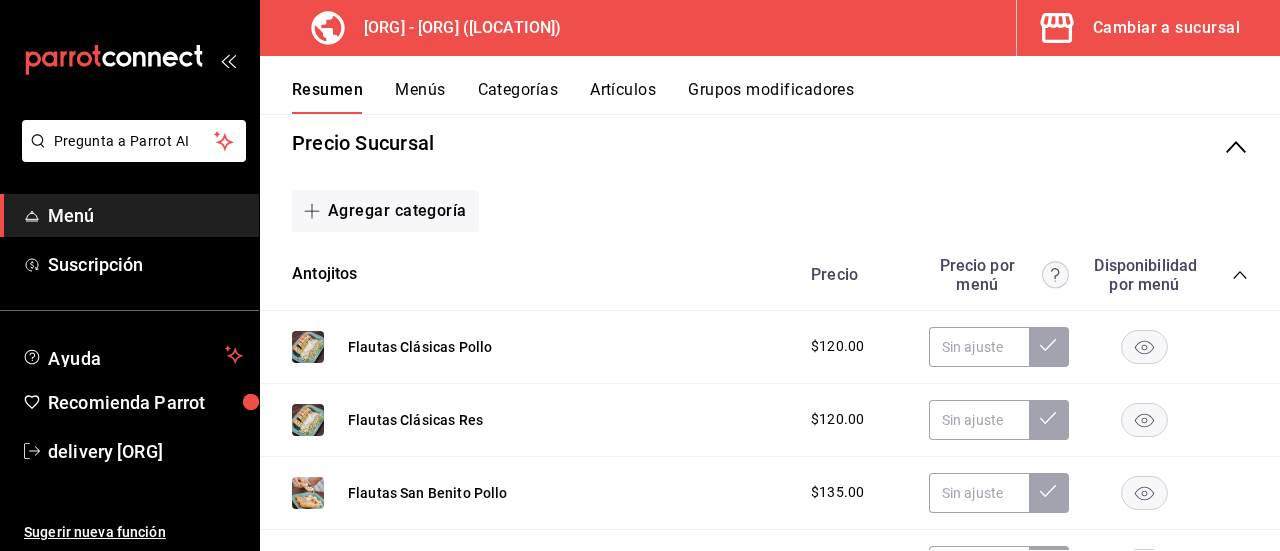 click 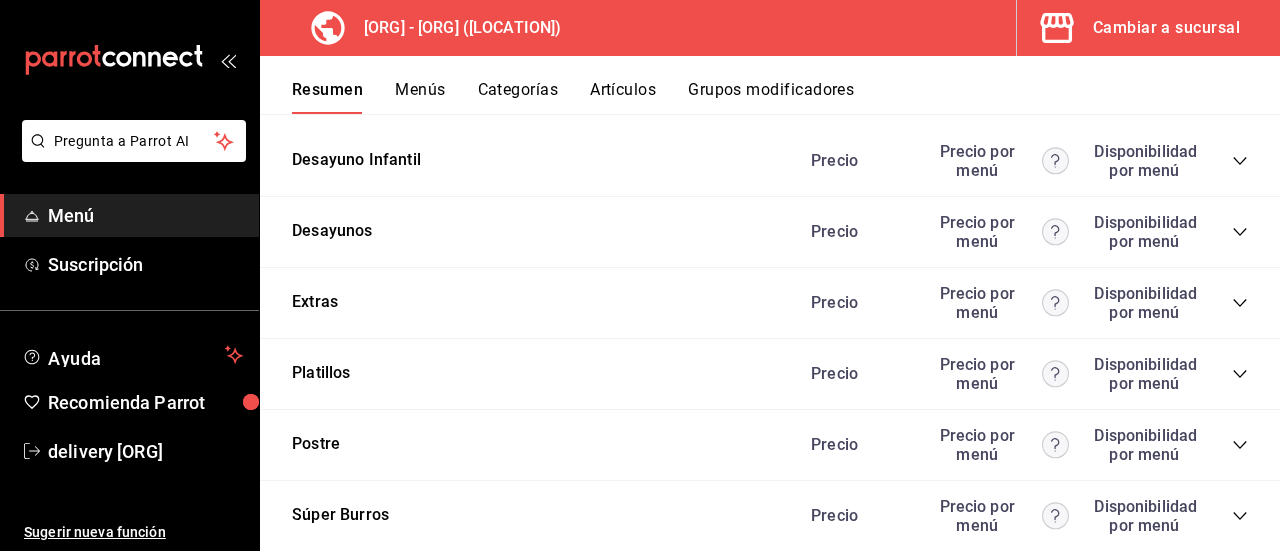scroll, scrollTop: 2001, scrollLeft: 0, axis: vertical 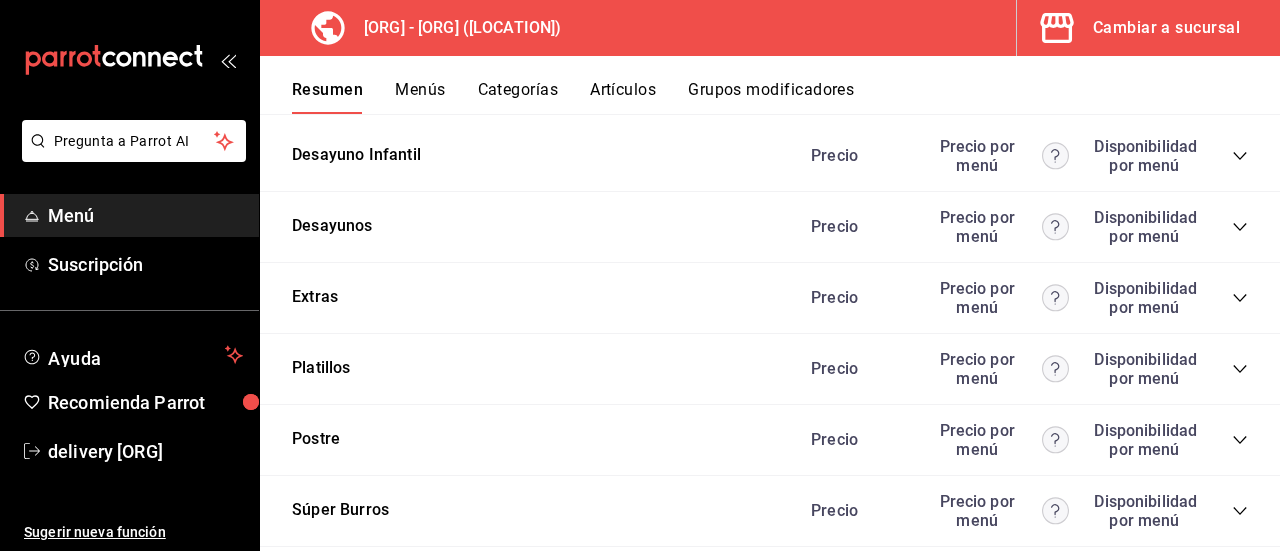 click 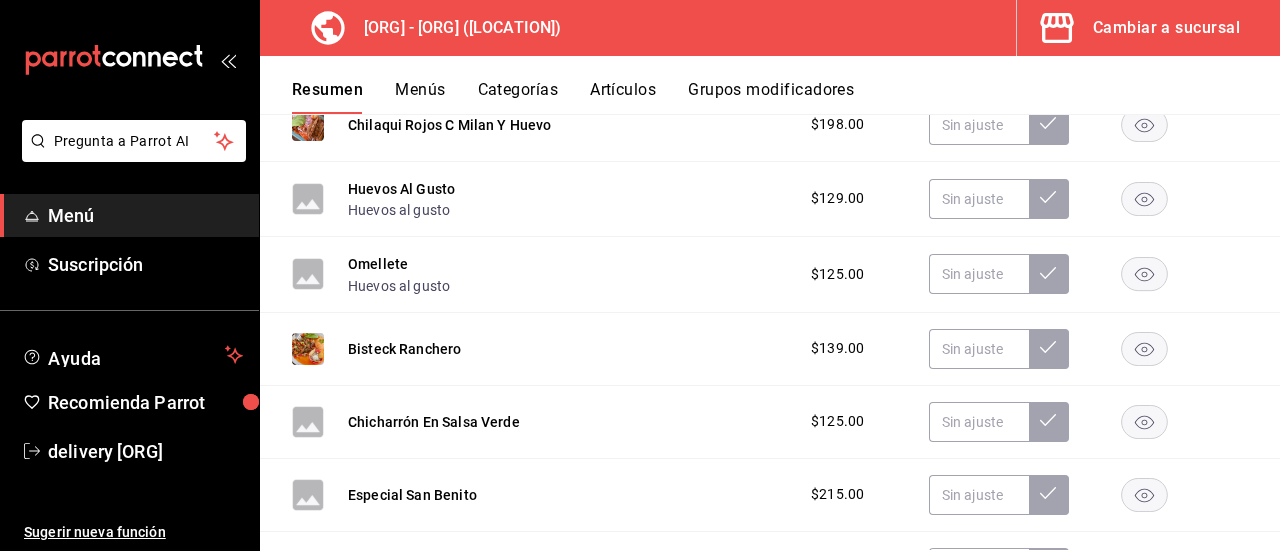 scroll, scrollTop: 2667, scrollLeft: 0, axis: vertical 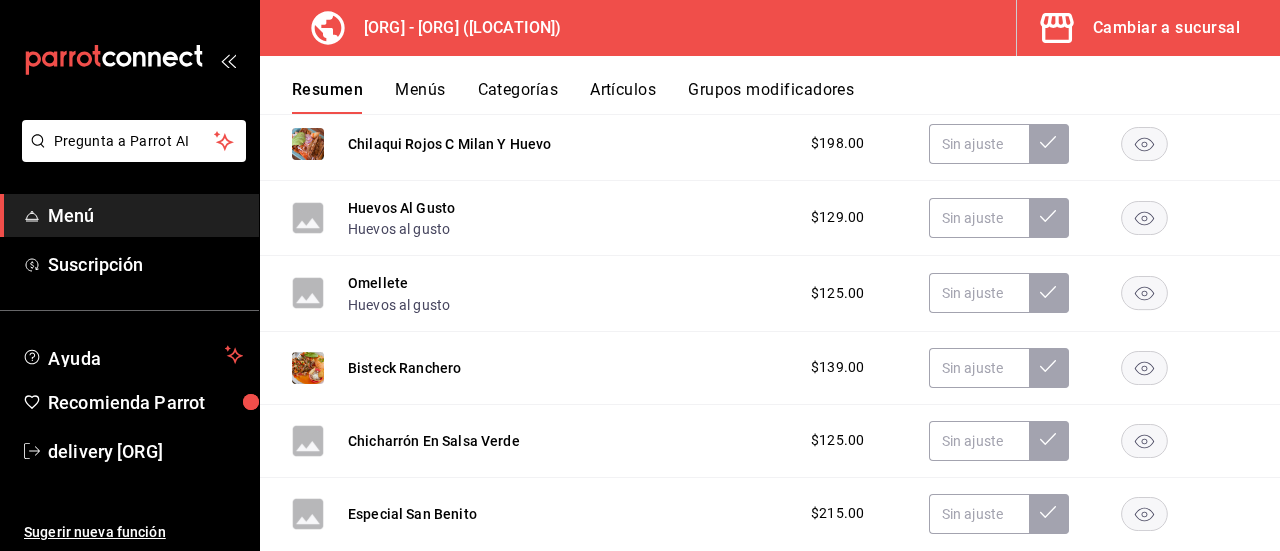 click 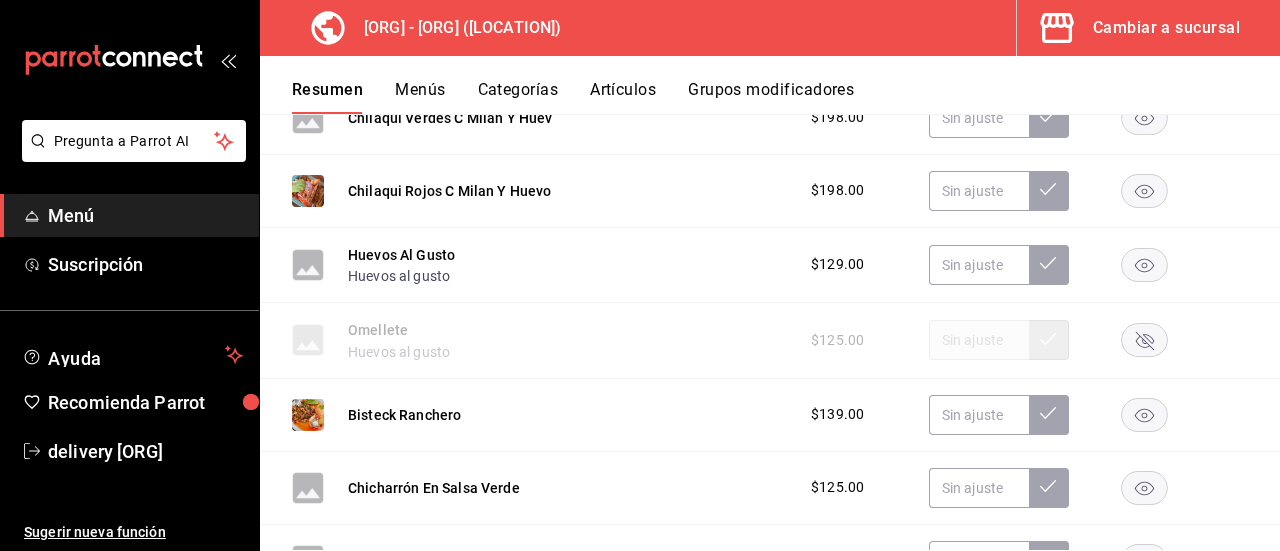 scroll, scrollTop: 2670, scrollLeft: 0, axis: vertical 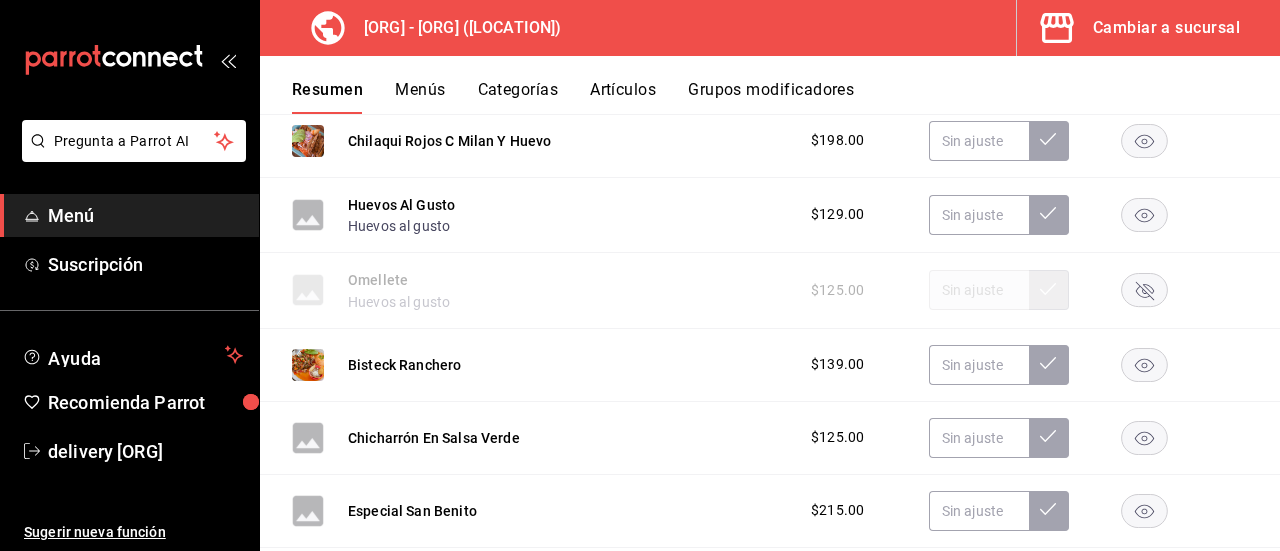 click 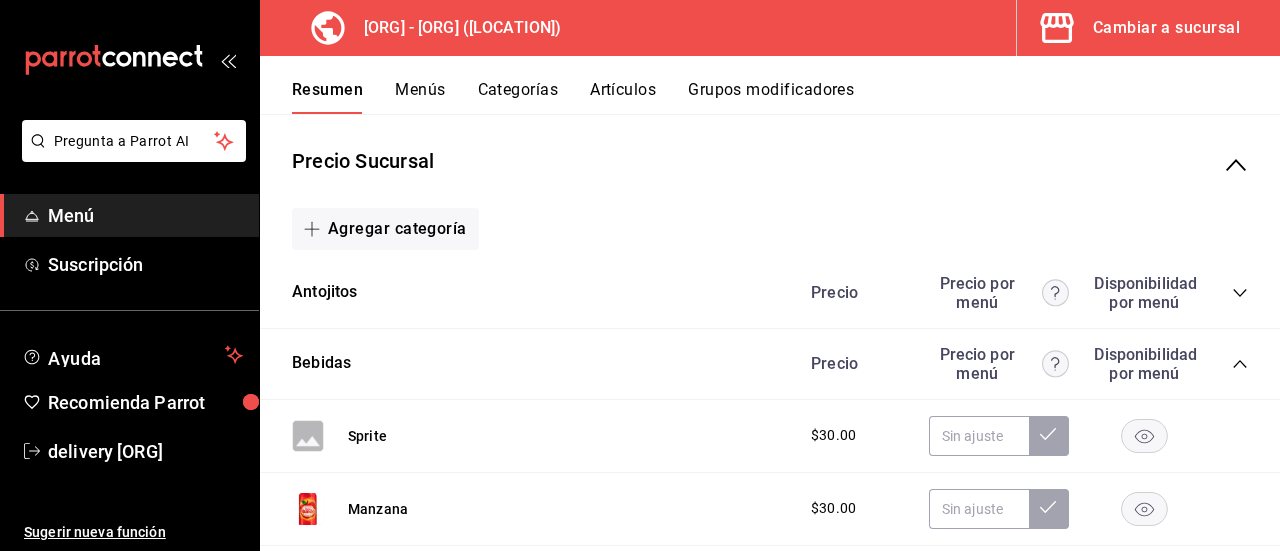 scroll, scrollTop: 185, scrollLeft: 0, axis: vertical 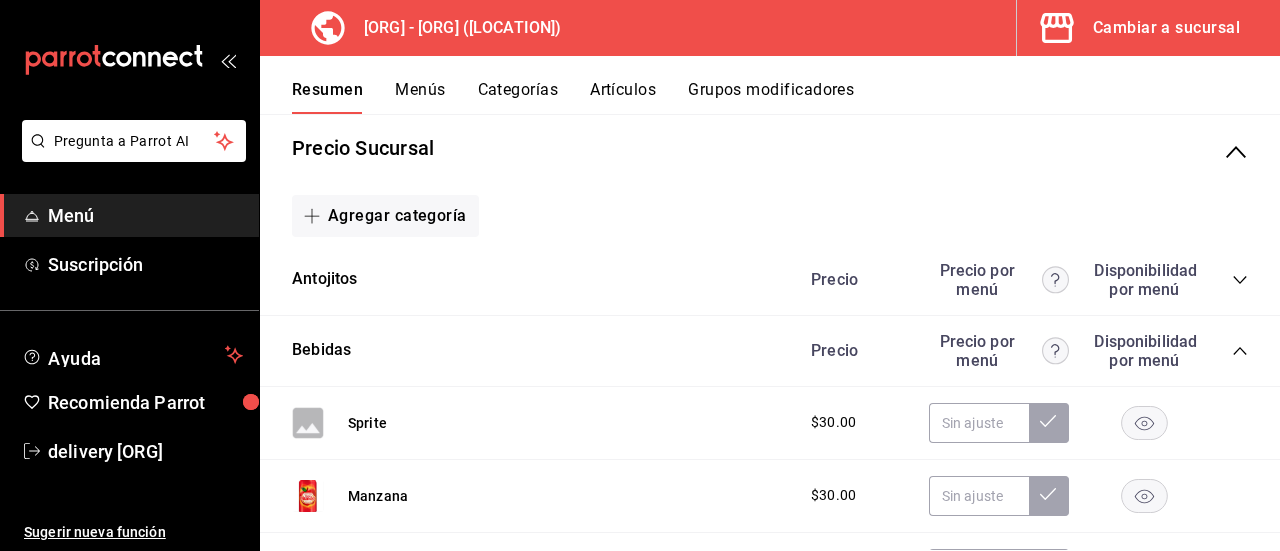 click 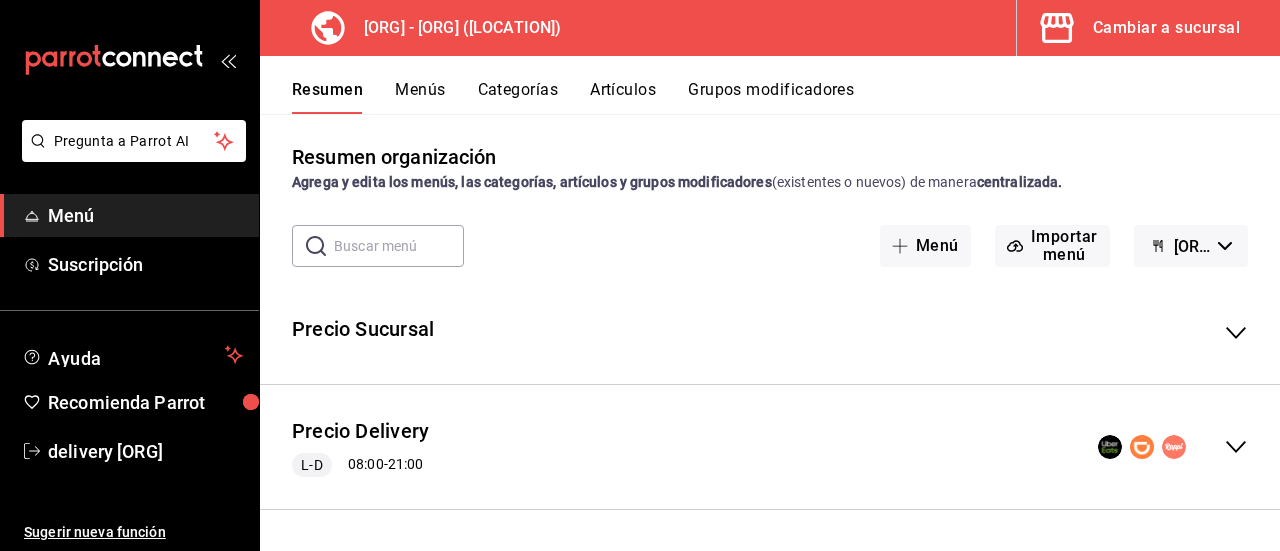 scroll, scrollTop: 2, scrollLeft: 0, axis: vertical 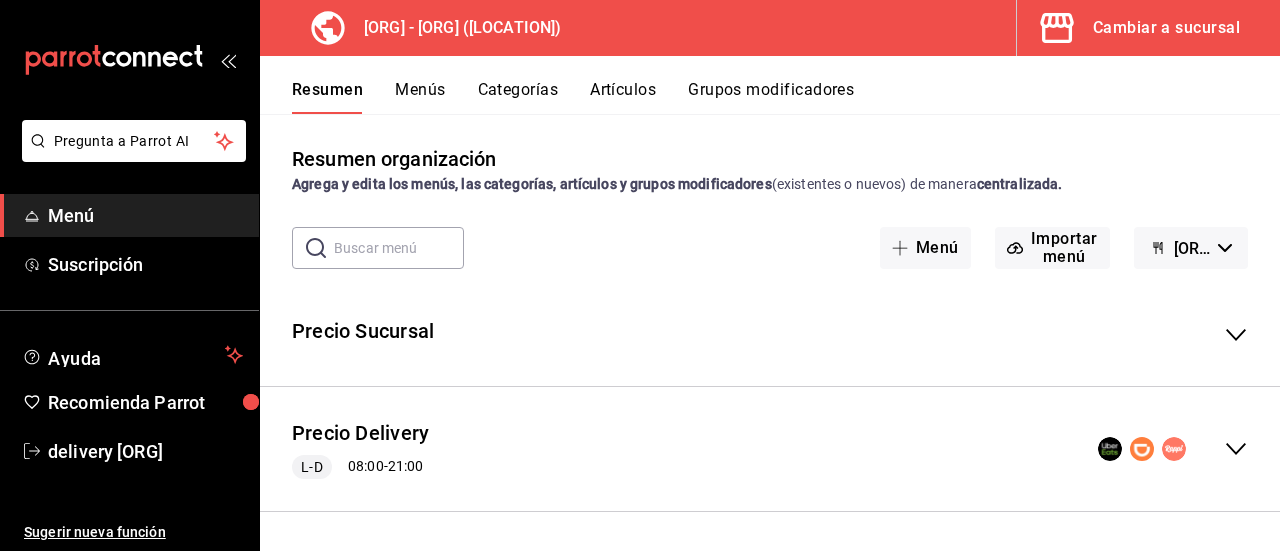 click 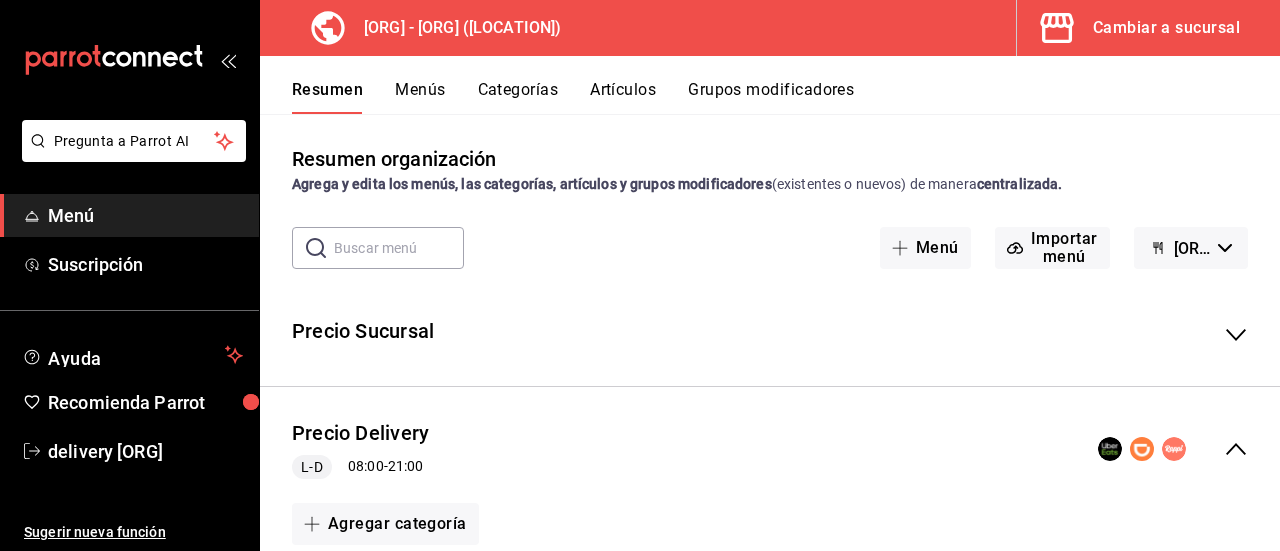 scroll, scrollTop: 185, scrollLeft: 0, axis: vertical 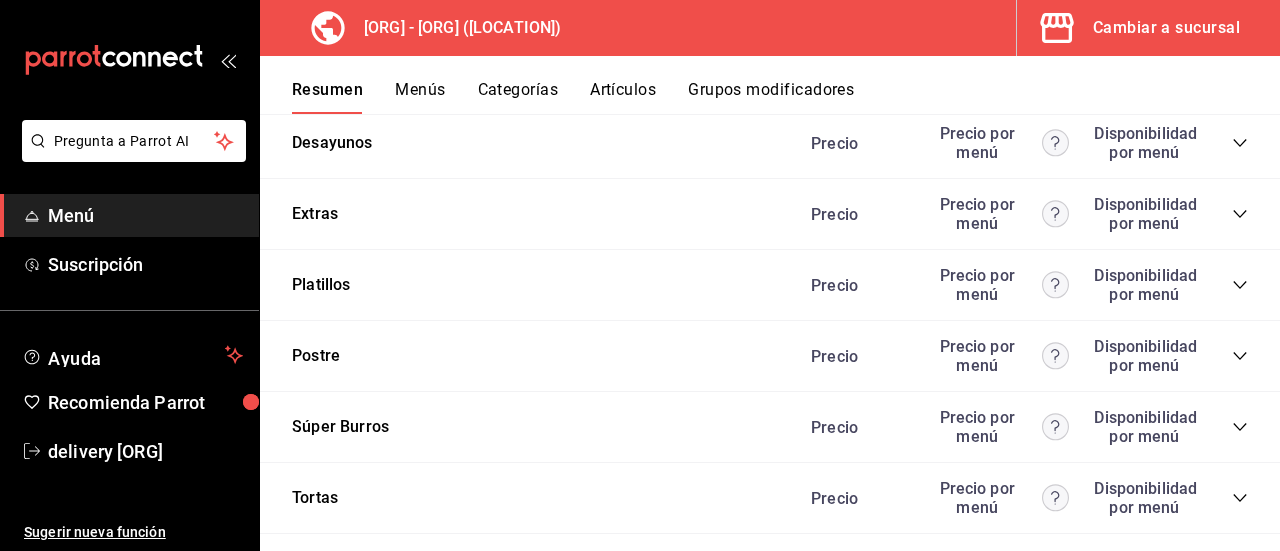 click 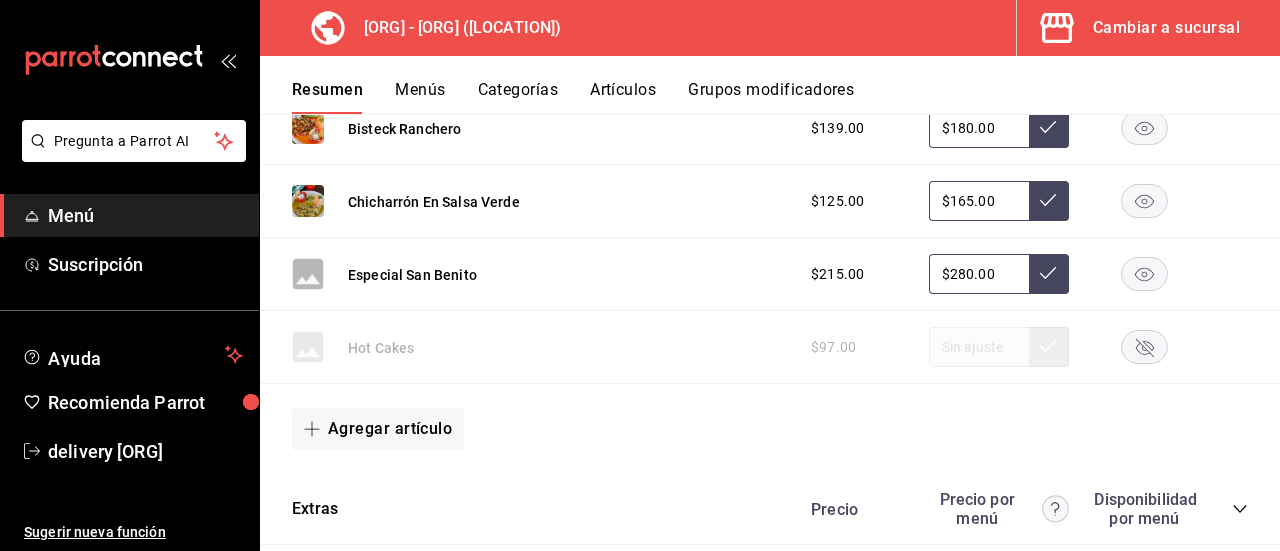 scroll, scrollTop: 4546, scrollLeft: 0, axis: vertical 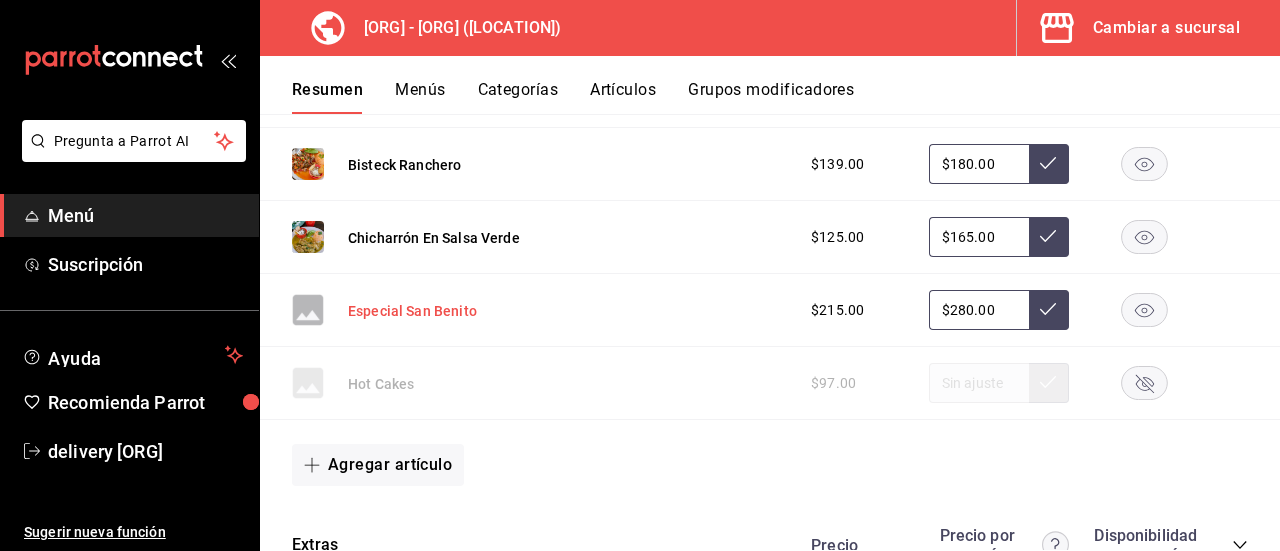 click on "Especial San Benito" at bounding box center [412, 311] 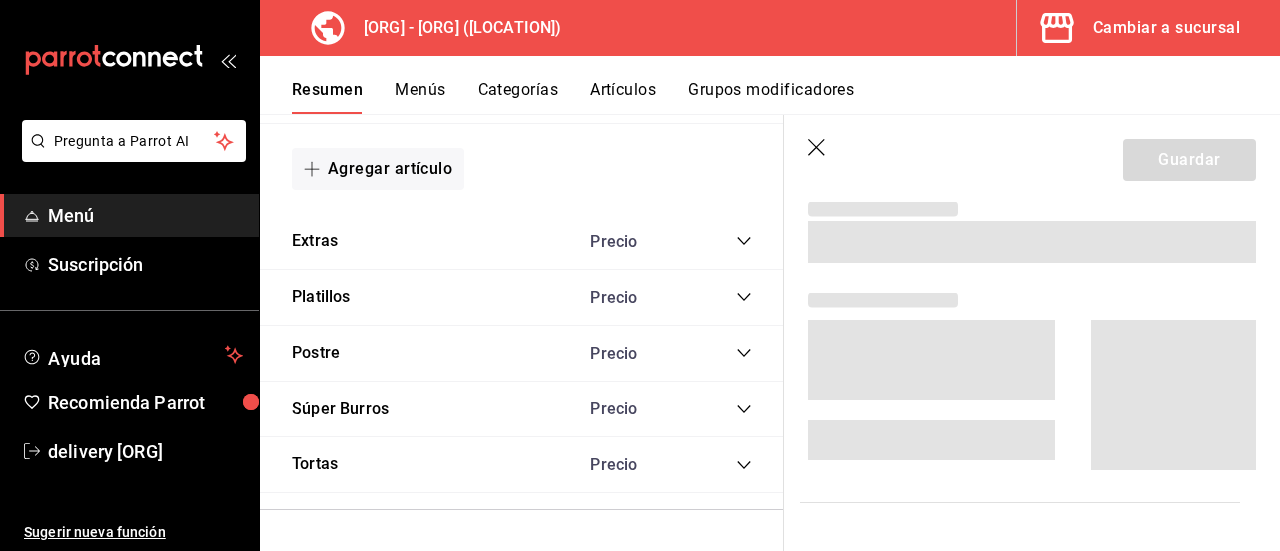 scroll, scrollTop: 4095, scrollLeft: 0, axis: vertical 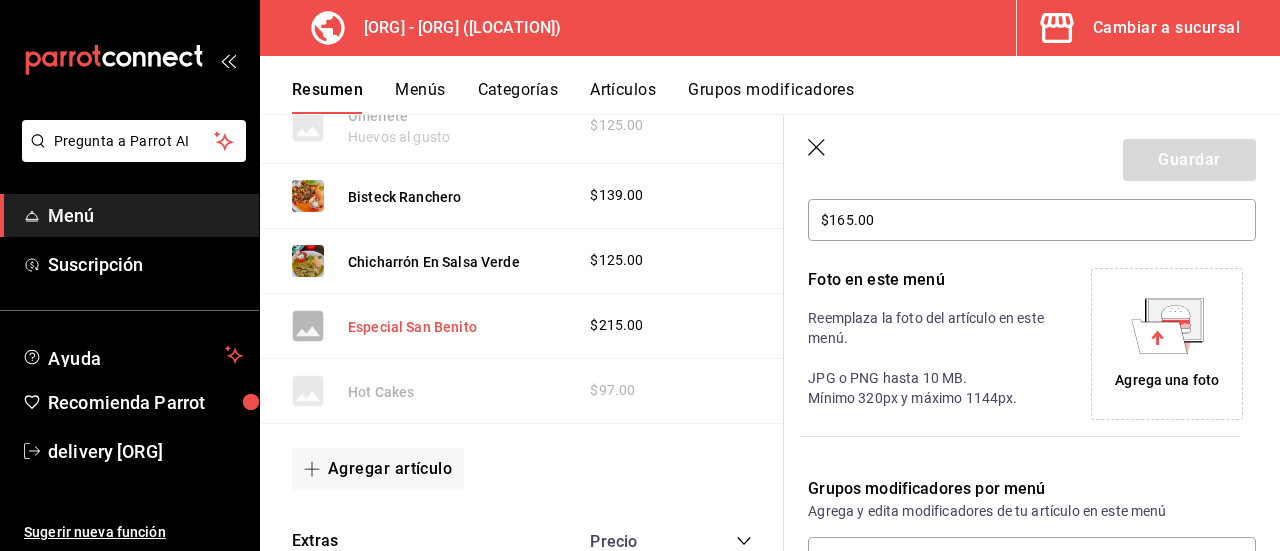 type on "$280.00" 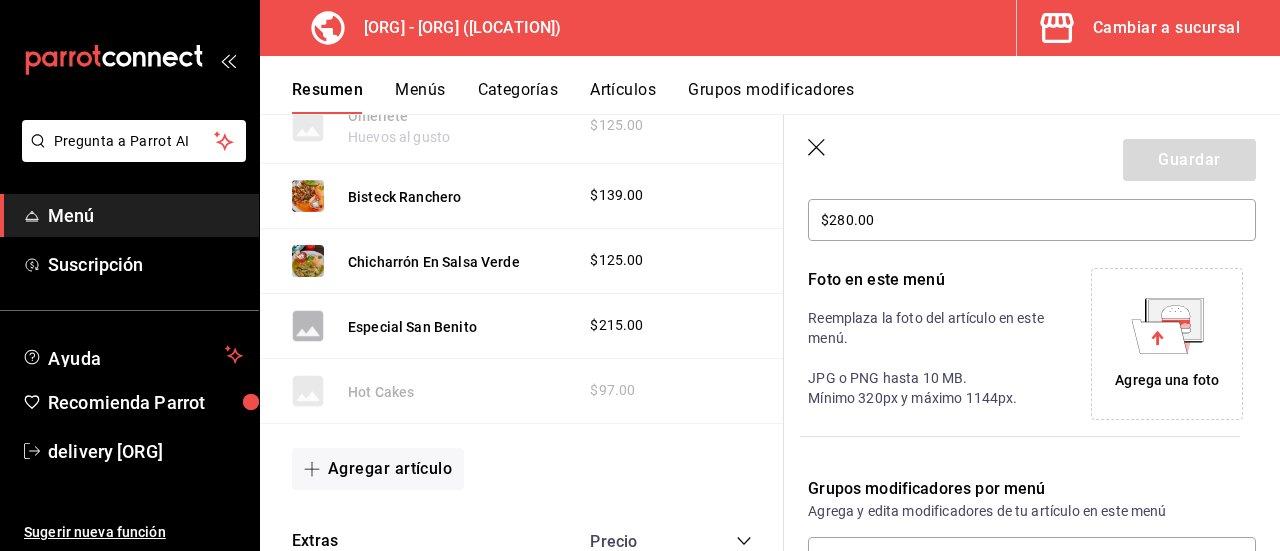 click on "Agrega una foto" at bounding box center [1167, 380] 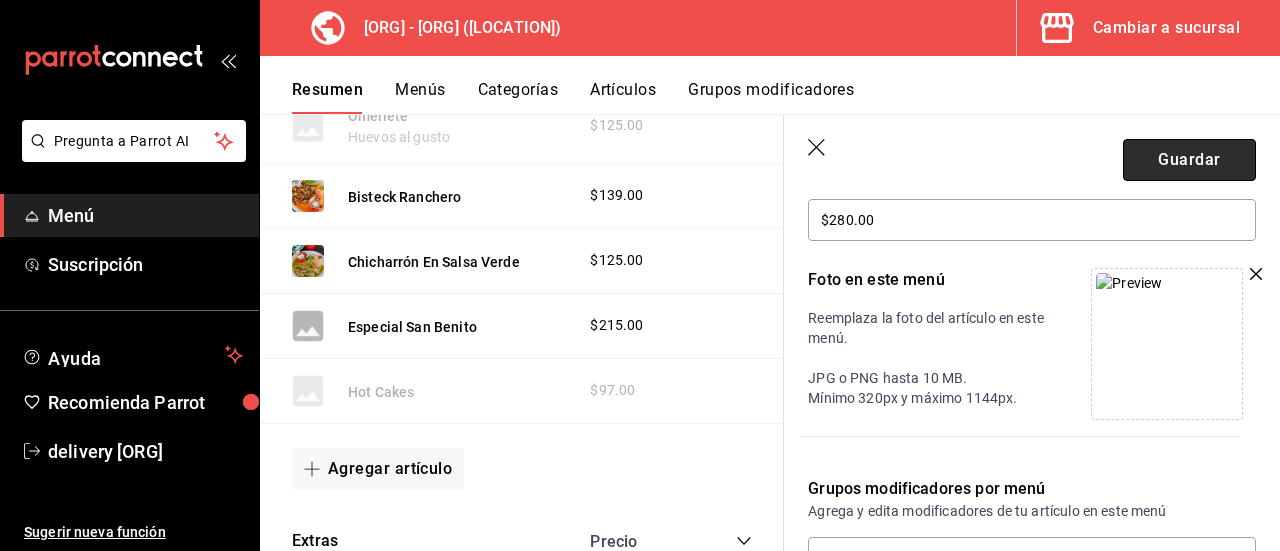 click on "Guardar" at bounding box center [1189, 160] 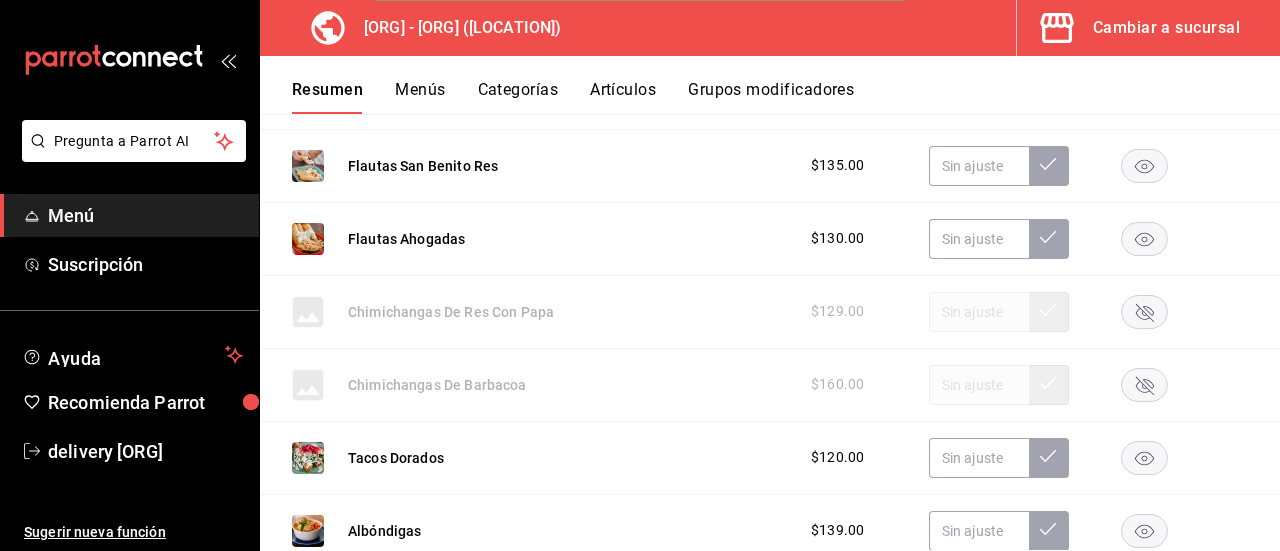 scroll, scrollTop: 590, scrollLeft: 0, axis: vertical 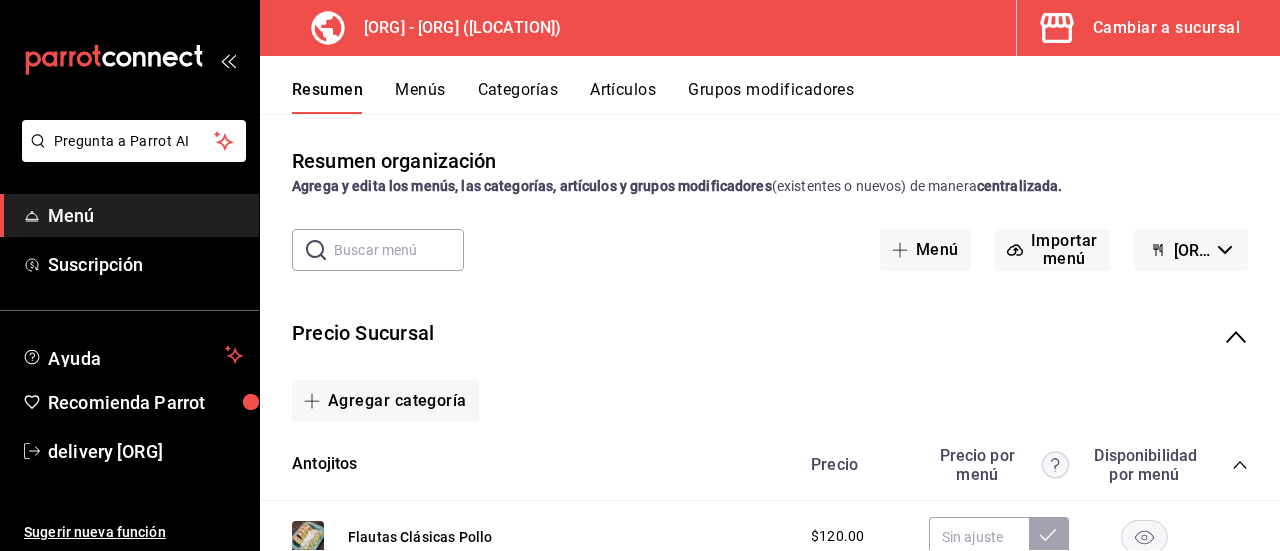click 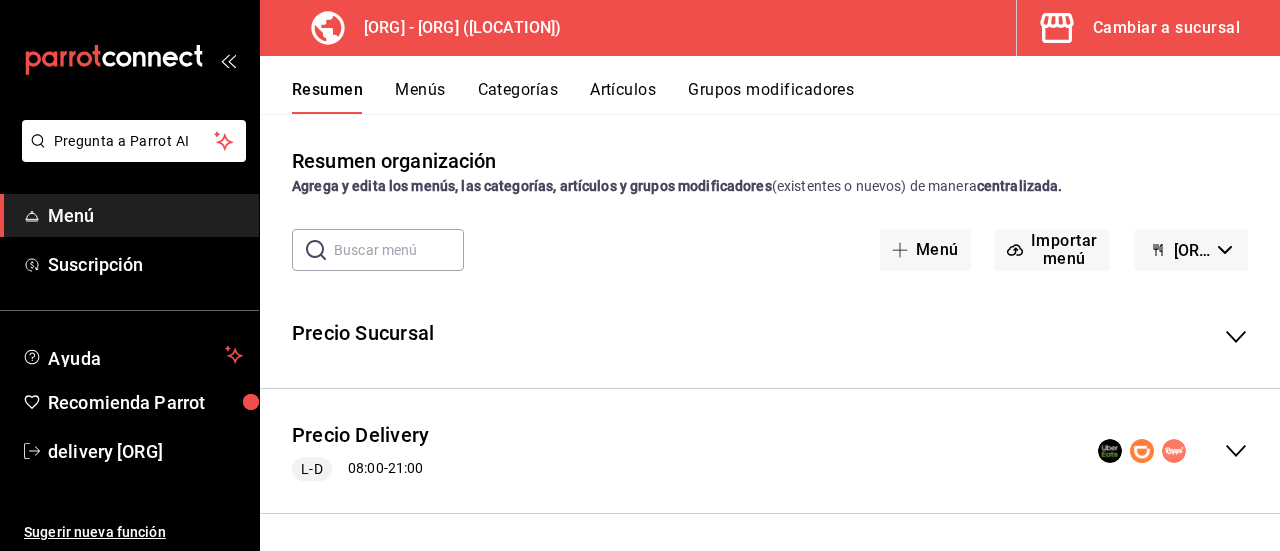click 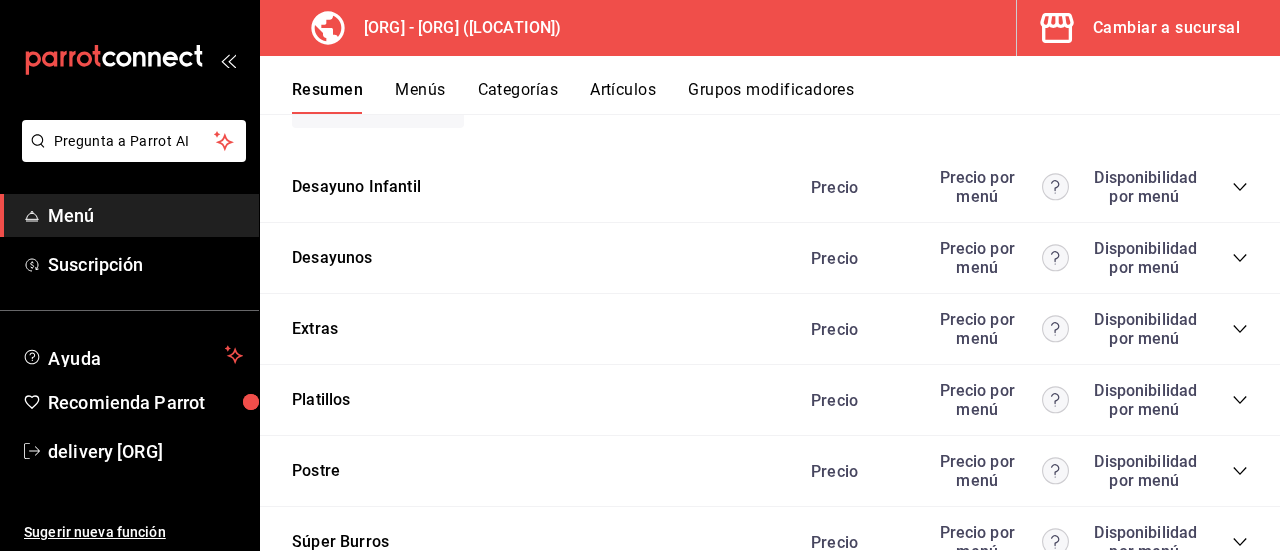 scroll, scrollTop: 3659, scrollLeft: 0, axis: vertical 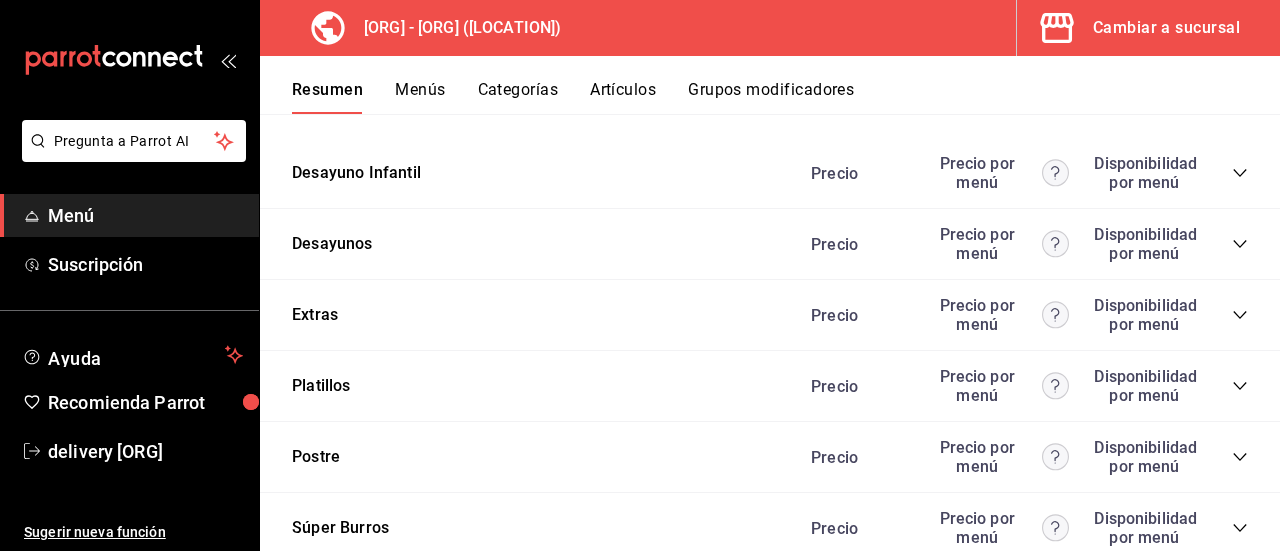 click 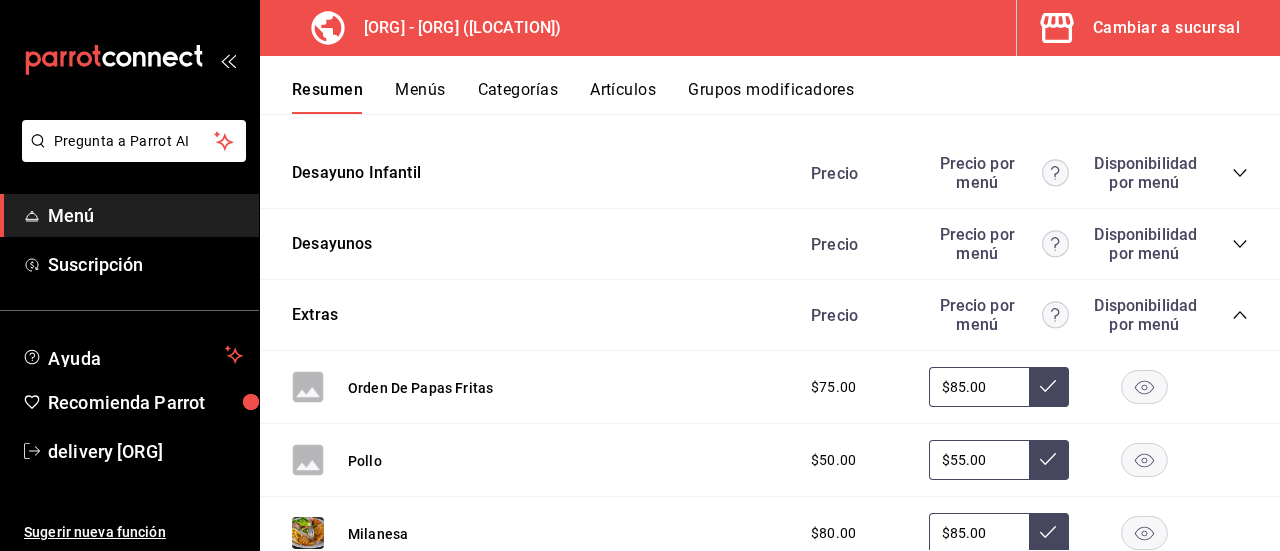 click 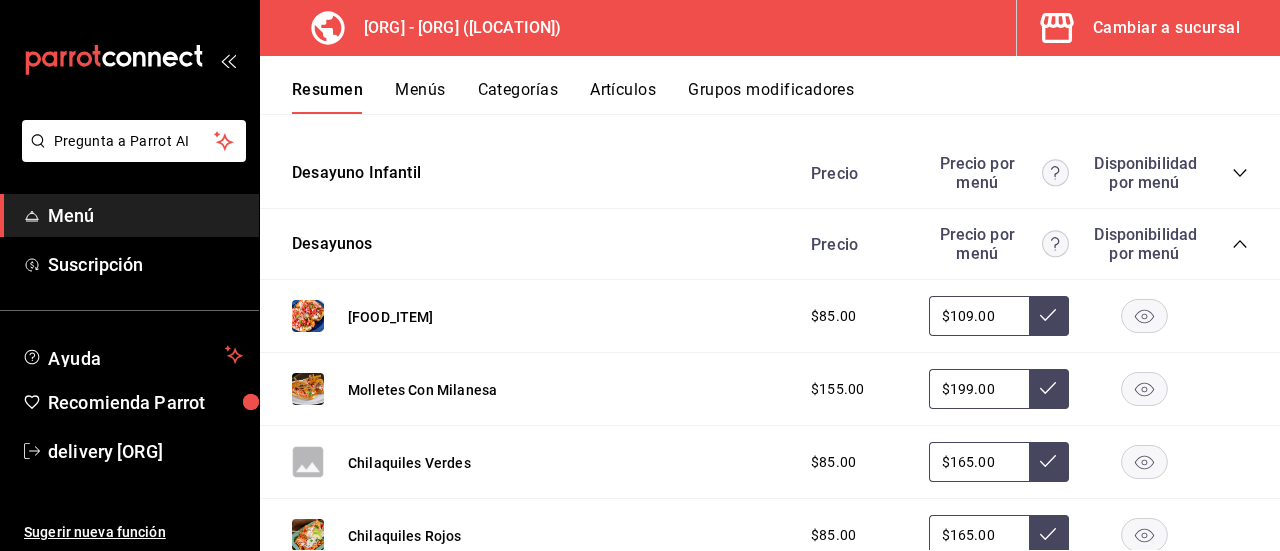 drag, startPoint x: 1269, startPoint y: 369, endPoint x: 1241, endPoint y: 443, distance: 79.12016 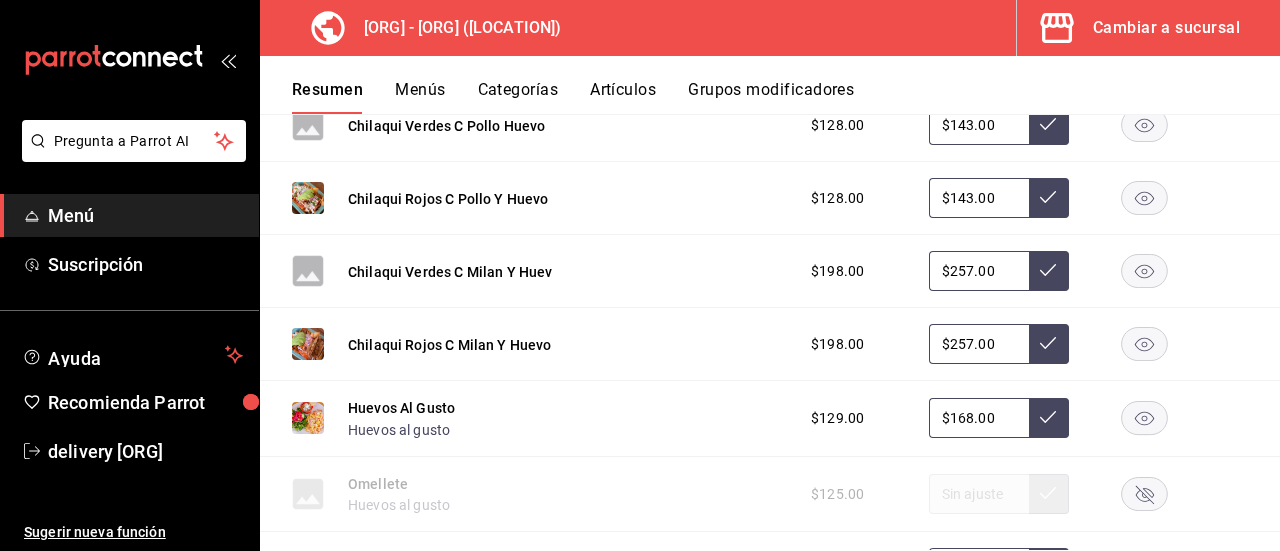scroll, scrollTop: 4161, scrollLeft: 0, axis: vertical 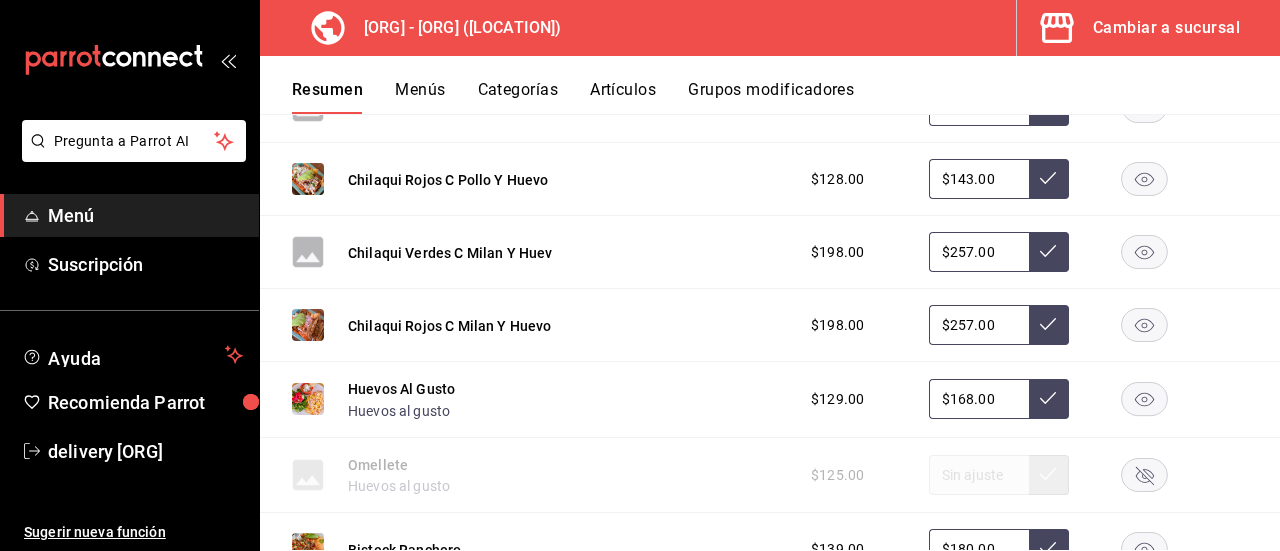 drag, startPoint x: 1274, startPoint y: 407, endPoint x: 1260, endPoint y: 459, distance: 53.851646 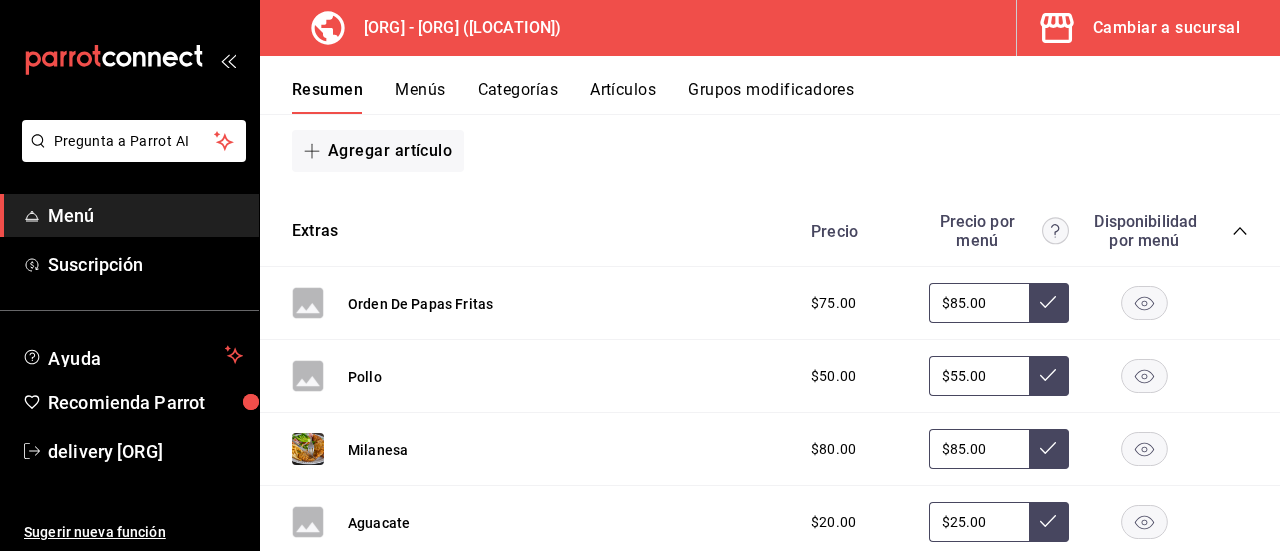 scroll, scrollTop: 4892, scrollLeft: 0, axis: vertical 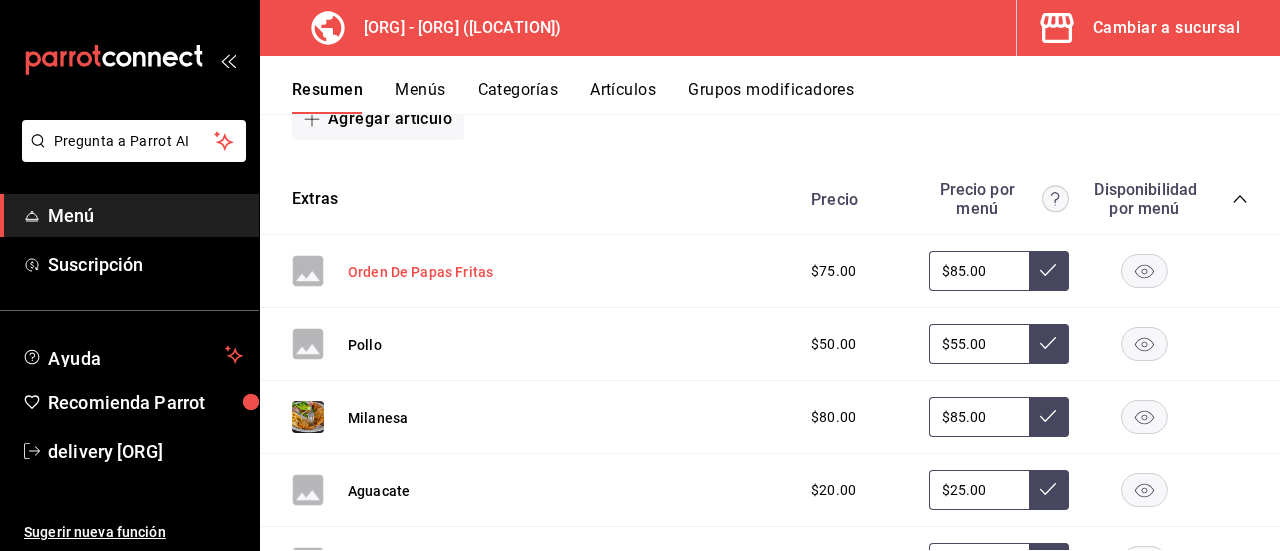 click on "Orden De Papas Fritas" at bounding box center [420, 272] 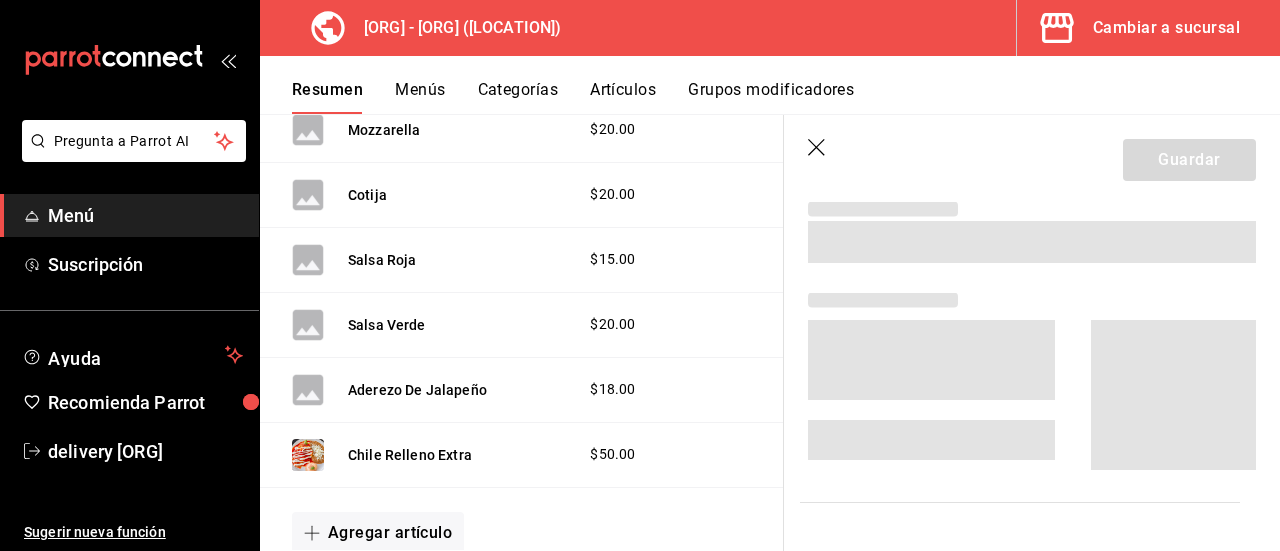 scroll, scrollTop: 4412, scrollLeft: 0, axis: vertical 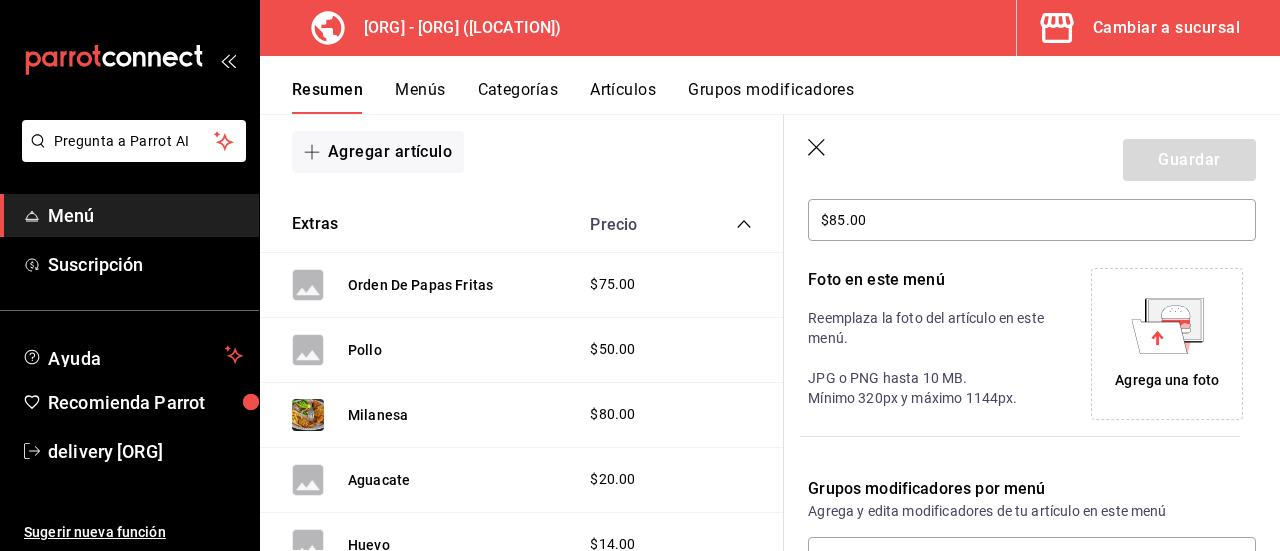 click on "Agrega una foto" at bounding box center (1167, 380) 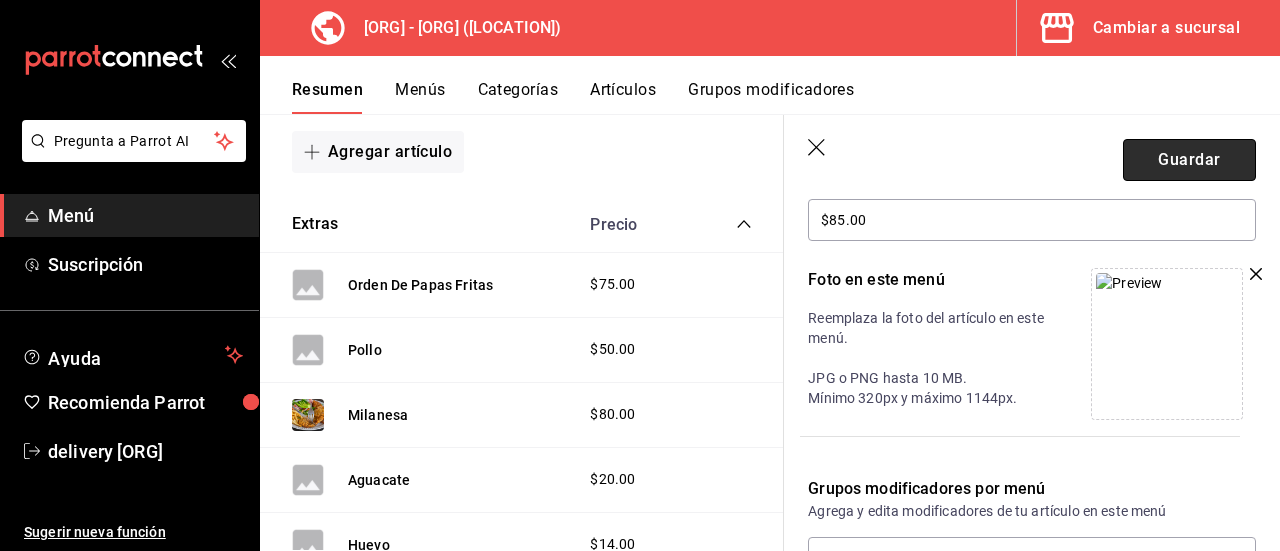 click on "Guardar" at bounding box center (1189, 160) 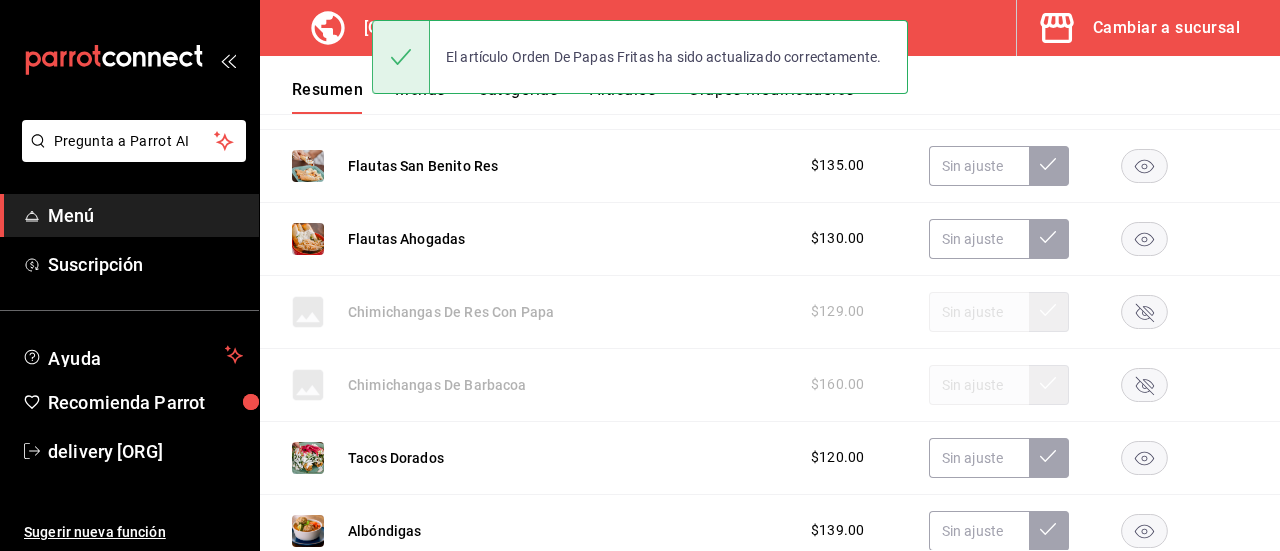 scroll, scrollTop: 590, scrollLeft: 0, axis: vertical 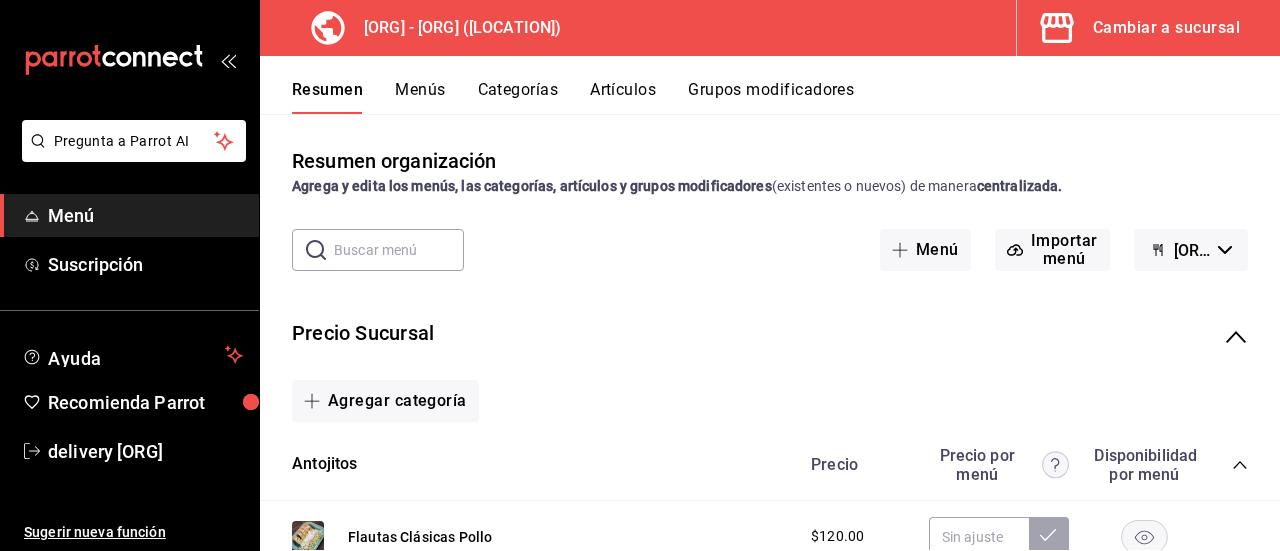 click 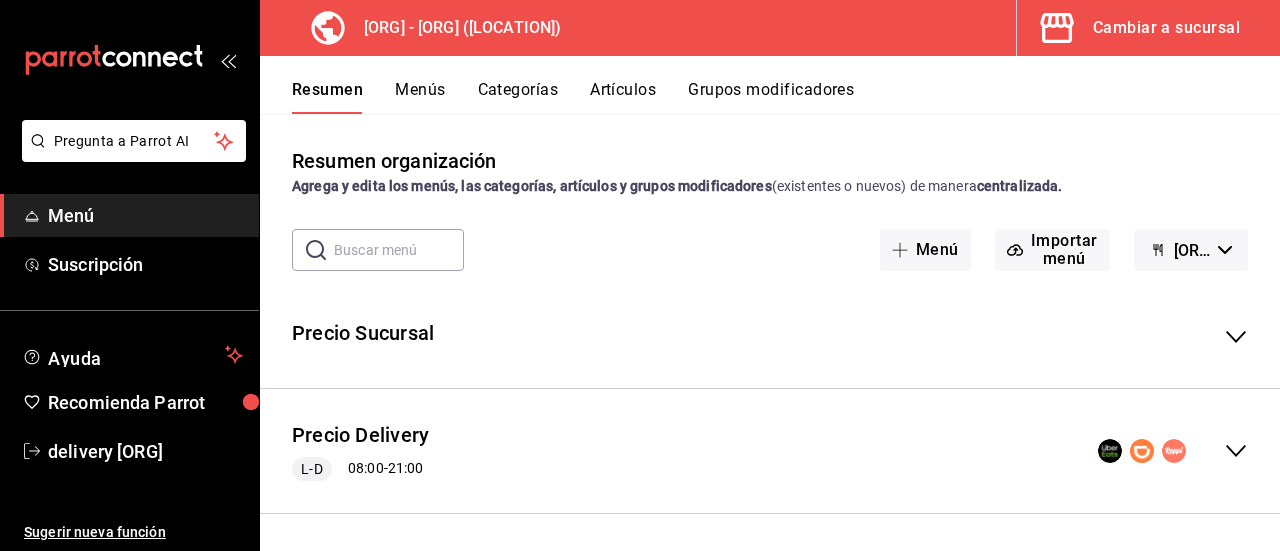 click 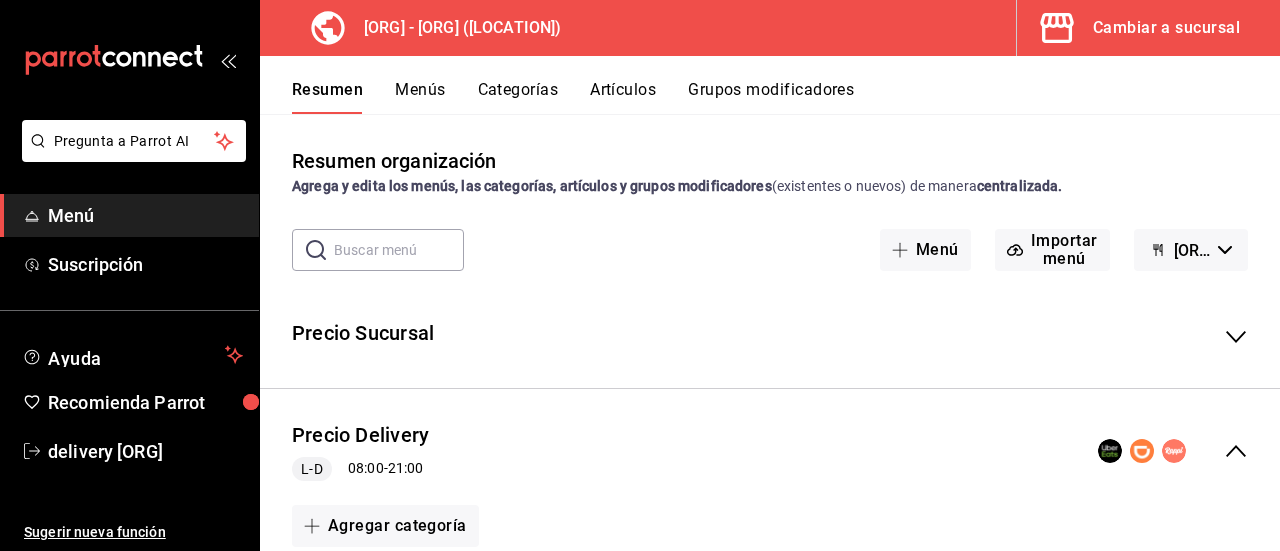drag, startPoint x: 1274, startPoint y: 157, endPoint x: 1191, endPoint y: 81, distance: 112.53888 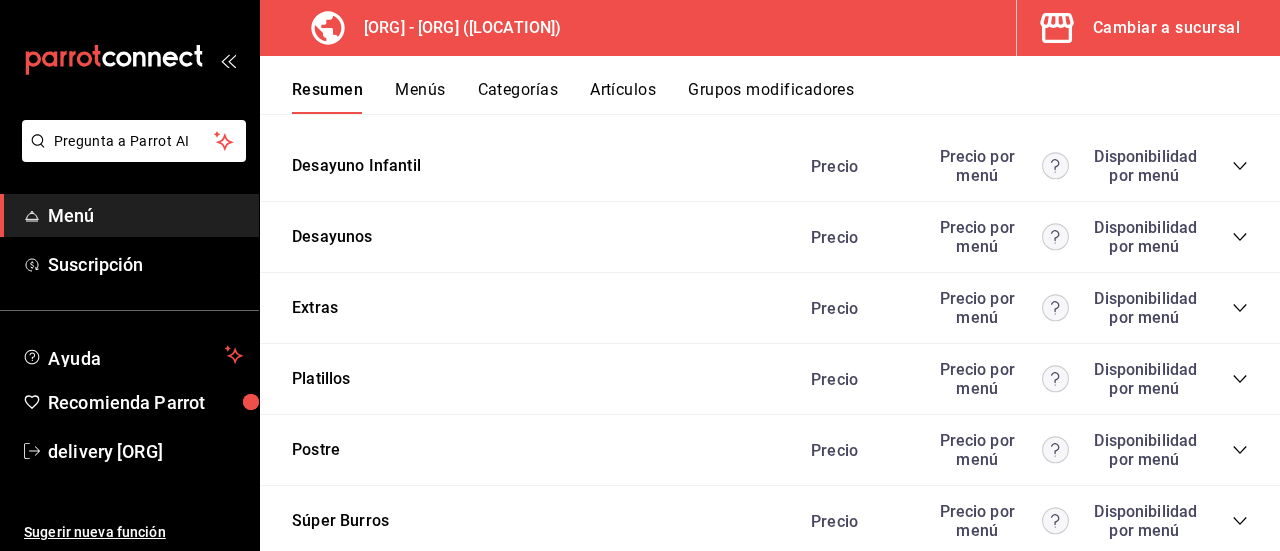 scroll, scrollTop: 3673, scrollLeft: 0, axis: vertical 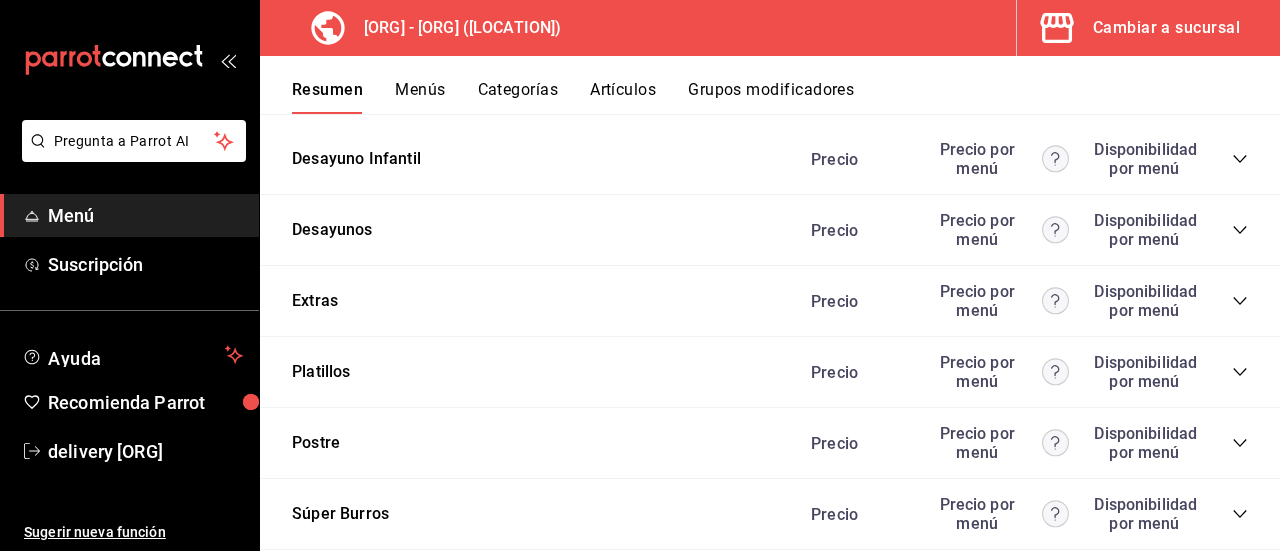 click 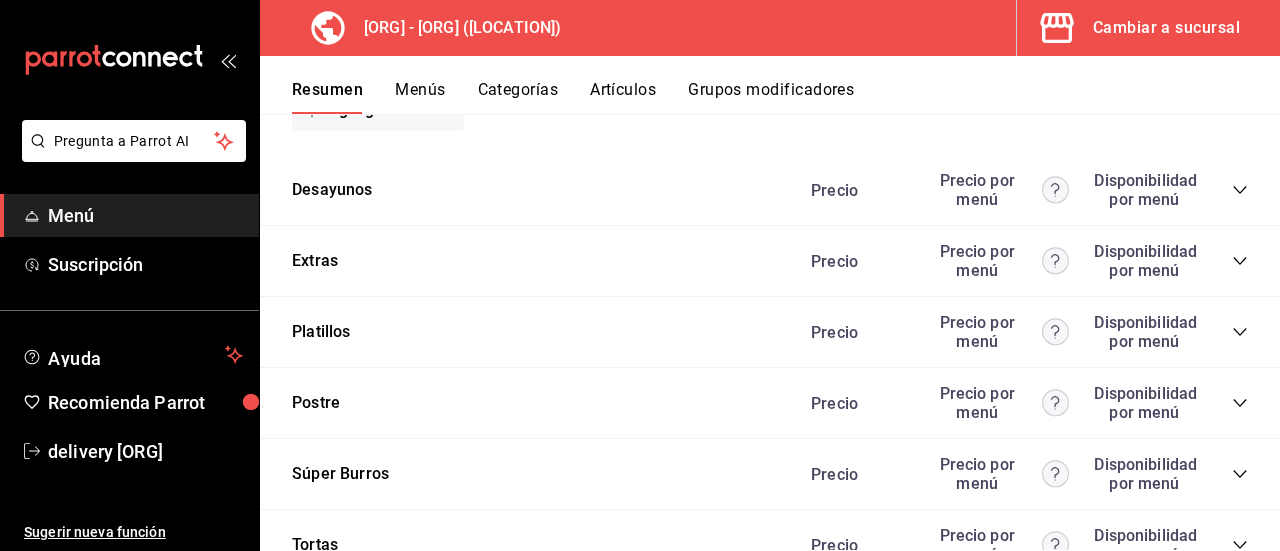 scroll, scrollTop: 3913, scrollLeft: 0, axis: vertical 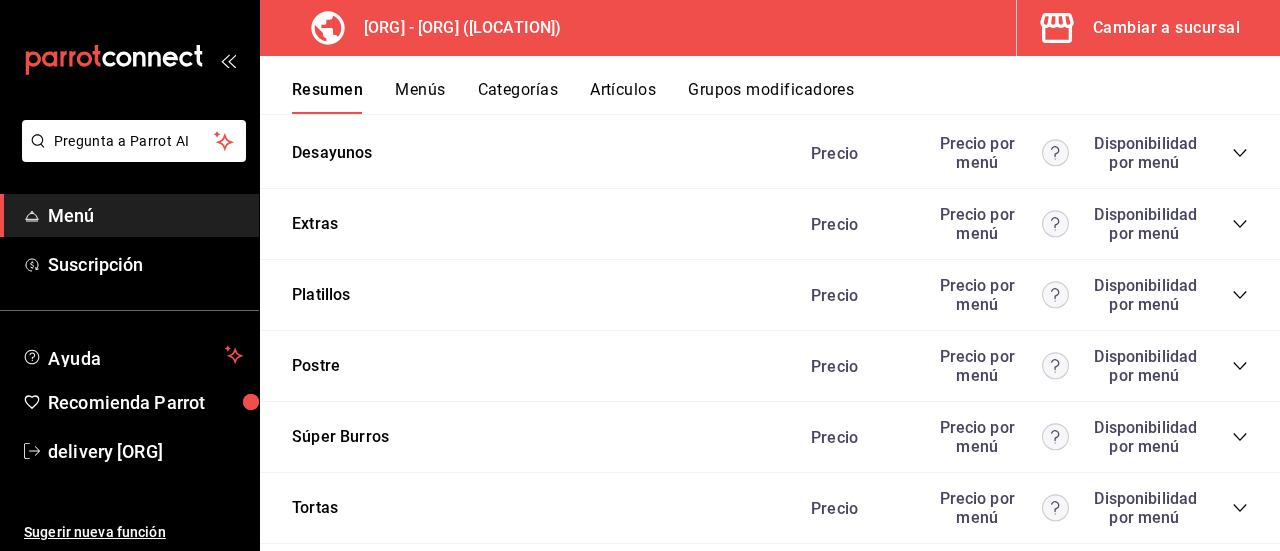 click 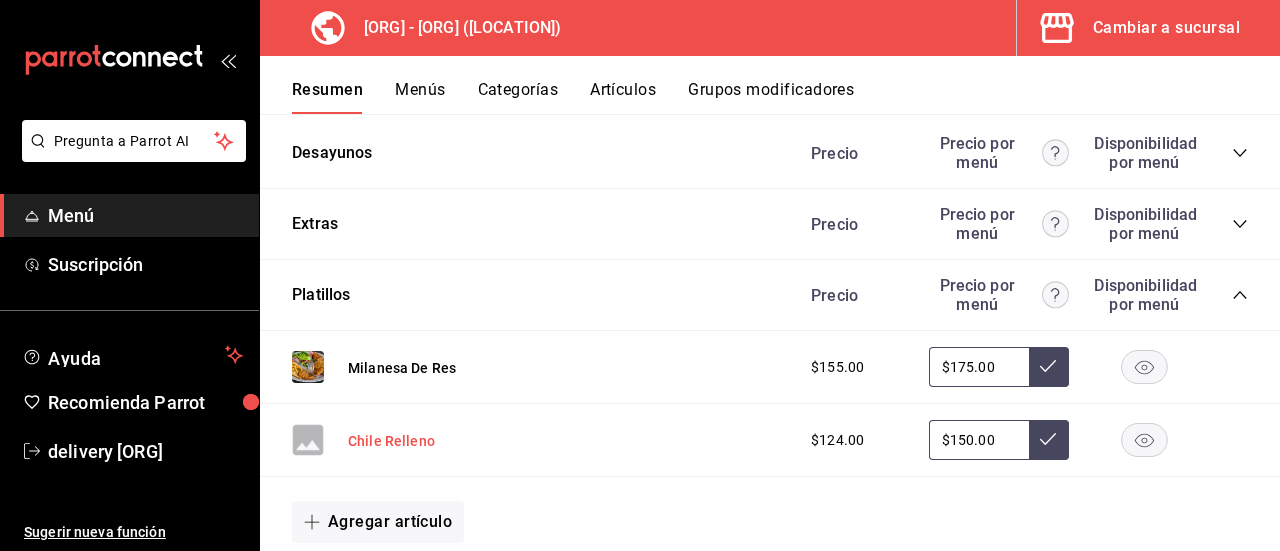 click on "Chile Relleno" at bounding box center [391, 441] 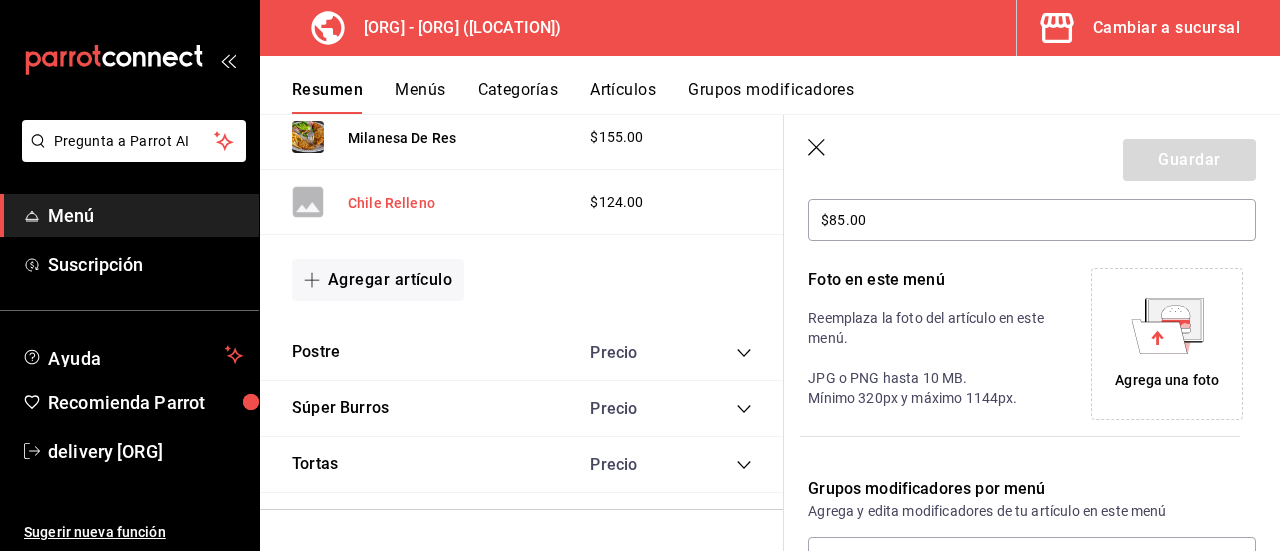 type on "$150.00" 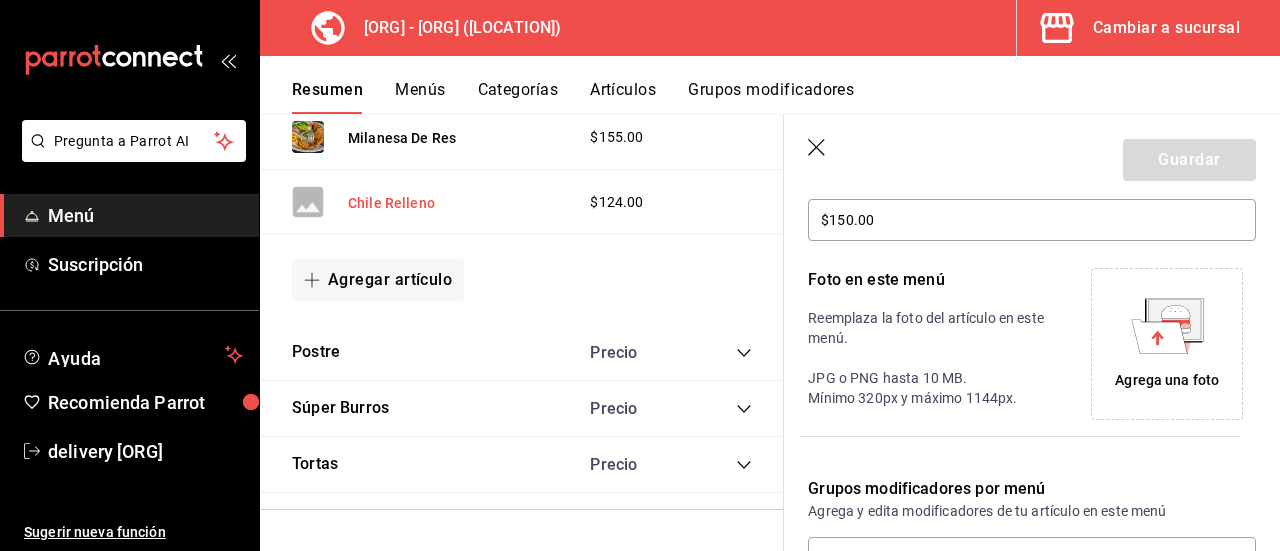 scroll, scrollTop: 3530, scrollLeft: 0, axis: vertical 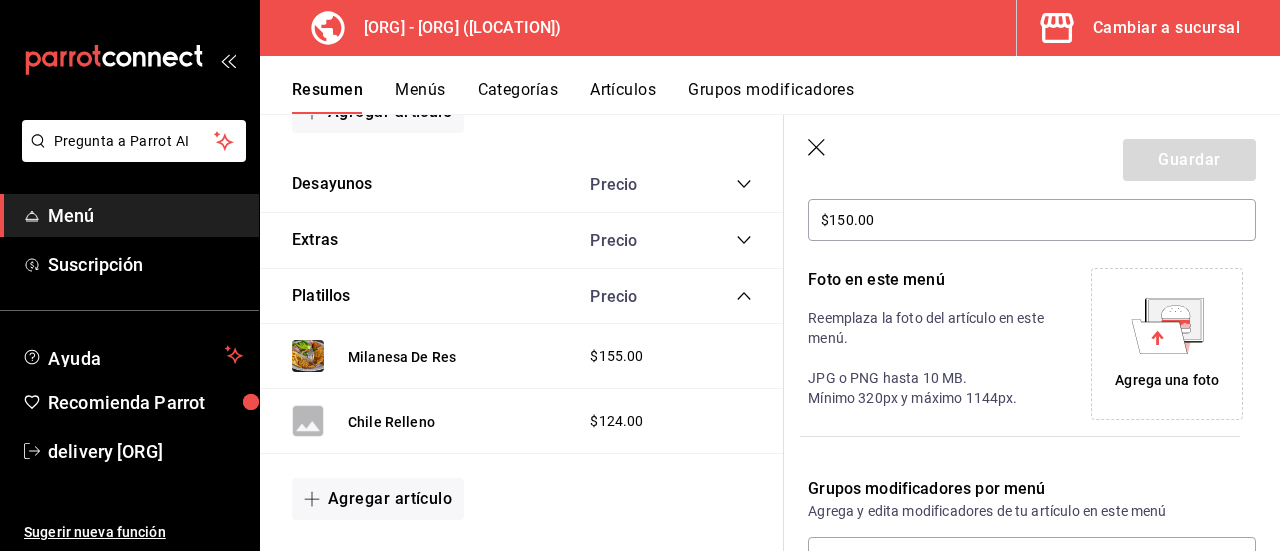 click on "Agrega una foto" at bounding box center (1167, 380) 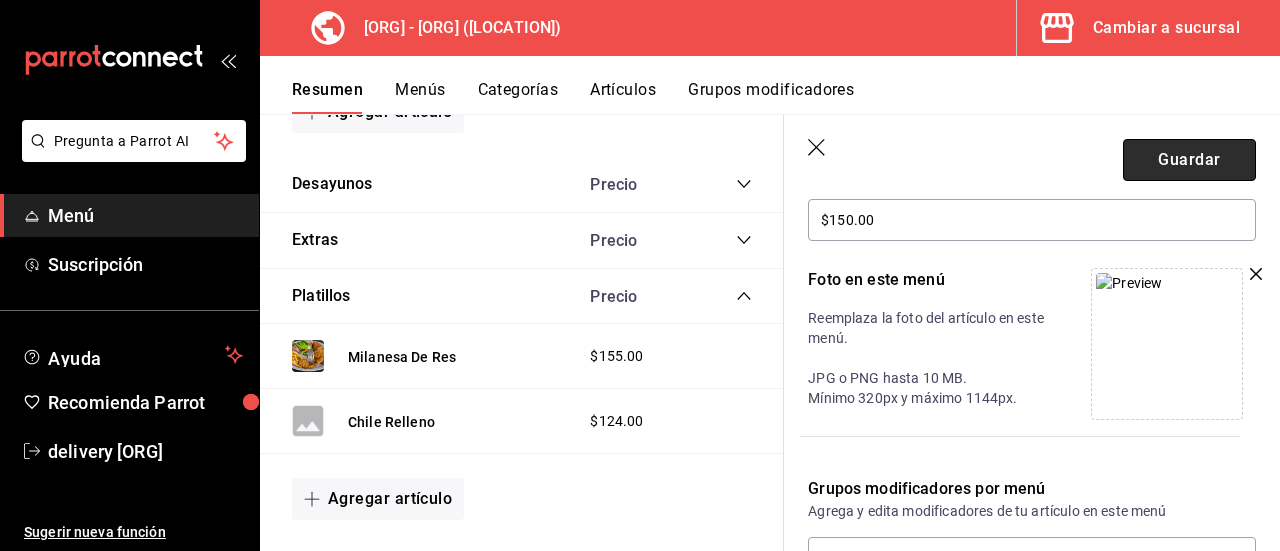 click on "Guardar" at bounding box center (1189, 160) 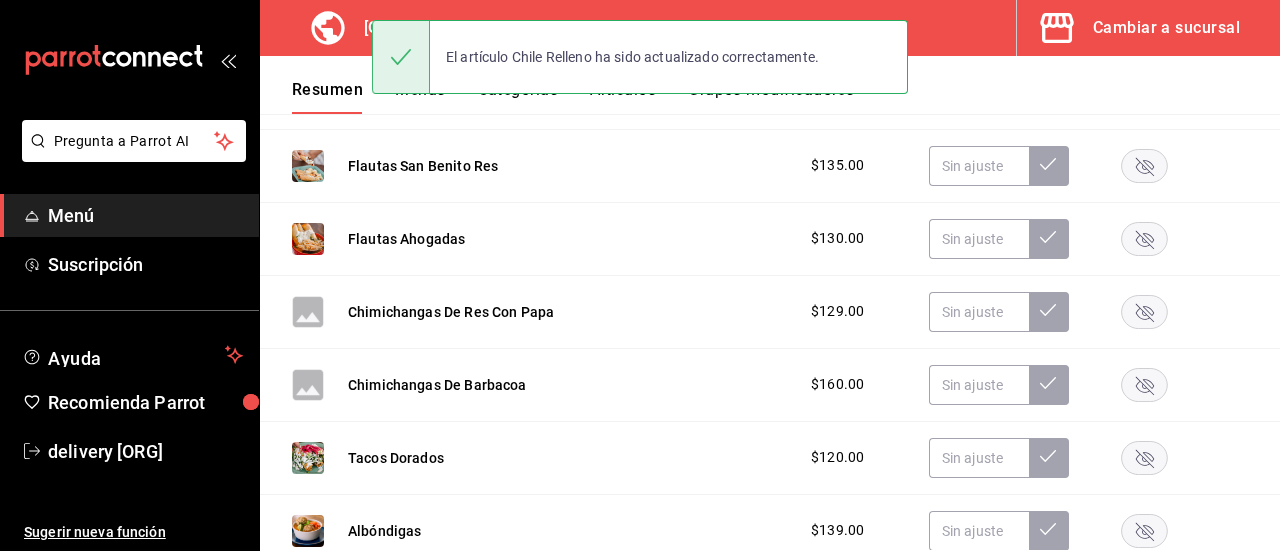scroll, scrollTop: 590, scrollLeft: 0, axis: vertical 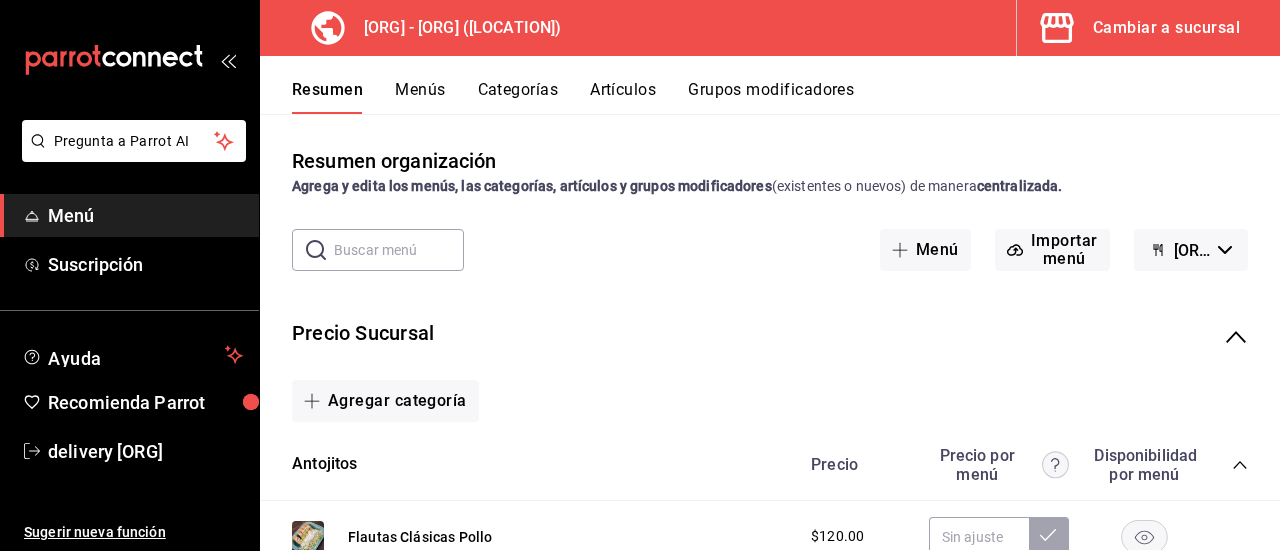 click 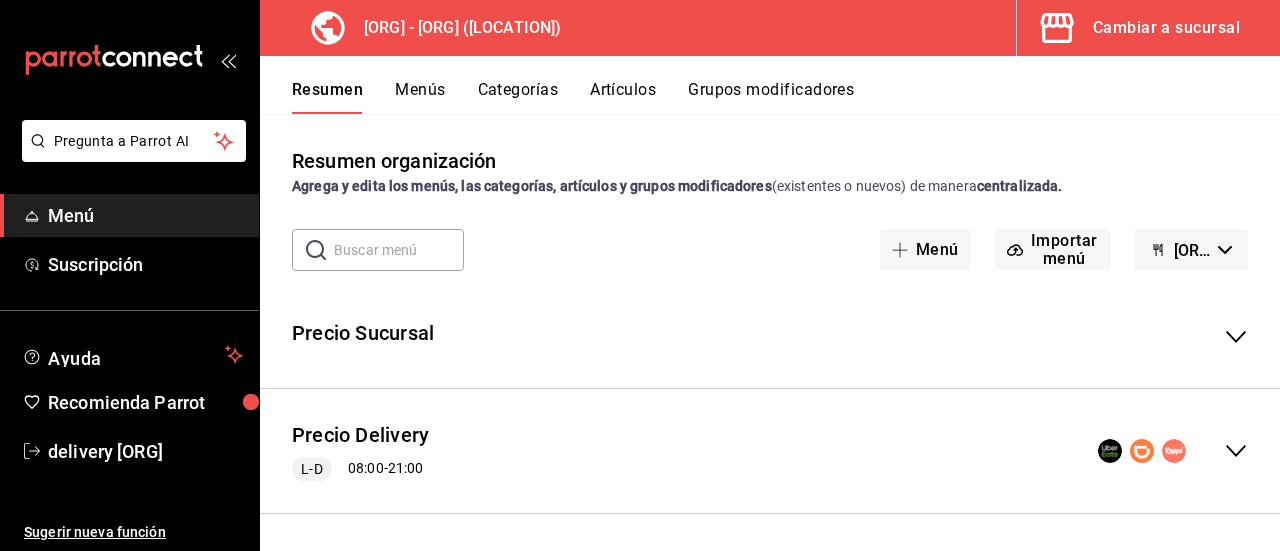 click 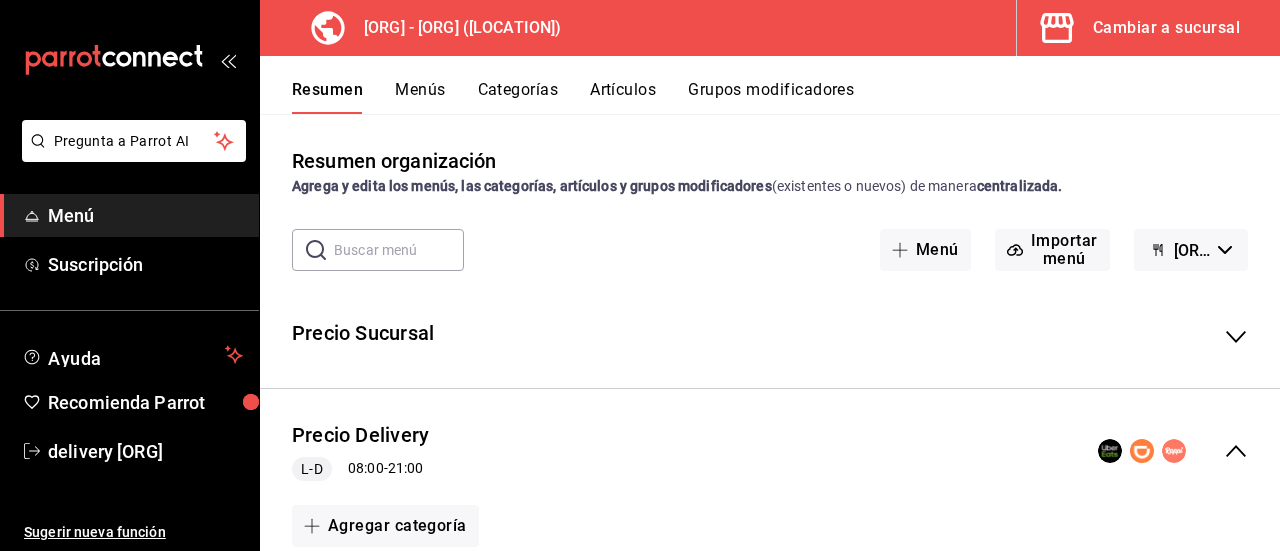drag, startPoint x: 1268, startPoint y: 145, endPoint x: 996, endPoint y: 78, distance: 280.13034 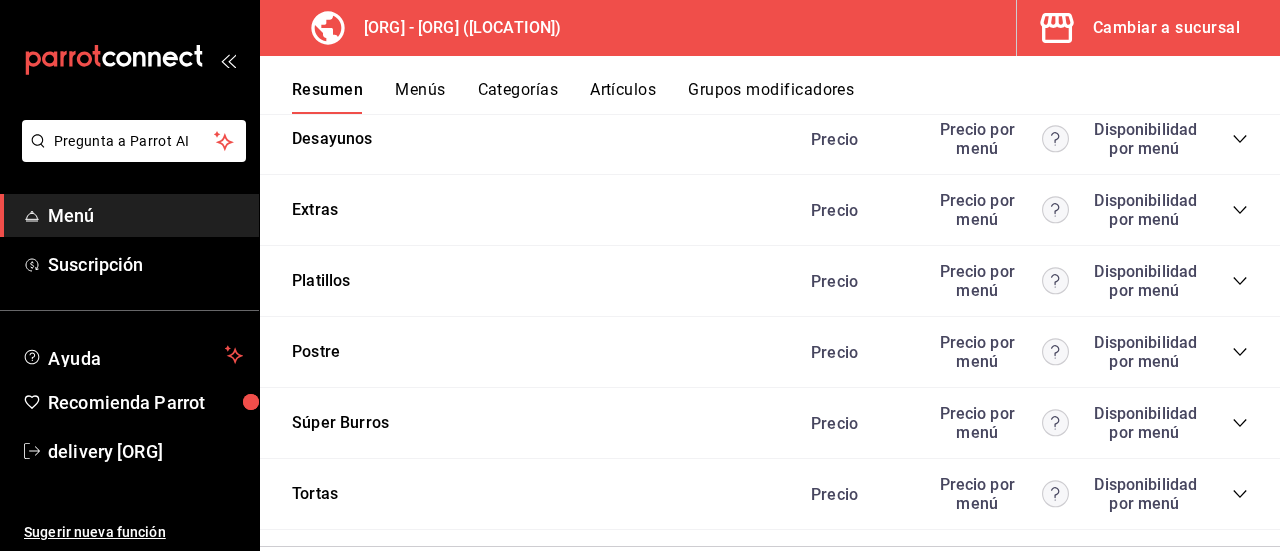scroll, scrollTop: 3789, scrollLeft: 0, axis: vertical 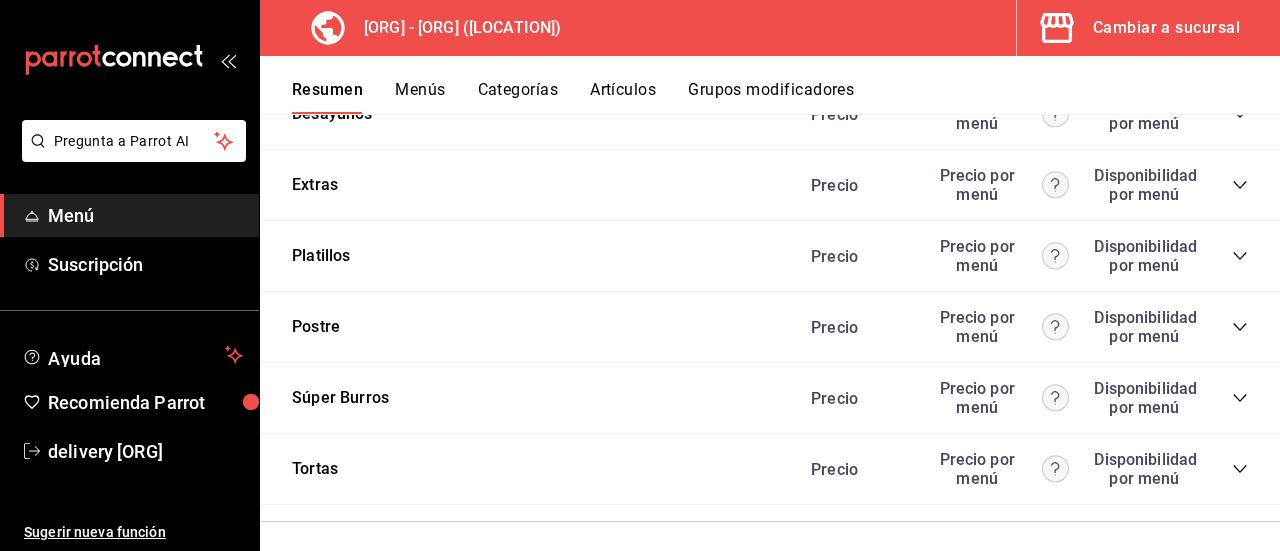 click 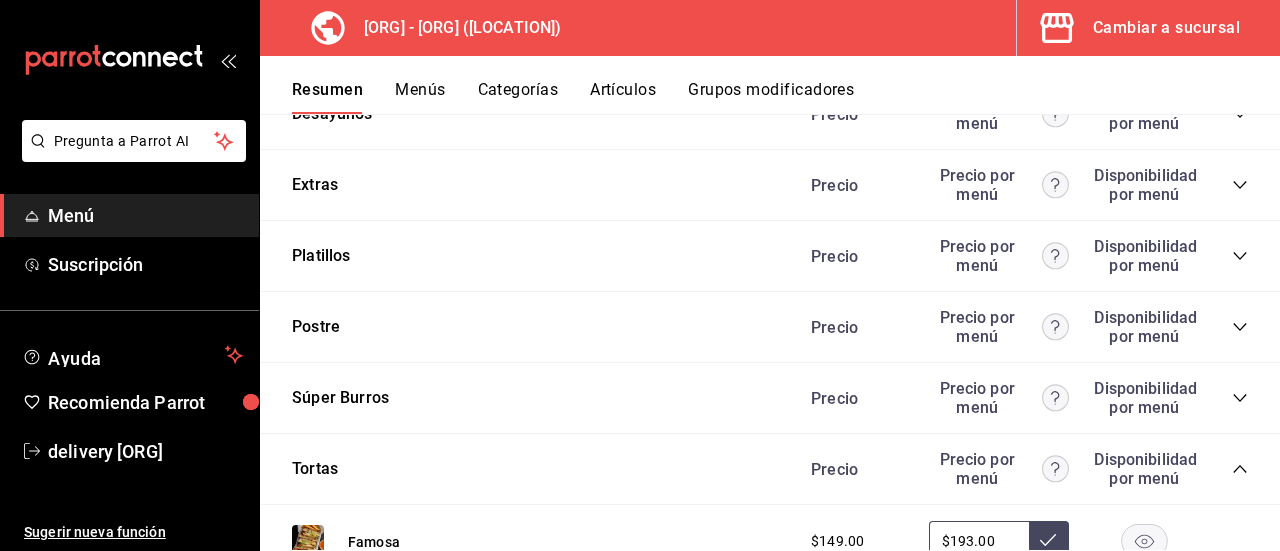 click 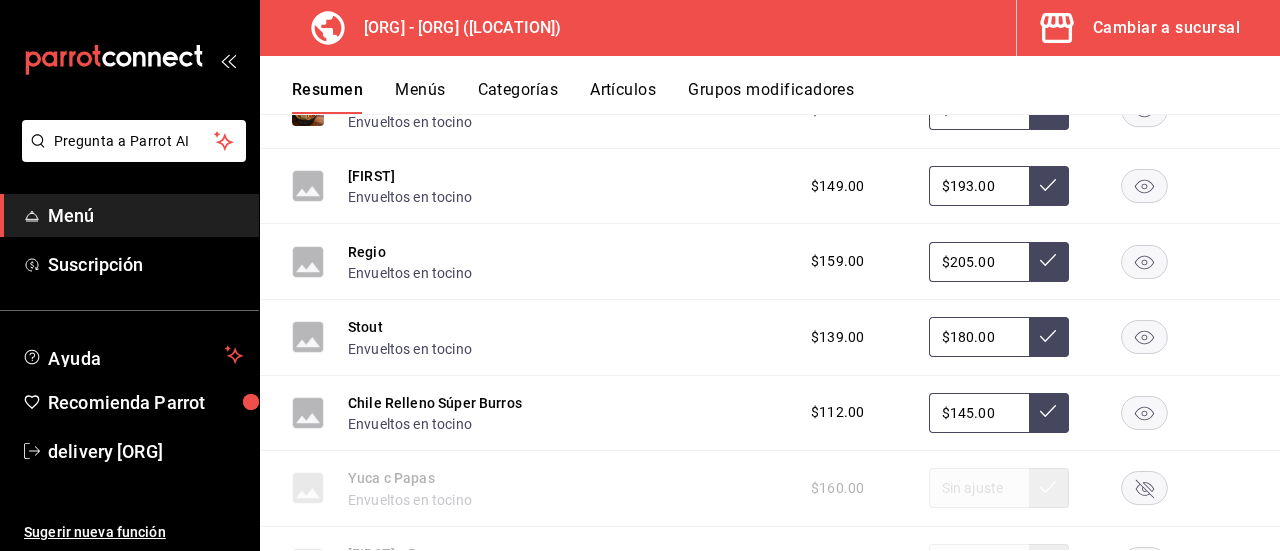 scroll, scrollTop: 4172, scrollLeft: 0, axis: vertical 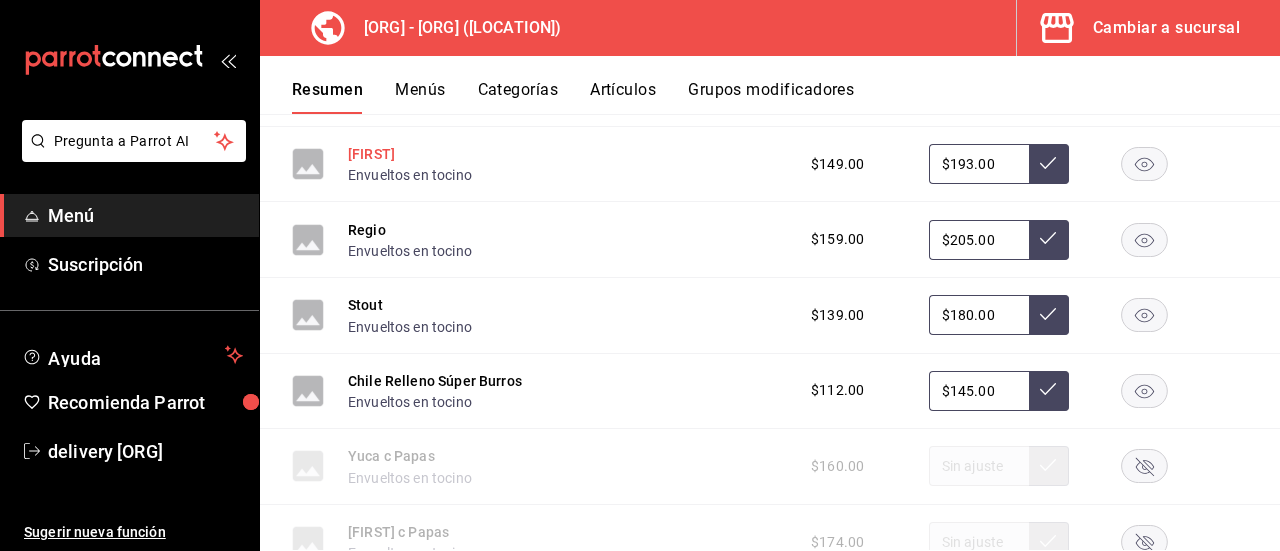 click on "[FIRST]" at bounding box center [371, 154] 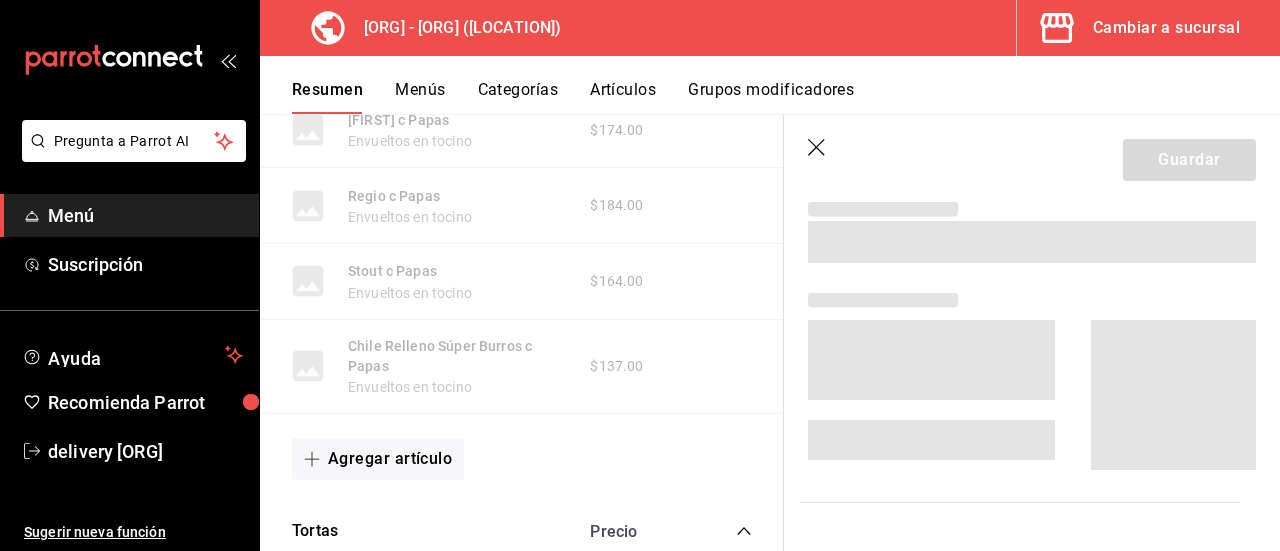 scroll, scrollTop: 3726, scrollLeft: 0, axis: vertical 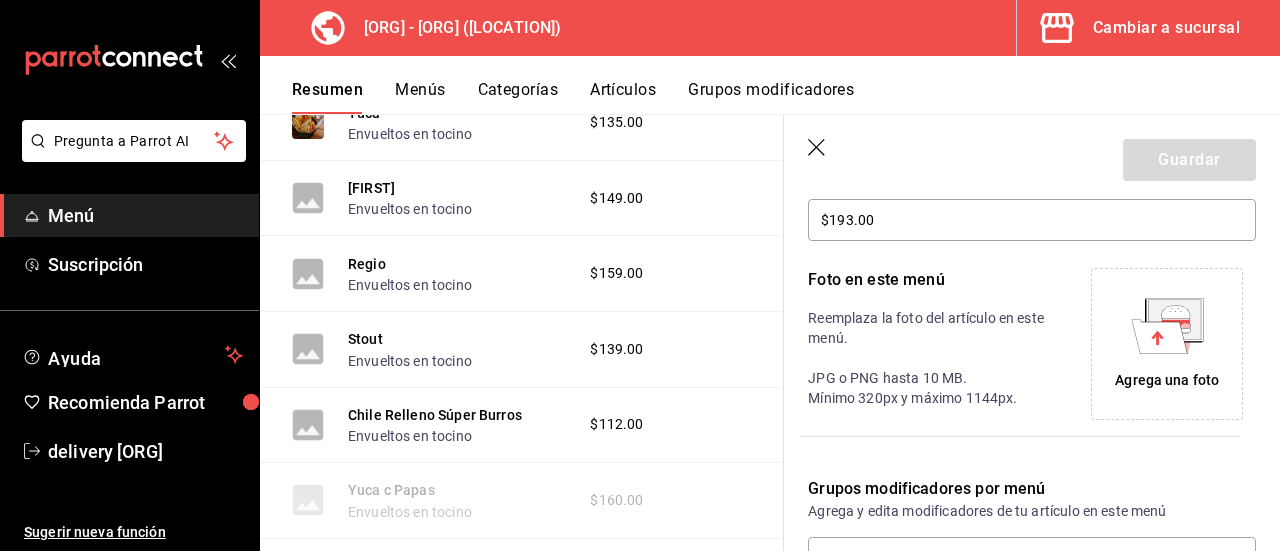 click on "Agrega una foto" at bounding box center (1167, 380) 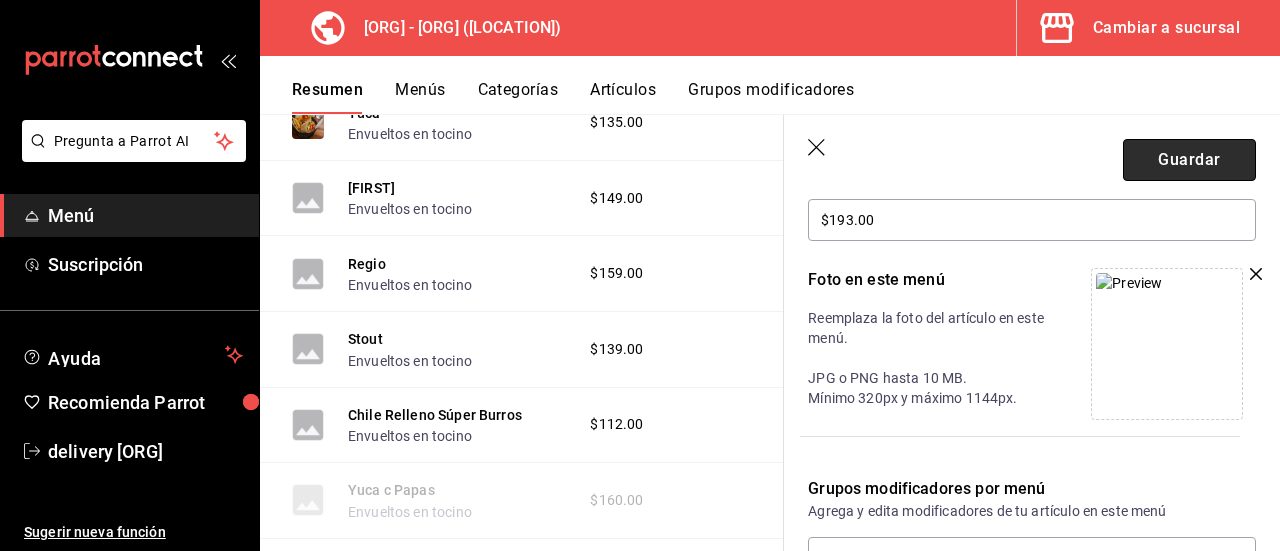 click on "Guardar" at bounding box center (1189, 160) 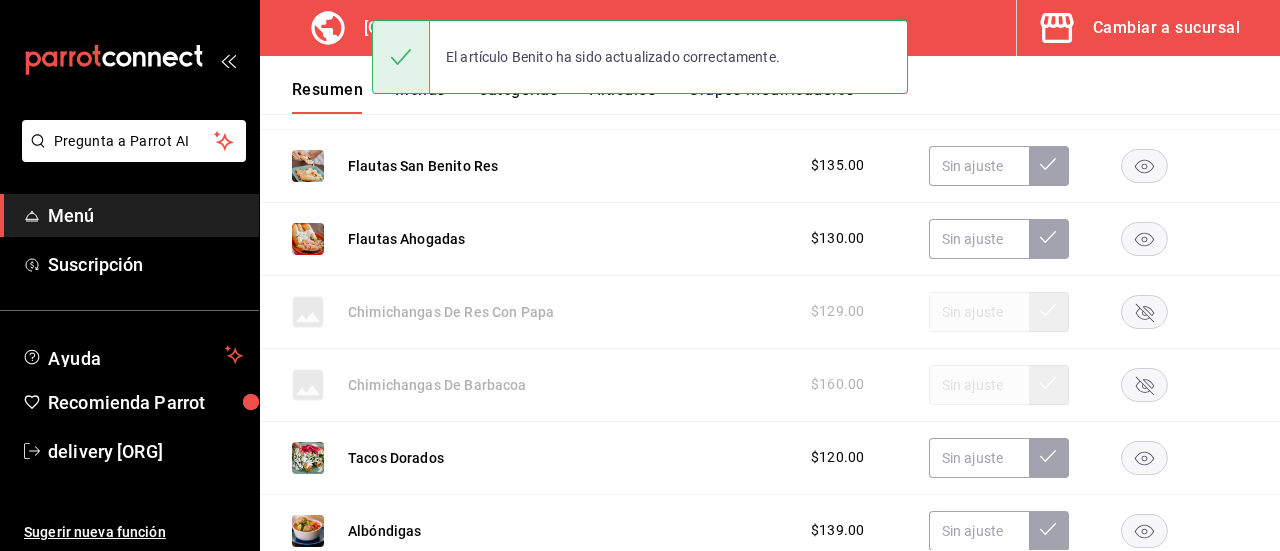 scroll, scrollTop: 3789, scrollLeft: 0, axis: vertical 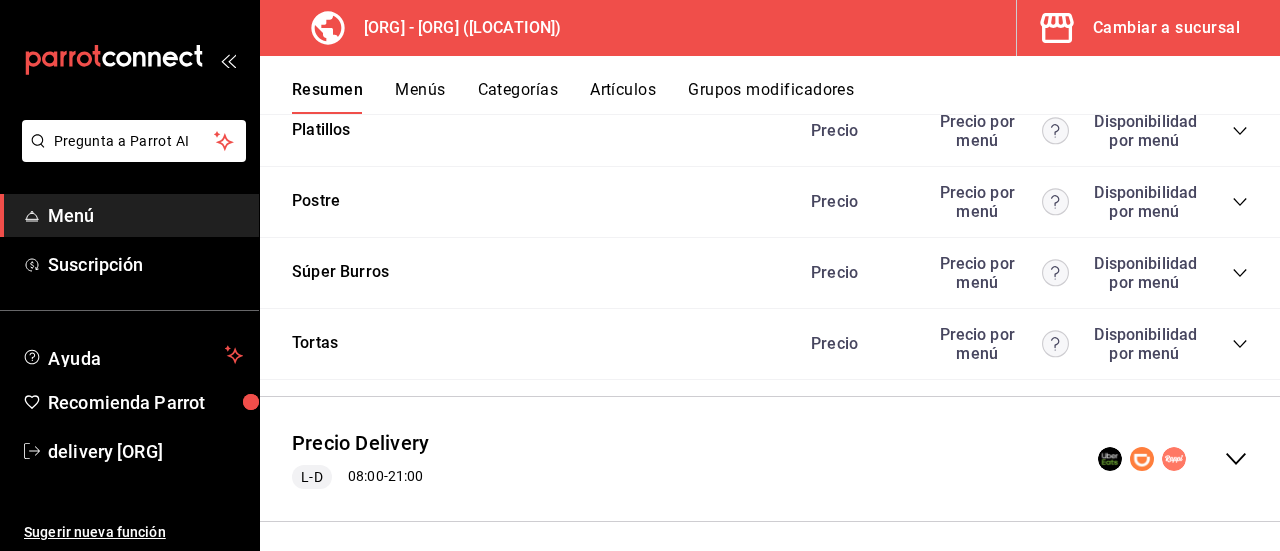 click on "Menús" at bounding box center (420, 97) 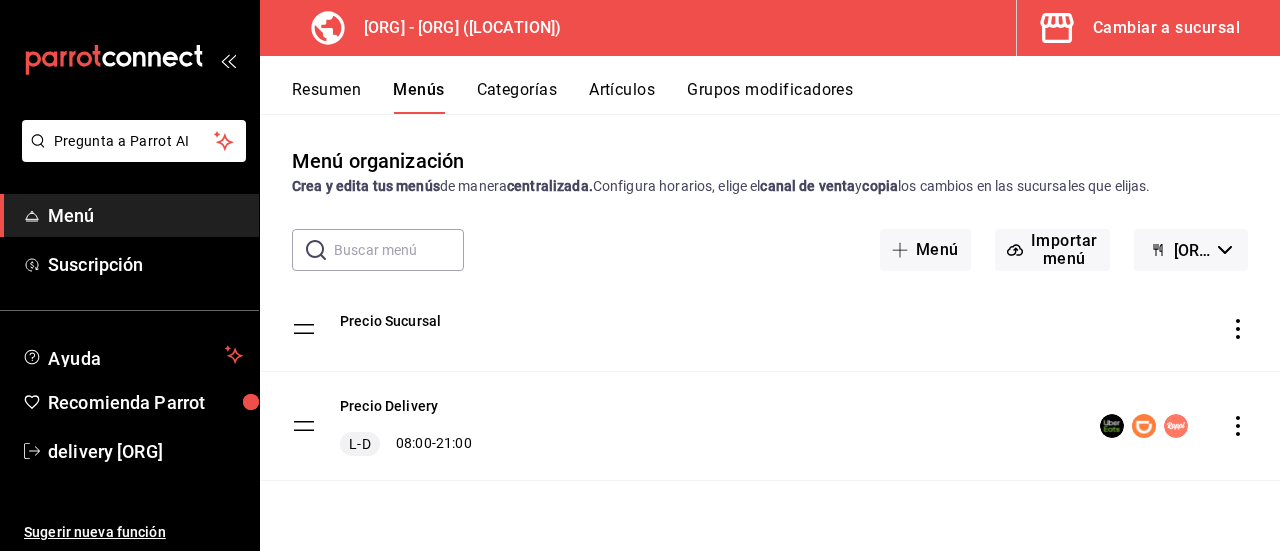 click 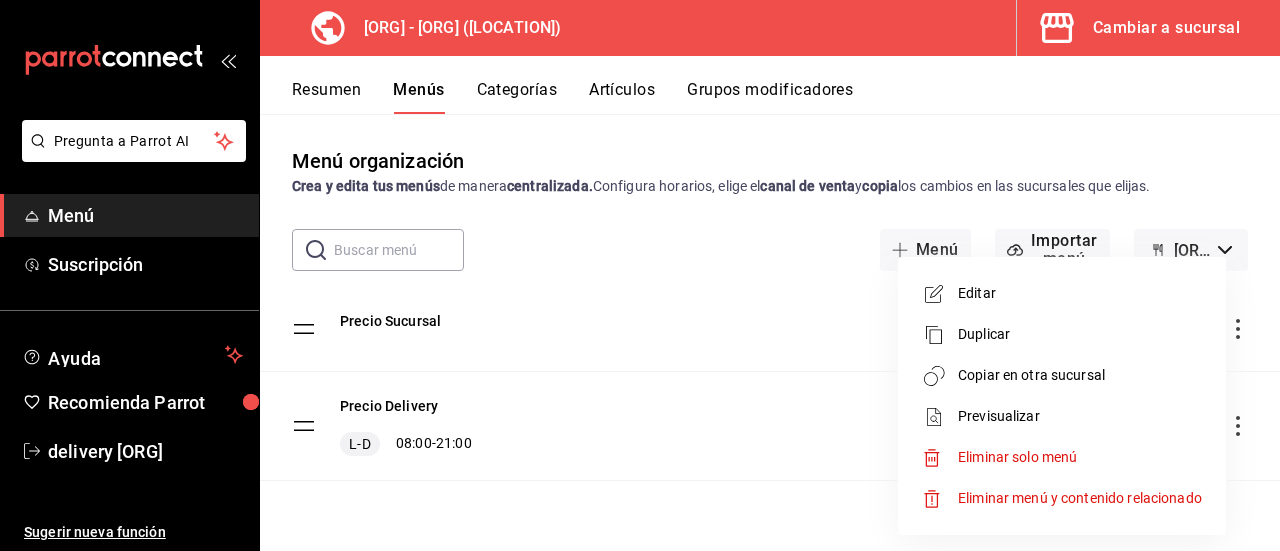 click on "Copiar en otra sucursal" at bounding box center [1080, 375] 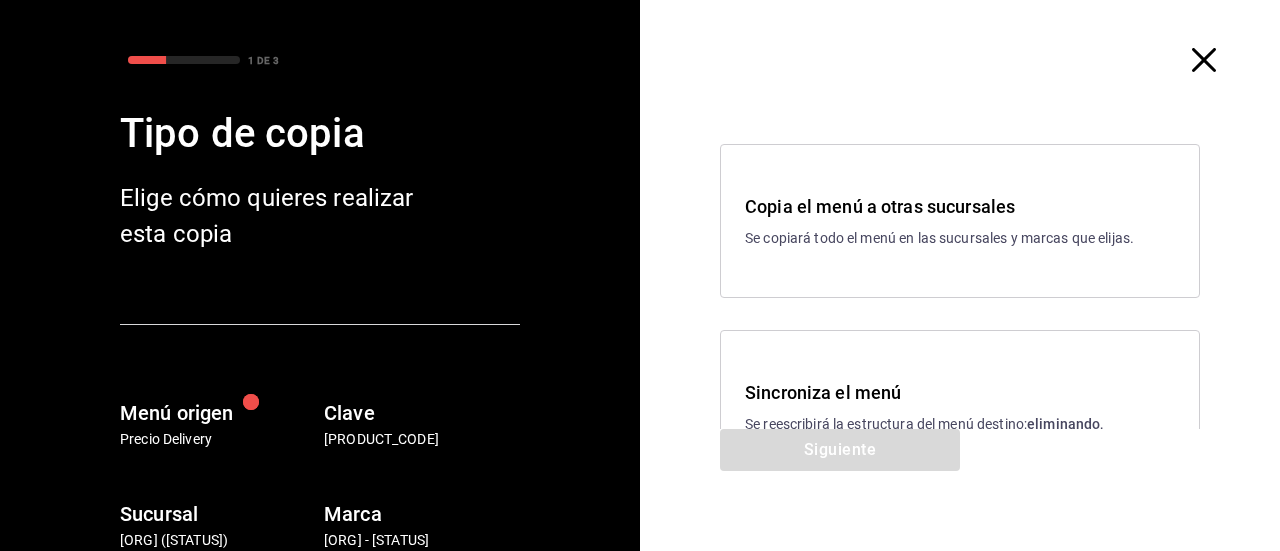 click on "Sincroniza el menú" at bounding box center (960, 392) 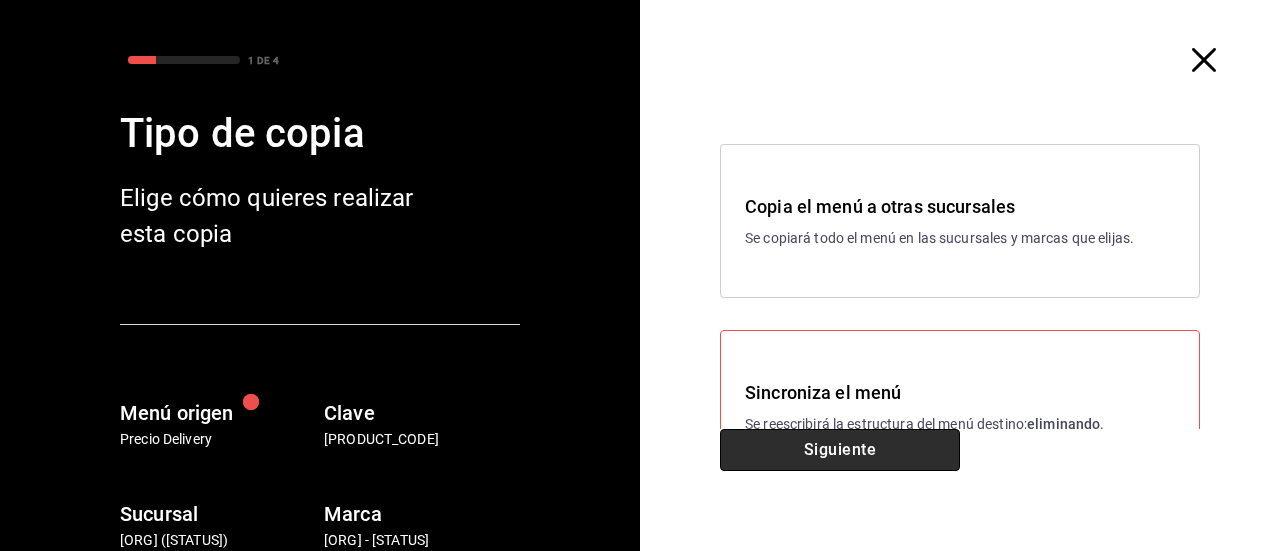 click on "Siguiente" at bounding box center [840, 450] 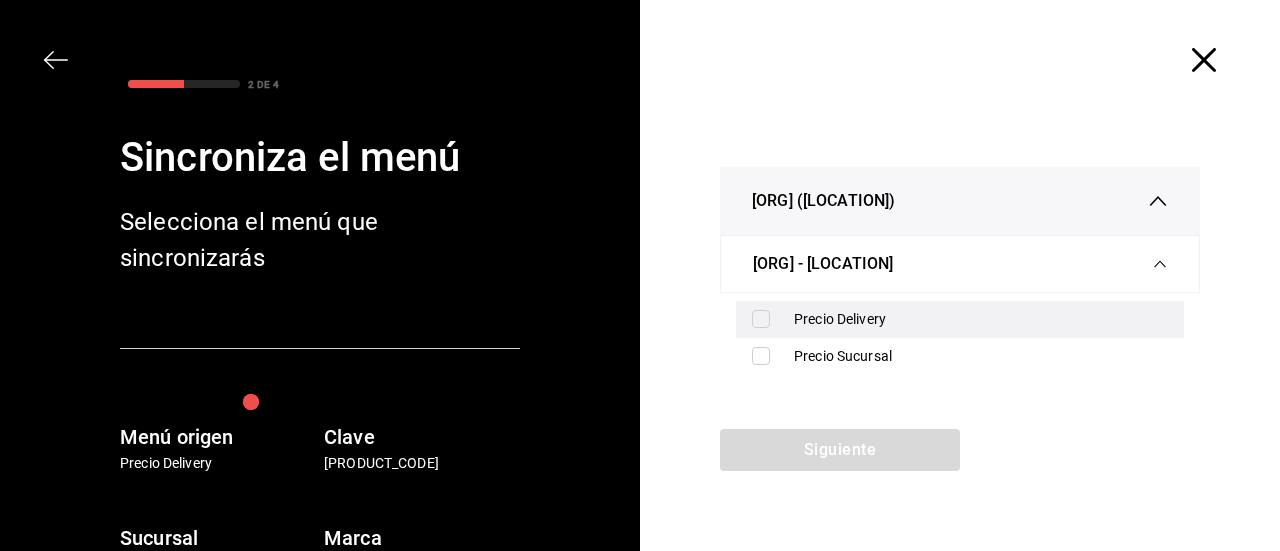 click on "Precio Delivery" at bounding box center [981, 319] 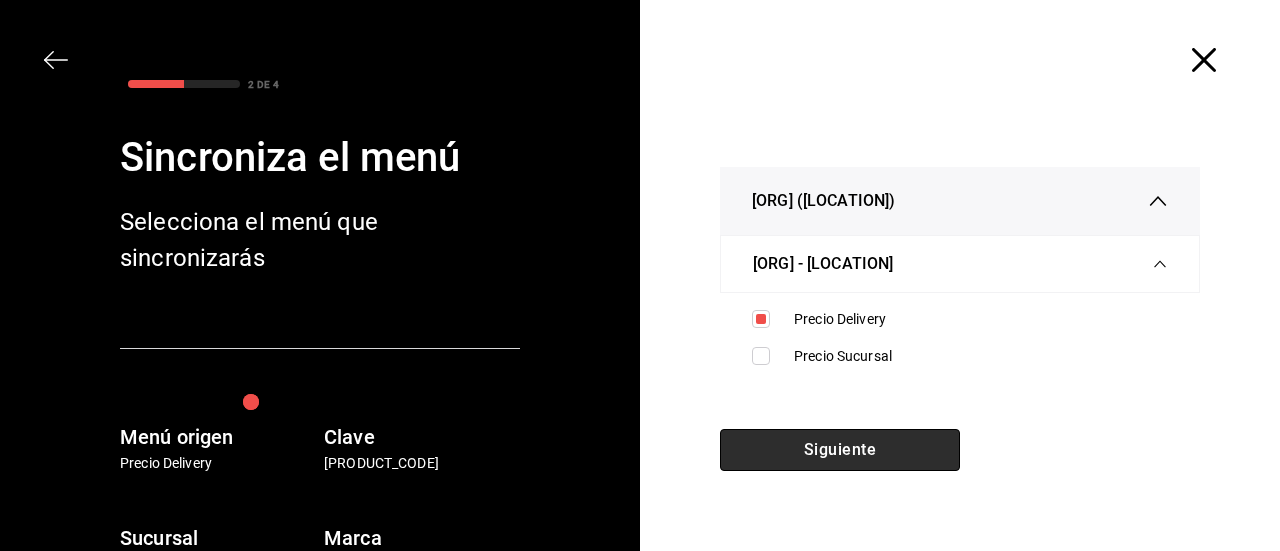 click on "Siguiente" at bounding box center [840, 450] 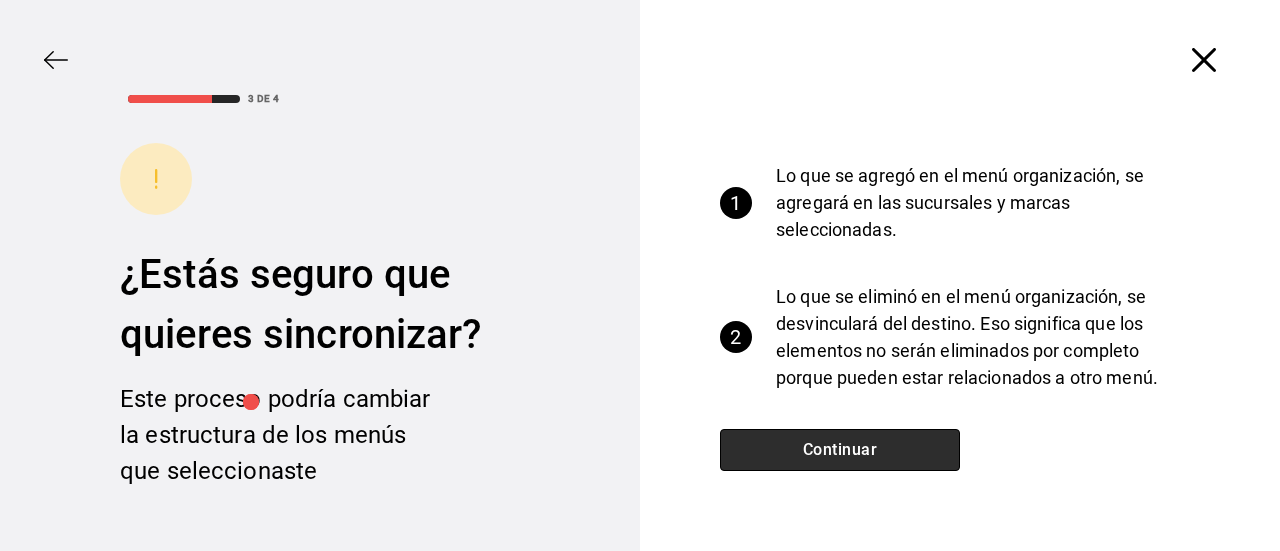 click on "Continuar" at bounding box center [840, 450] 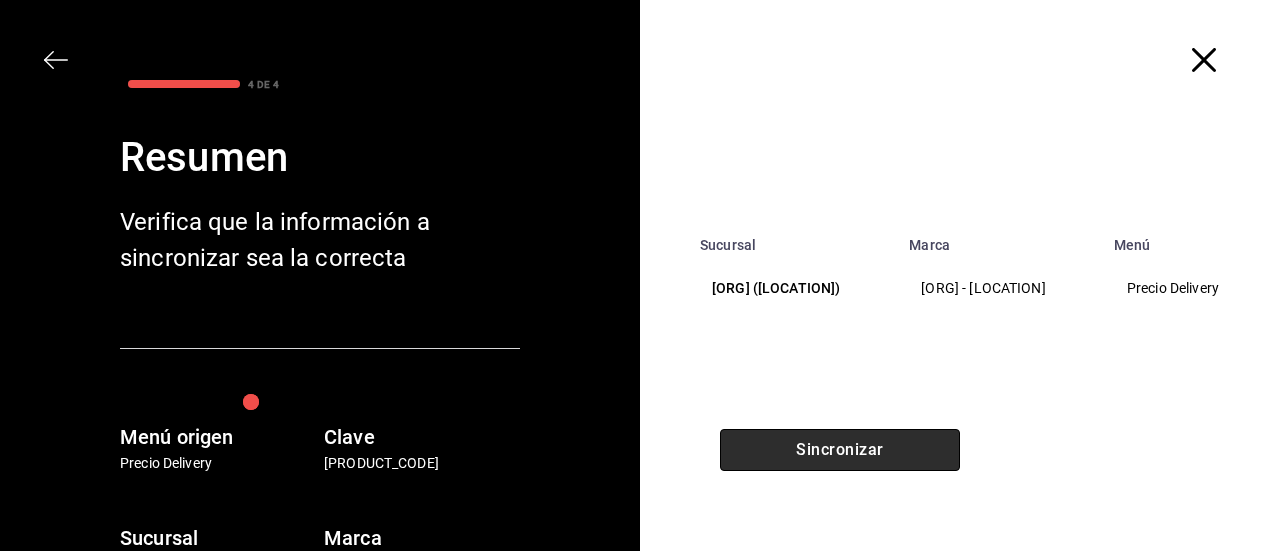 click on "Sincronizar" at bounding box center [840, 450] 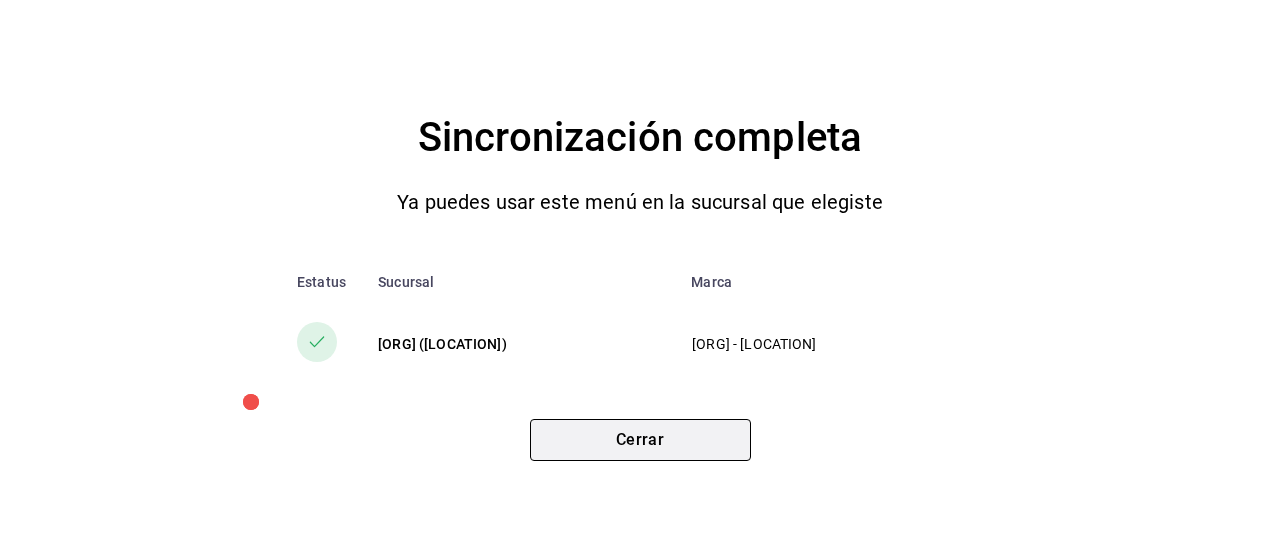click on "Cerrar" at bounding box center [640, 440] 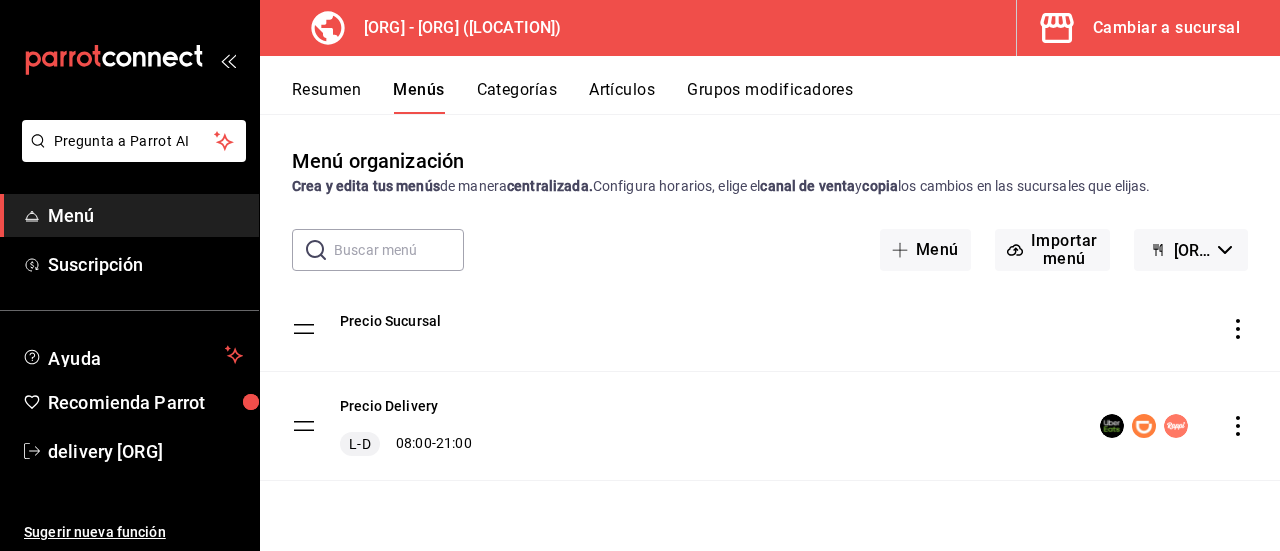 click on "Cambiar a sucursal" at bounding box center [1166, 28] 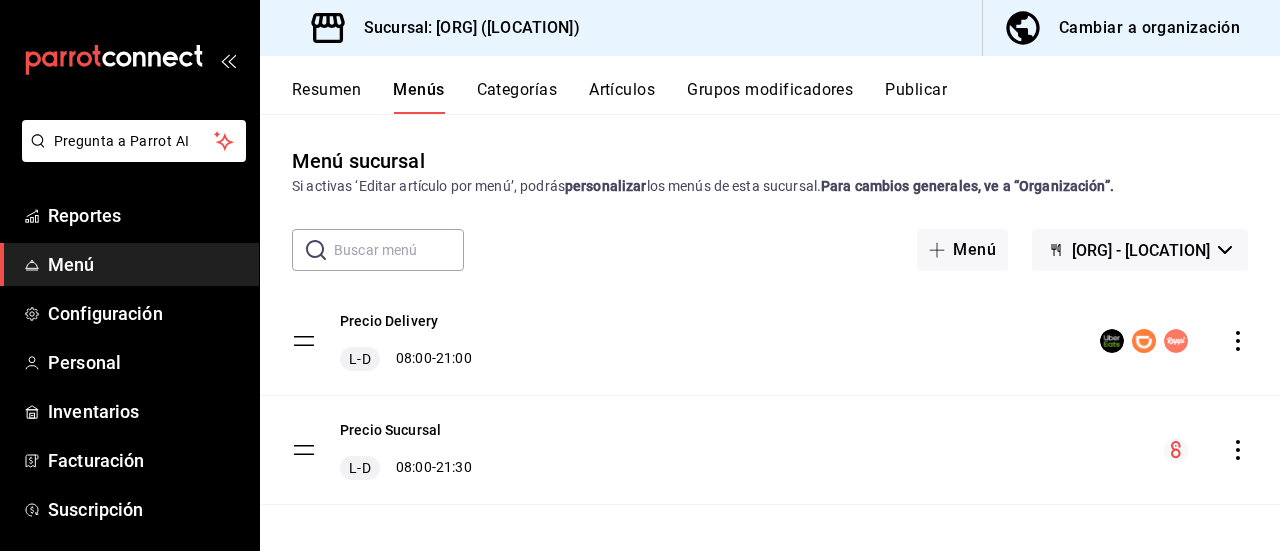 click on "Publicar" at bounding box center (916, 97) 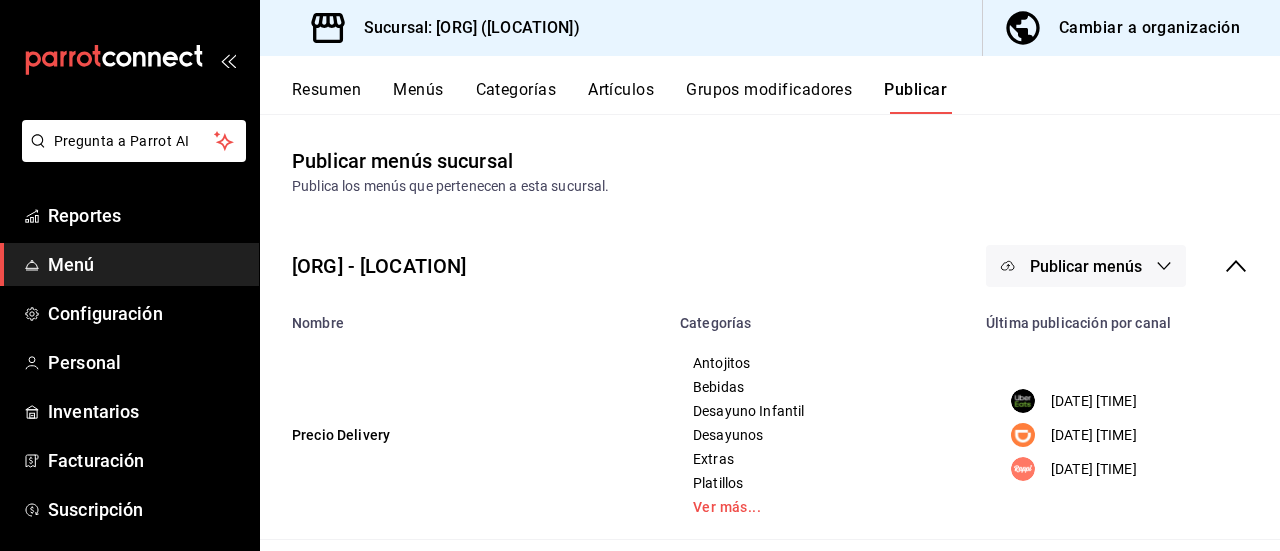 click on "Publicar menús" at bounding box center (1086, 266) 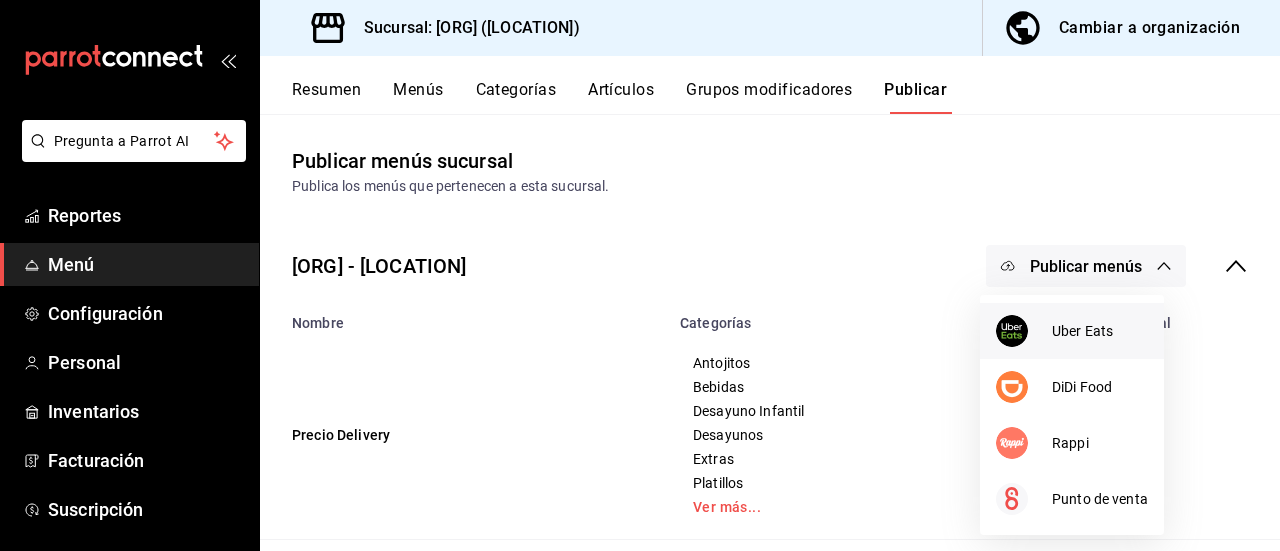 click on "Uber Eats" at bounding box center [1100, 331] 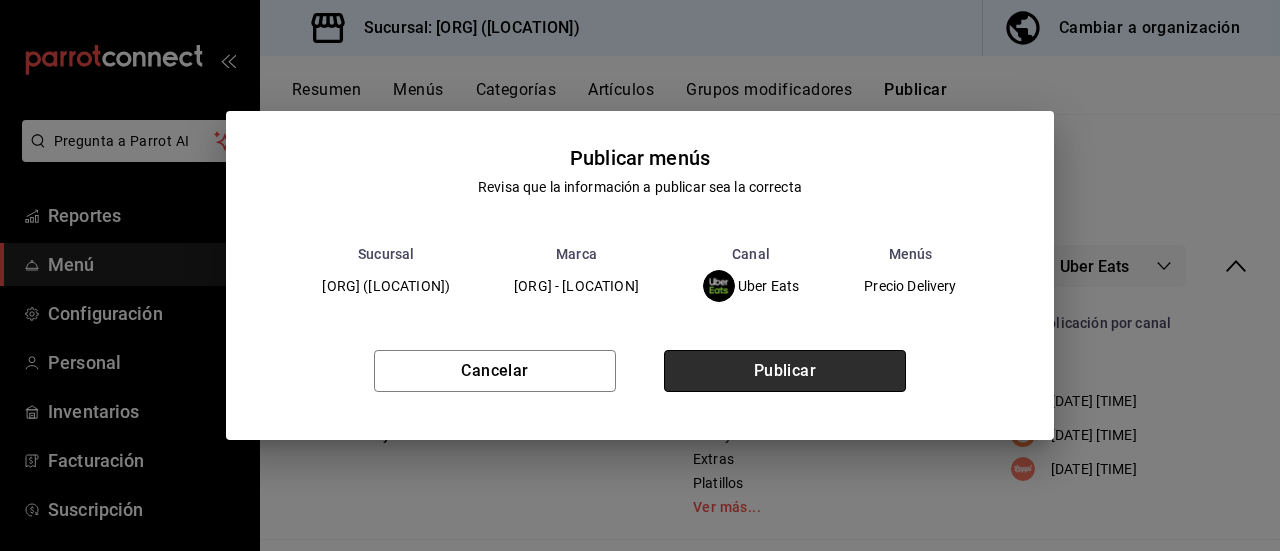 click on "Publicar" at bounding box center [785, 371] 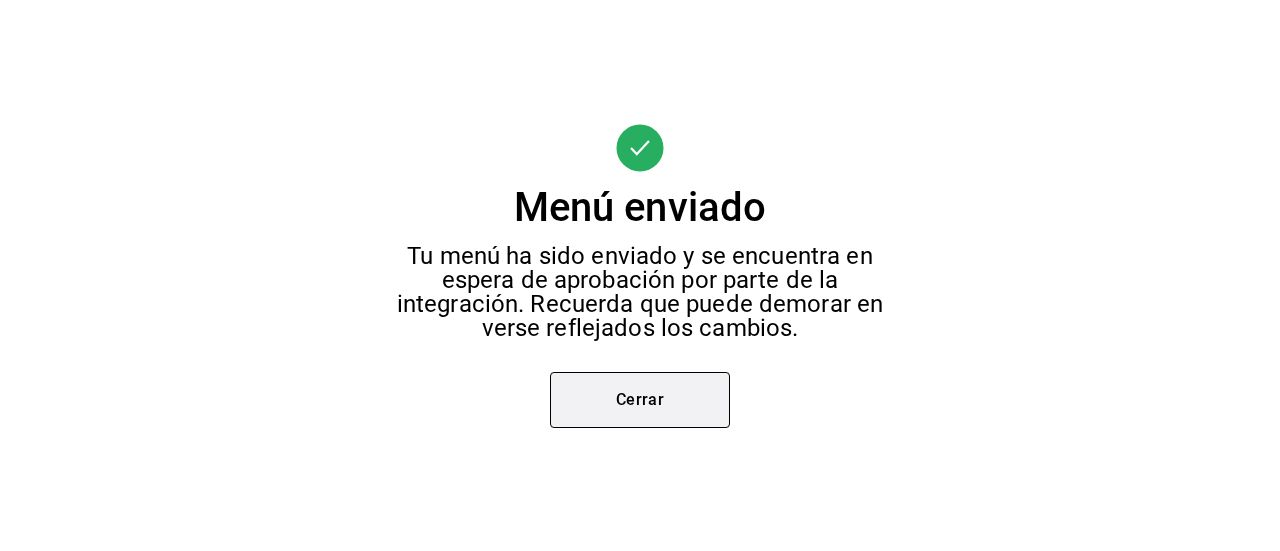 click on "Cerrar" at bounding box center [640, 400] 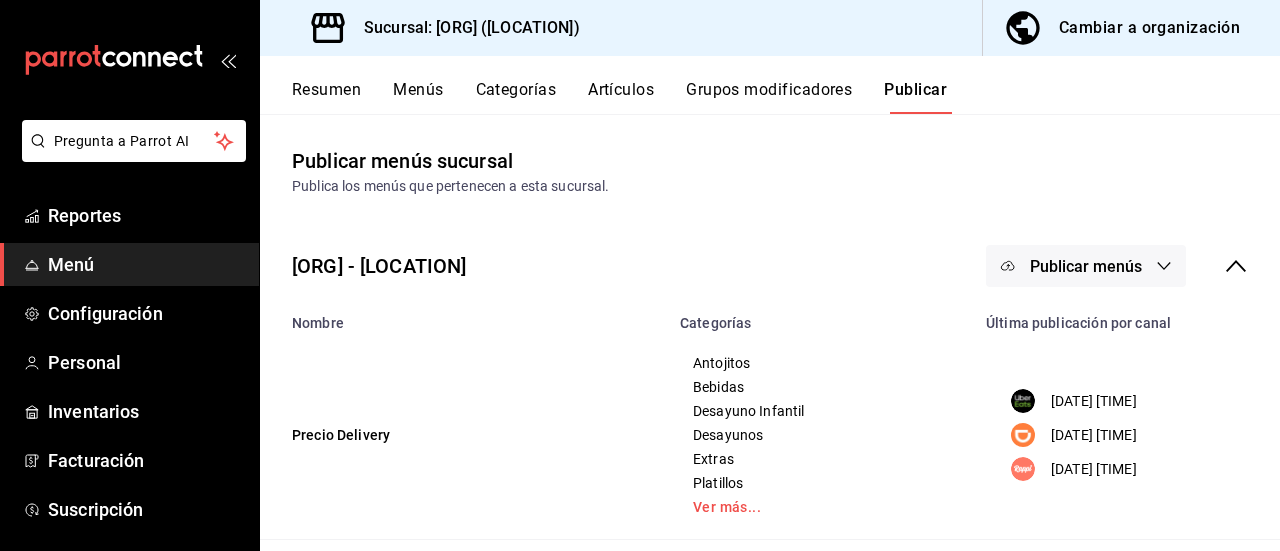 click on "Publicar menús" at bounding box center (1086, 266) 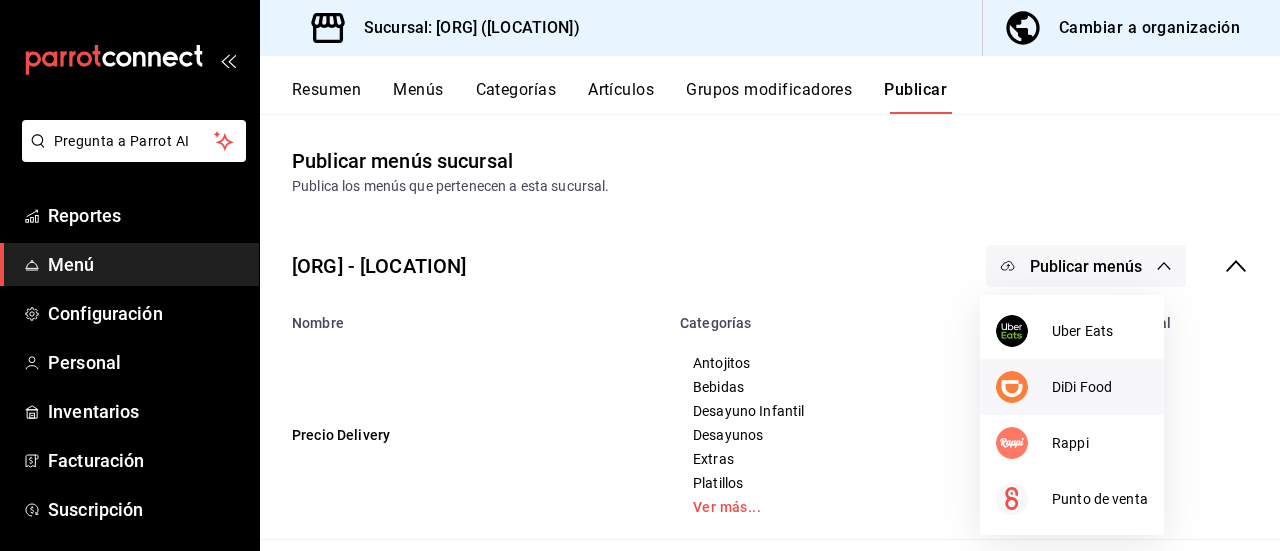 click on "DiDi Food" at bounding box center (1100, 387) 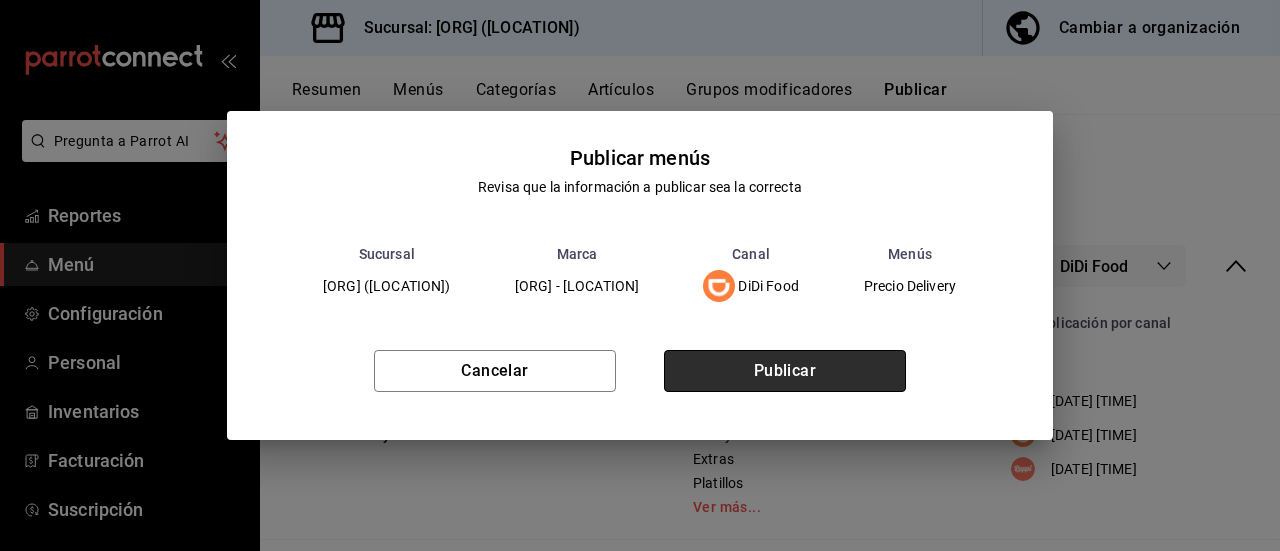 click on "Publicar" at bounding box center [785, 371] 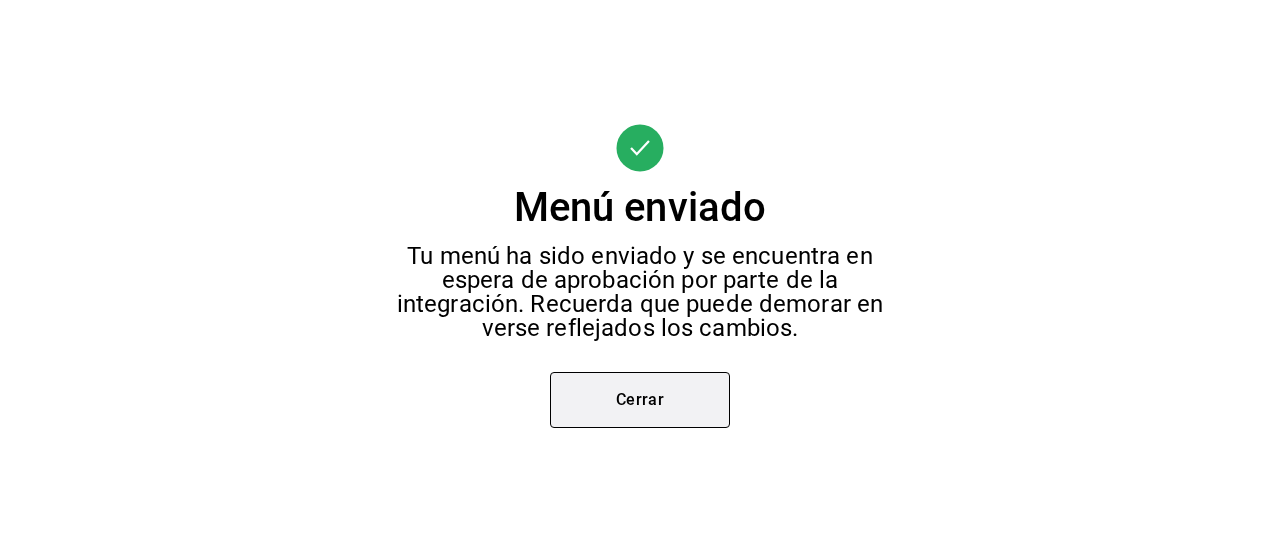 click on "Cerrar" at bounding box center (640, 400) 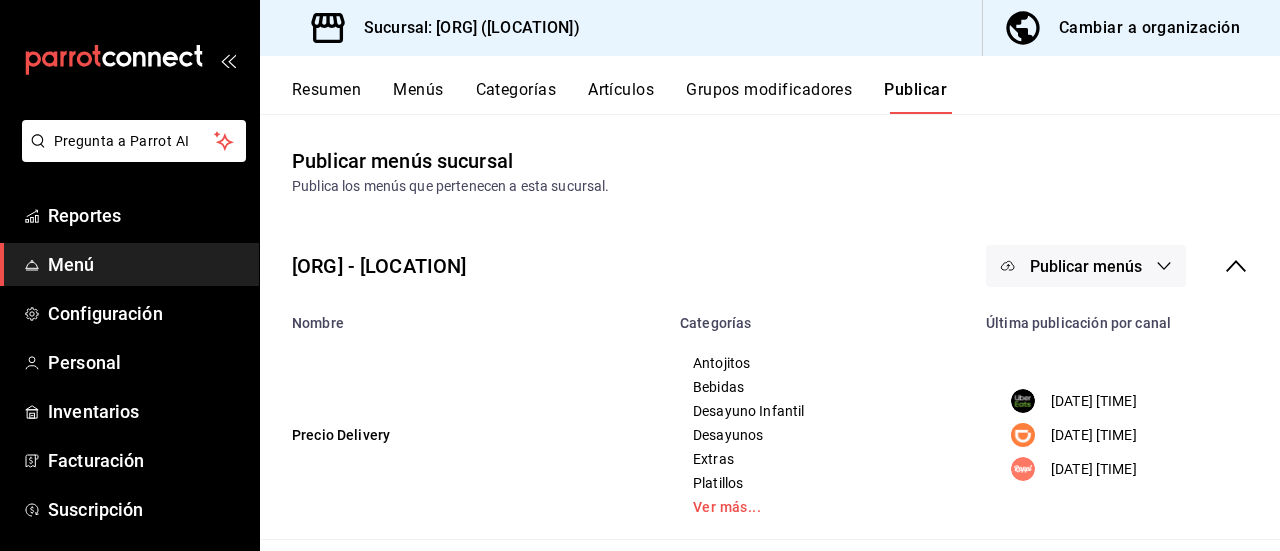click on "Publicar menús" at bounding box center (1086, 266) 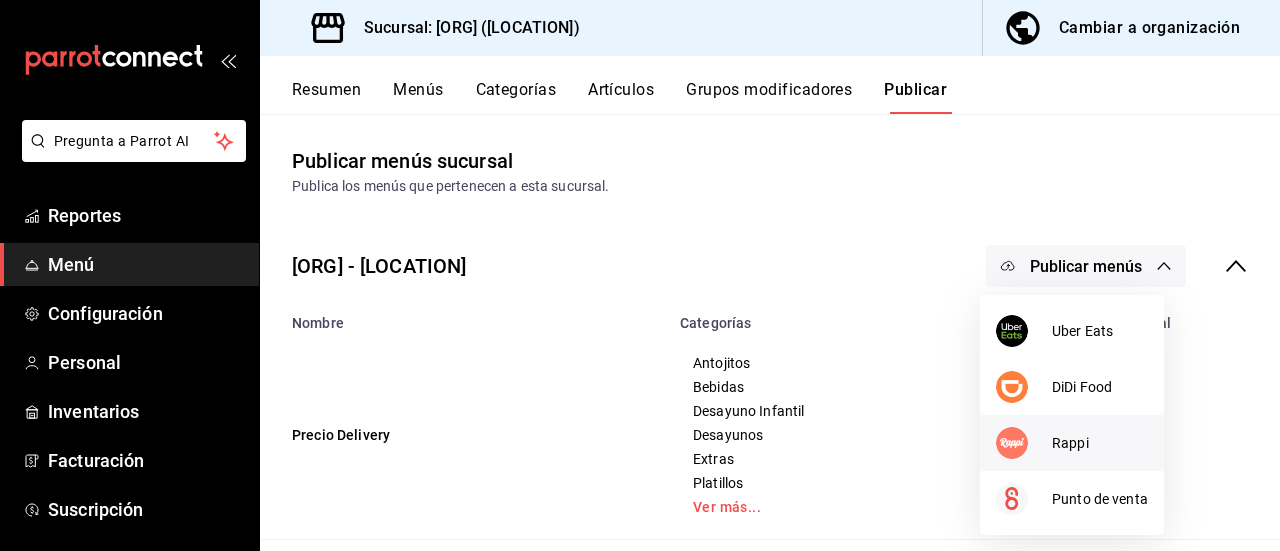 click on "Rappi" at bounding box center [1100, 443] 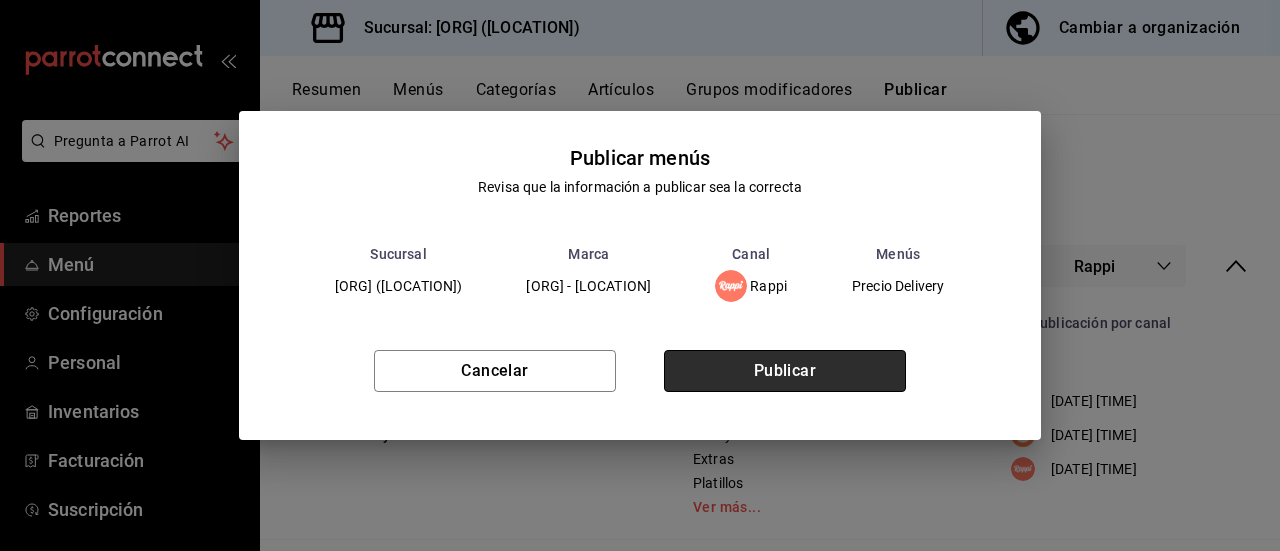 click on "Publicar" at bounding box center [785, 371] 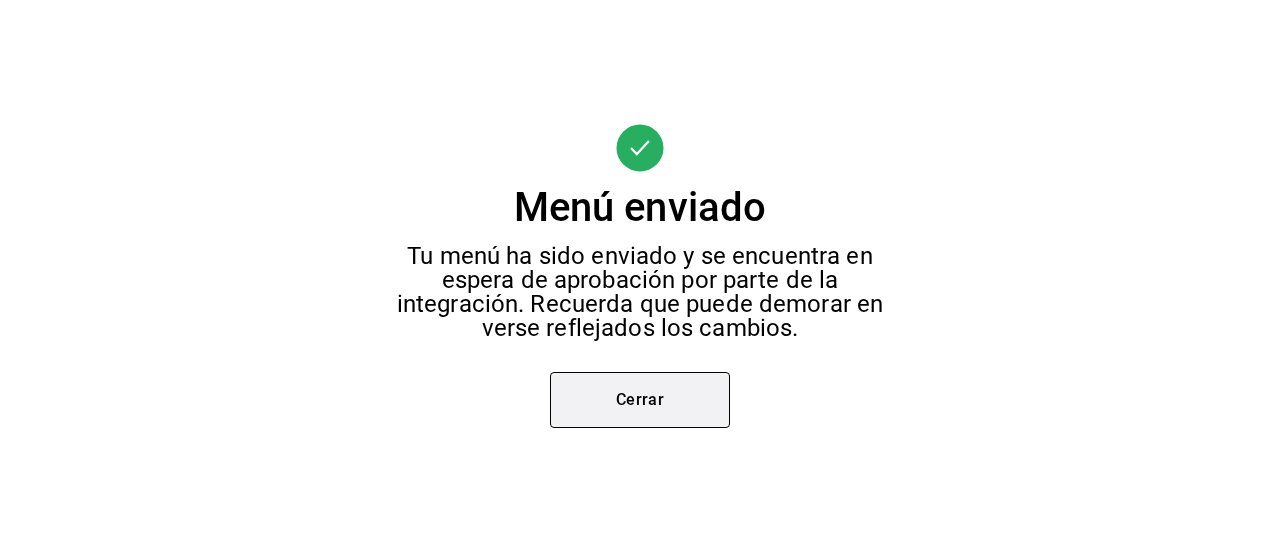 click on "Cerrar" at bounding box center [640, 400] 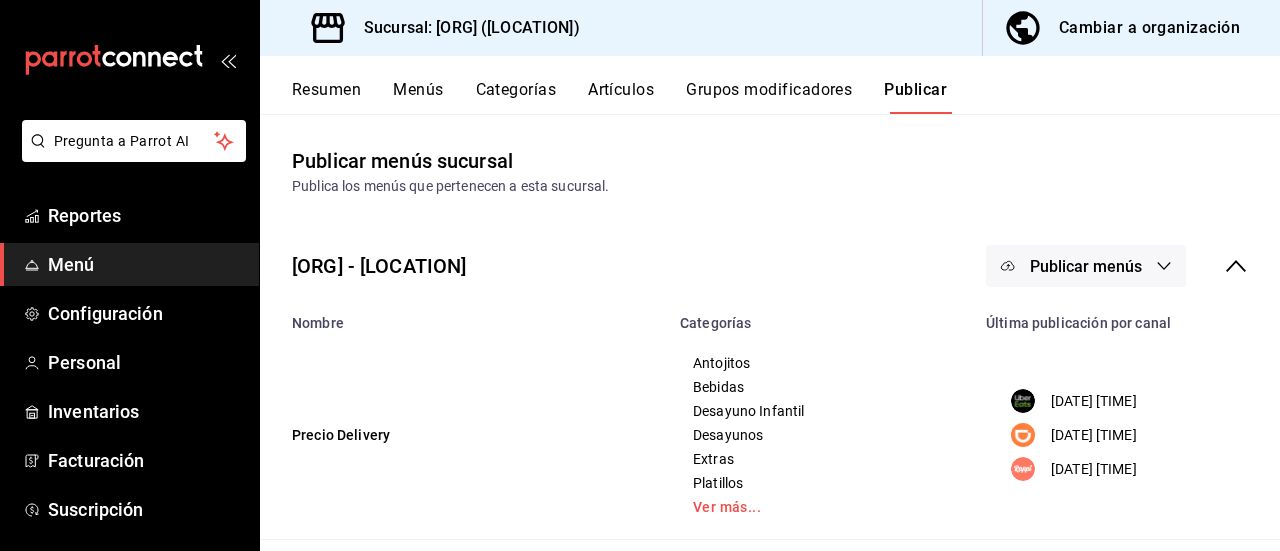 click on "Cambiar a organización" at bounding box center (1149, 28) 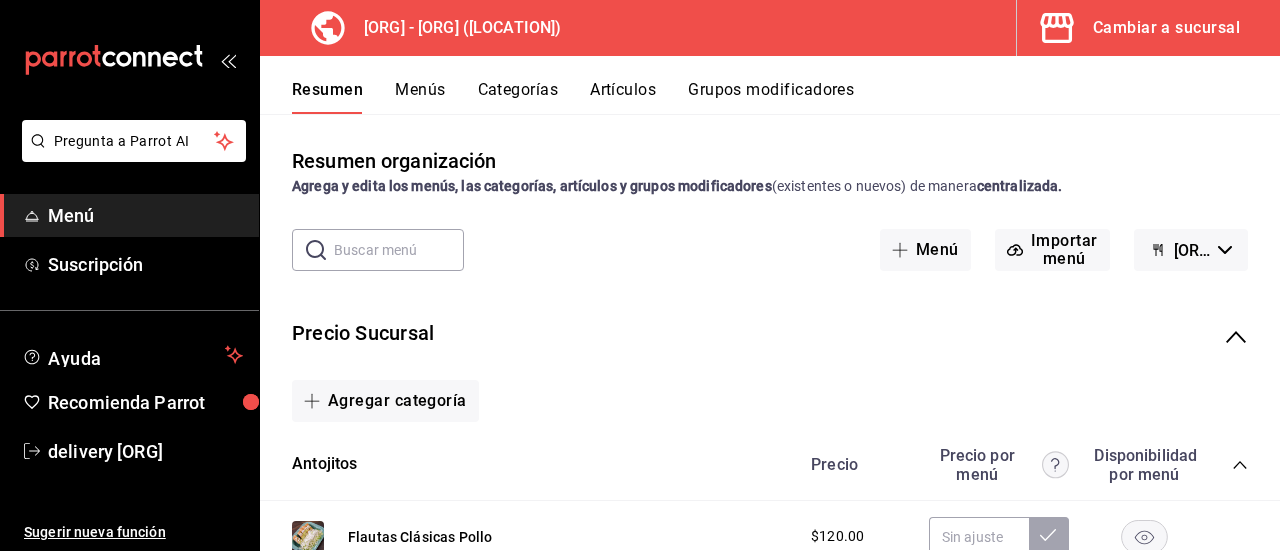 click 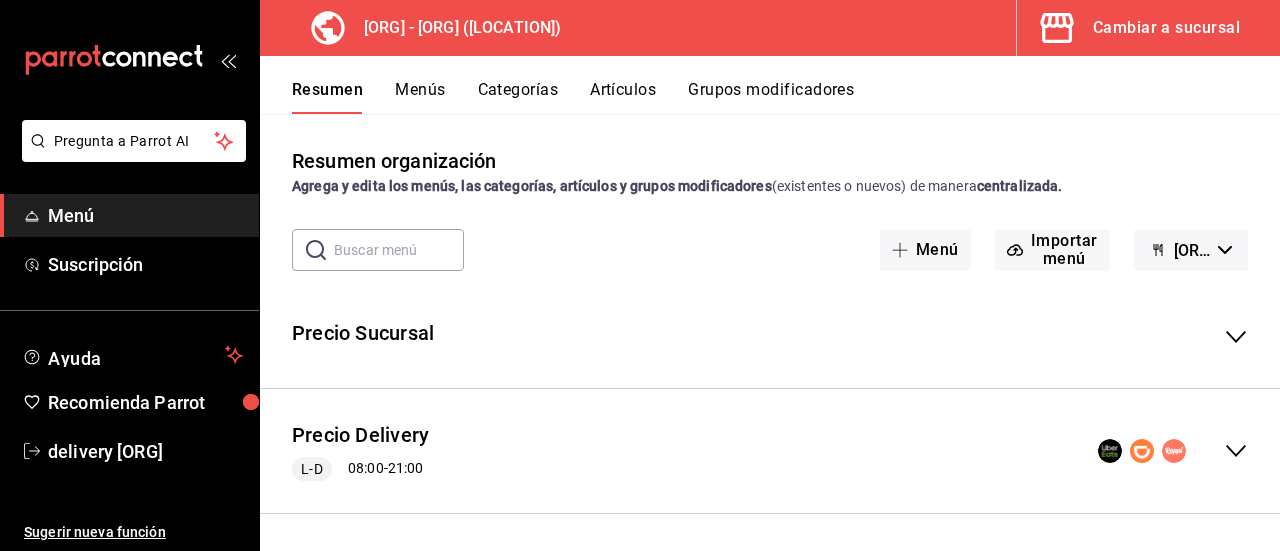 click 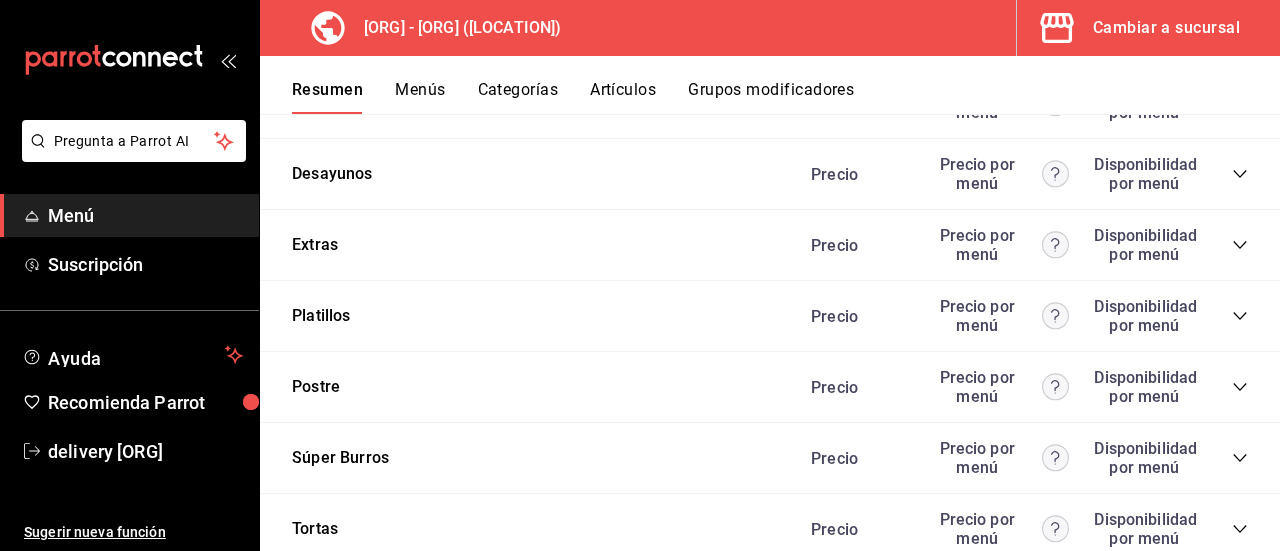 scroll, scrollTop: 3764, scrollLeft: 0, axis: vertical 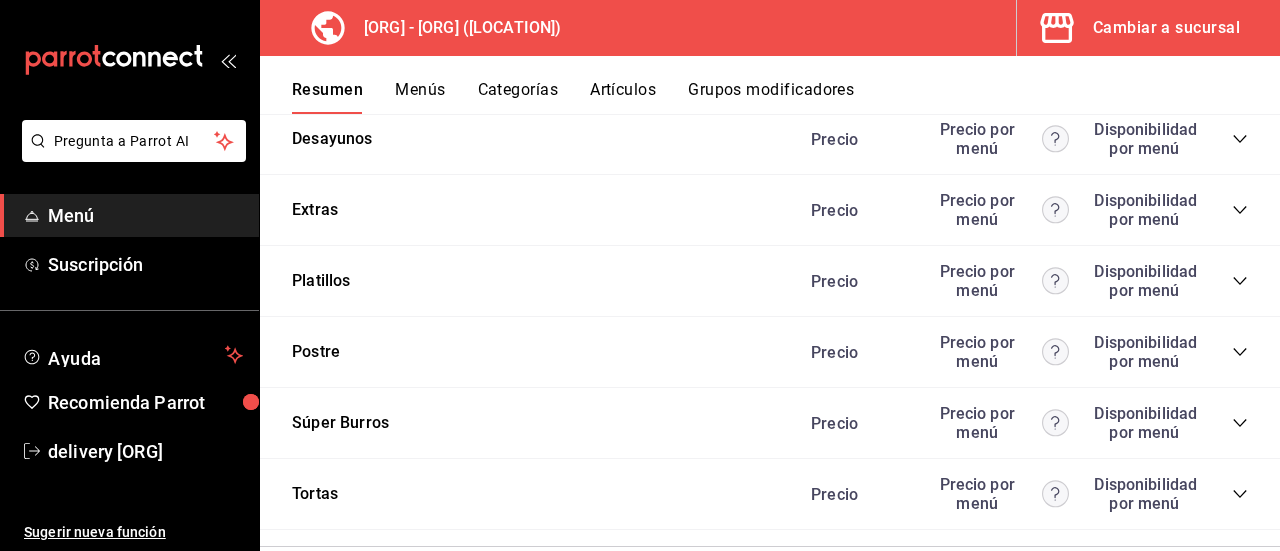 click 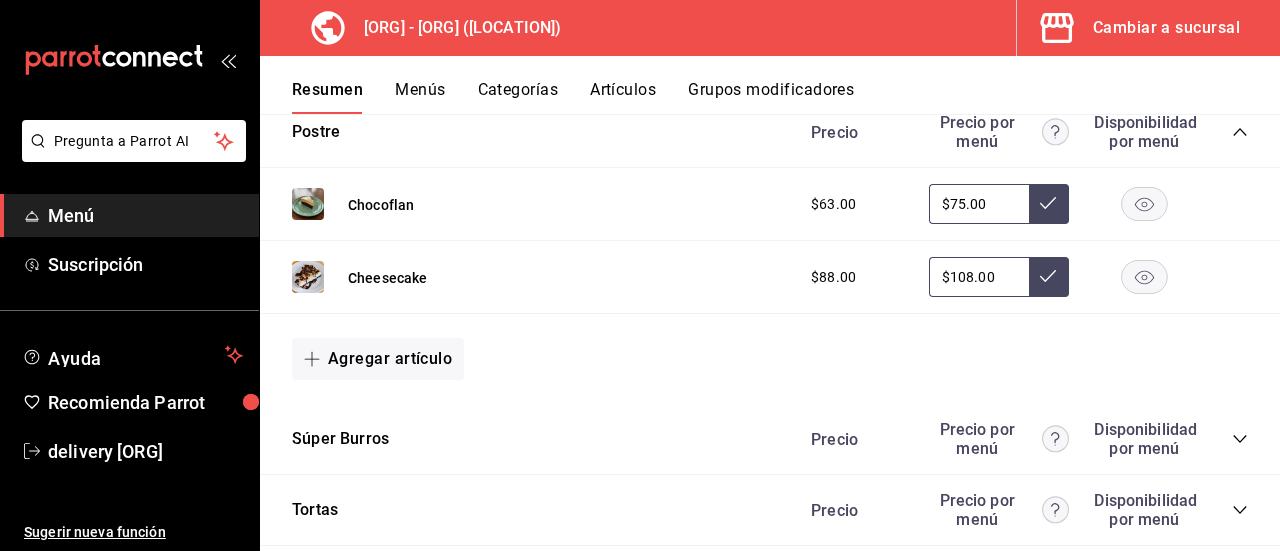scroll, scrollTop: 4024, scrollLeft: 0, axis: vertical 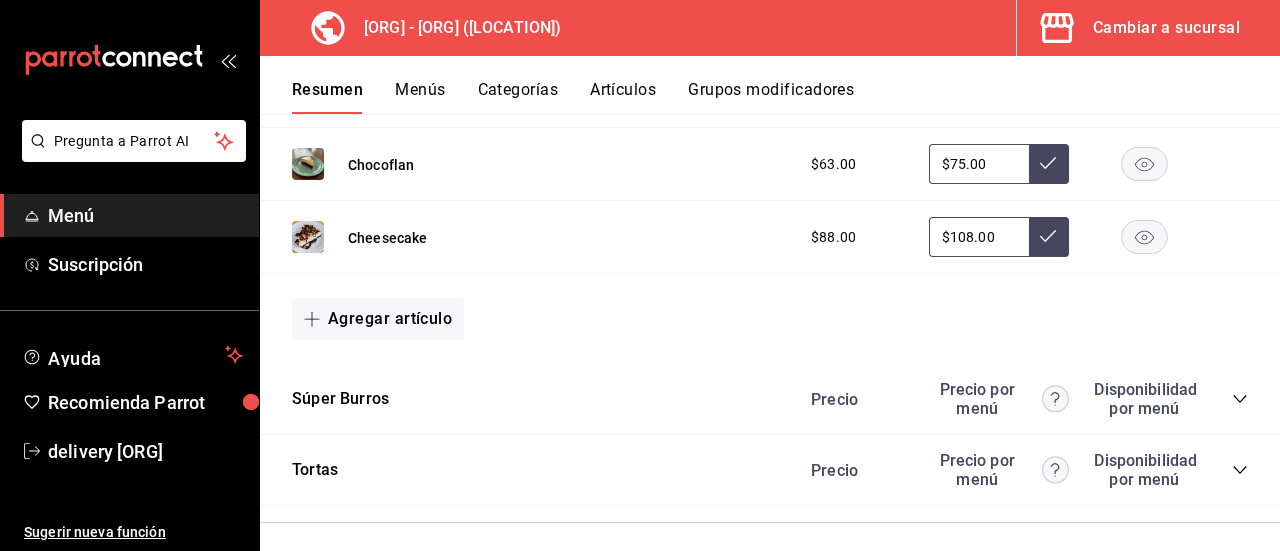 click 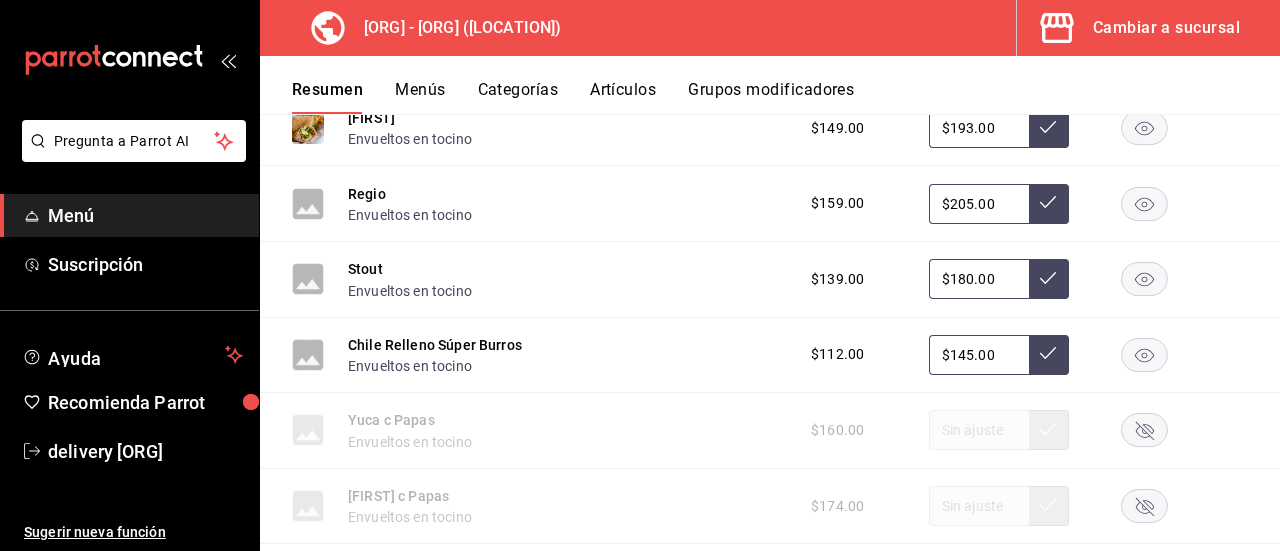 scroll, scrollTop: 4452, scrollLeft: 0, axis: vertical 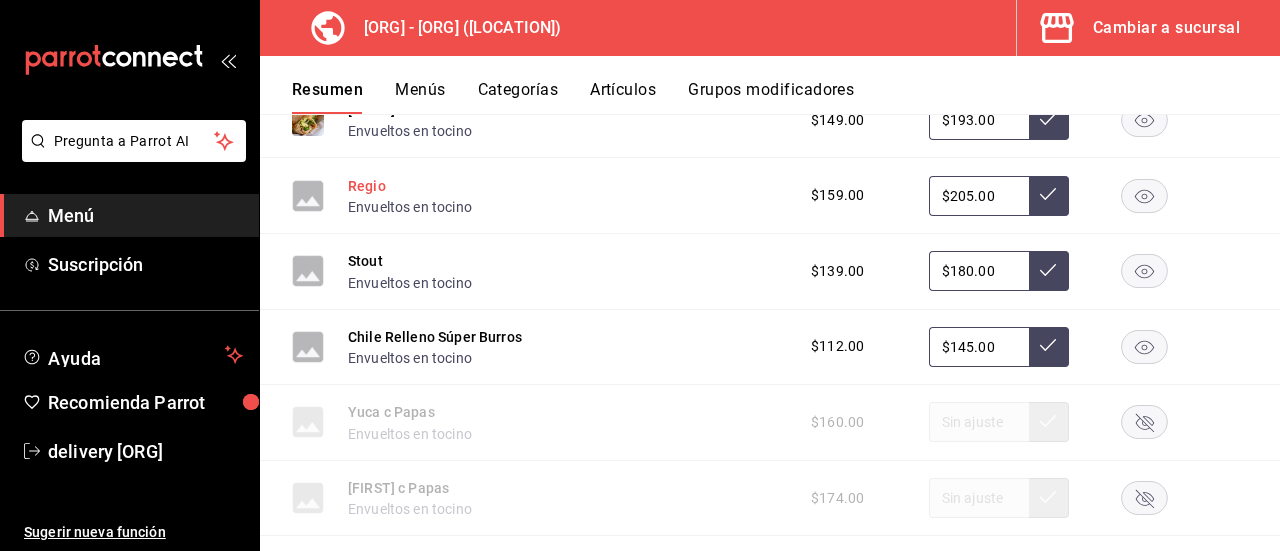 click on "Regio" at bounding box center [367, 186] 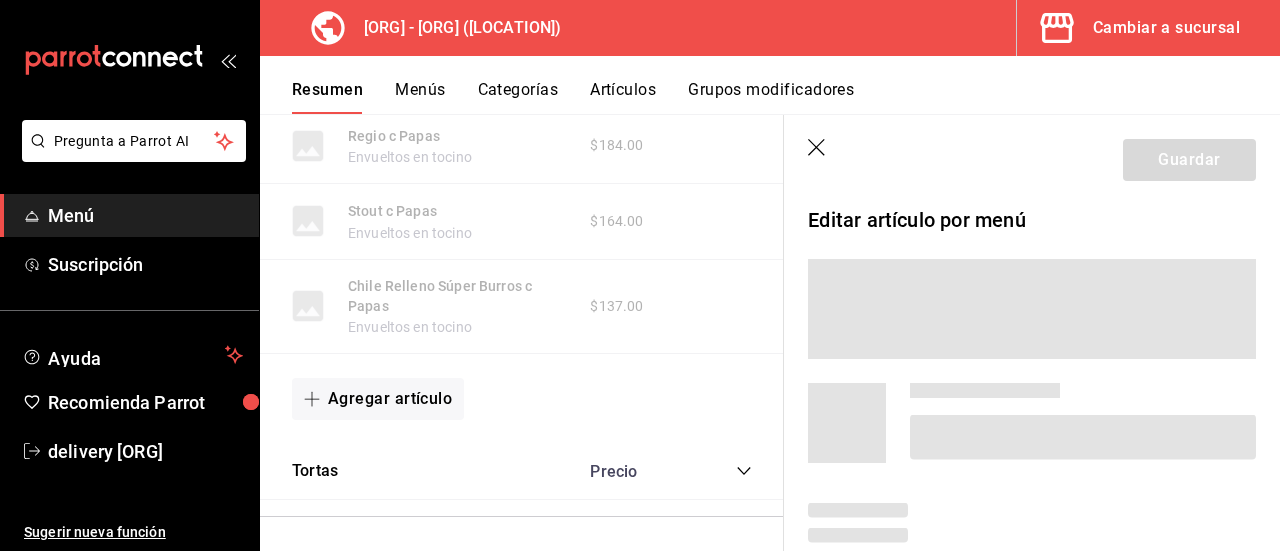scroll, scrollTop: 3990, scrollLeft: 0, axis: vertical 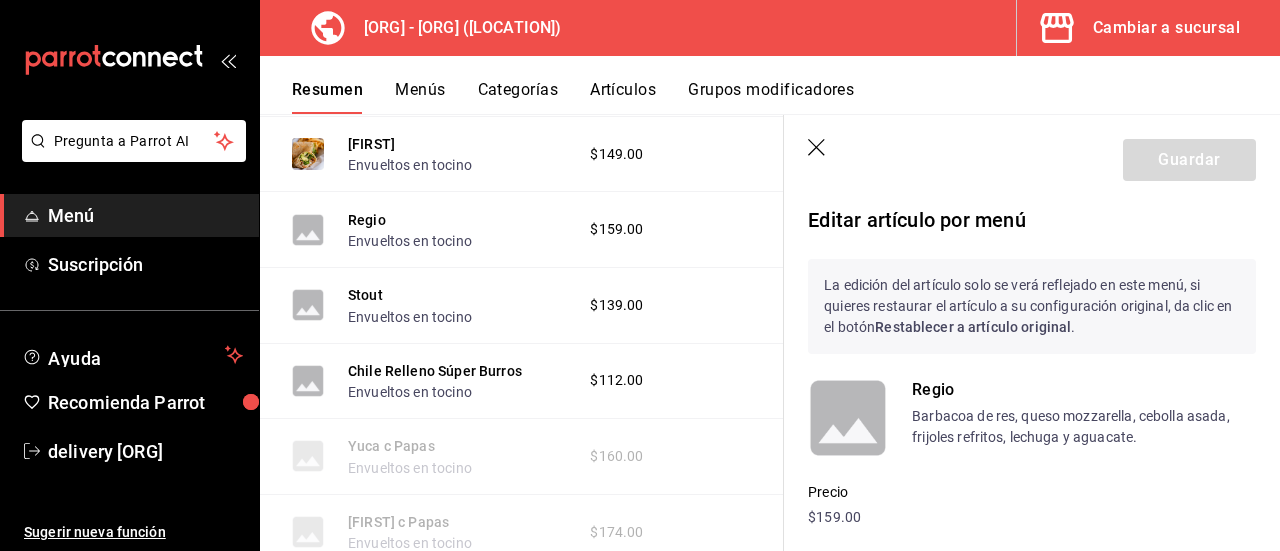 type on "$205.00" 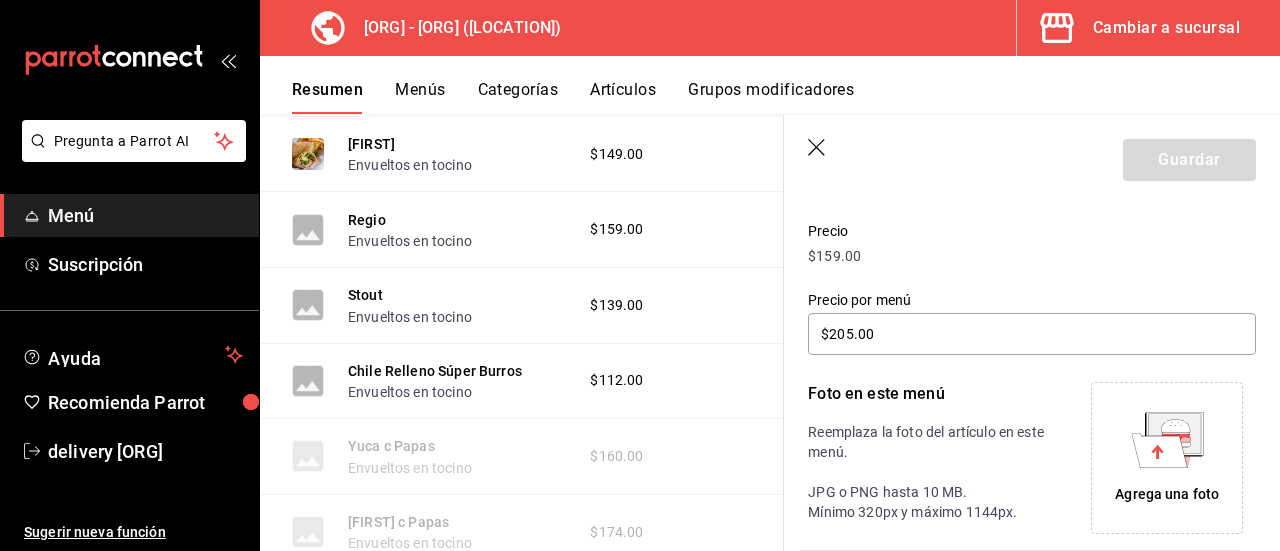 scroll, scrollTop: 290, scrollLeft: 0, axis: vertical 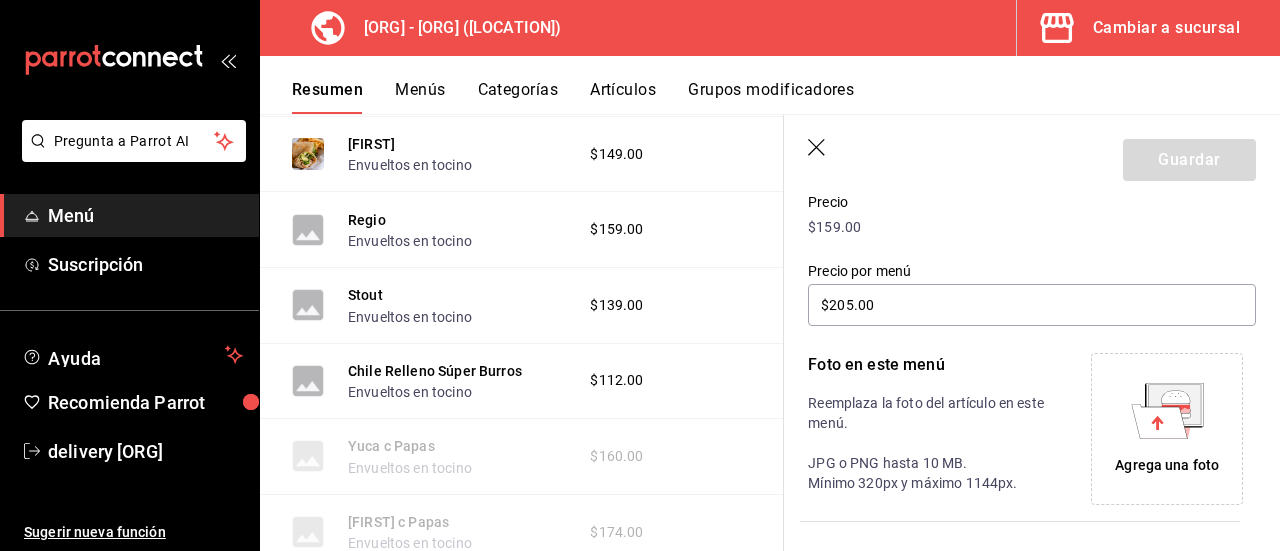 click on "Agrega una foto" at bounding box center (1167, 465) 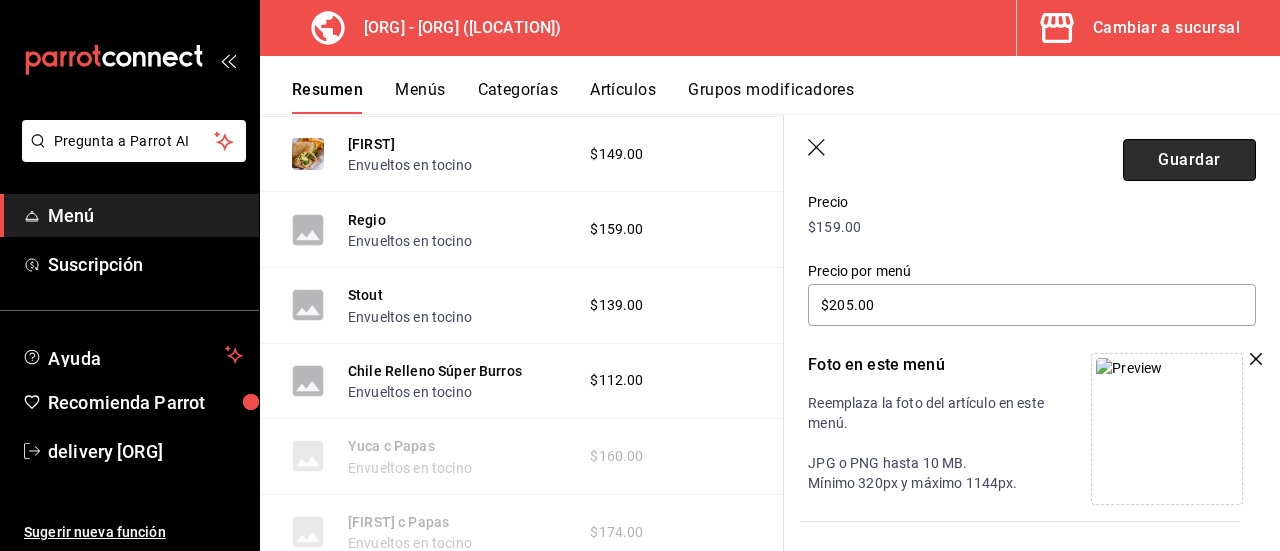 click on "Guardar" at bounding box center [1189, 160] 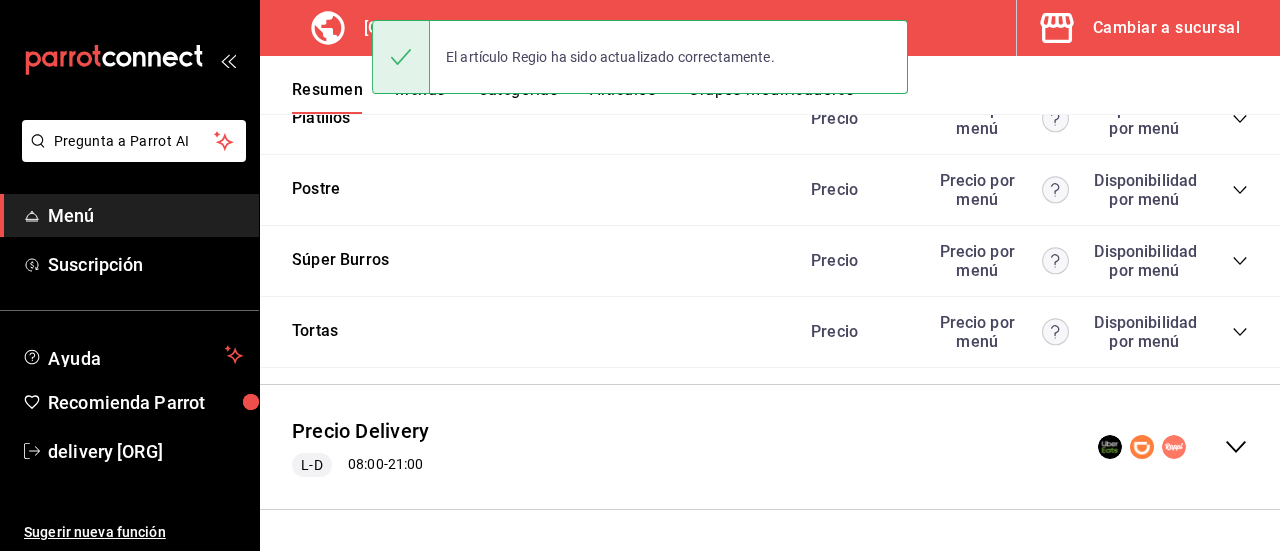 scroll, scrollTop: 590, scrollLeft: 0, axis: vertical 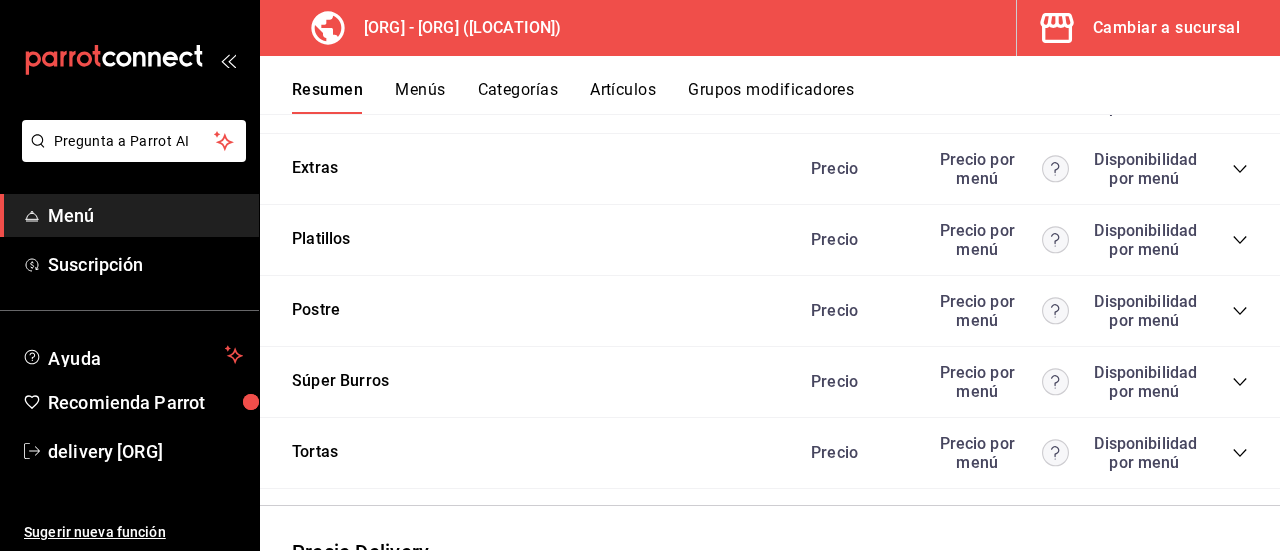 click 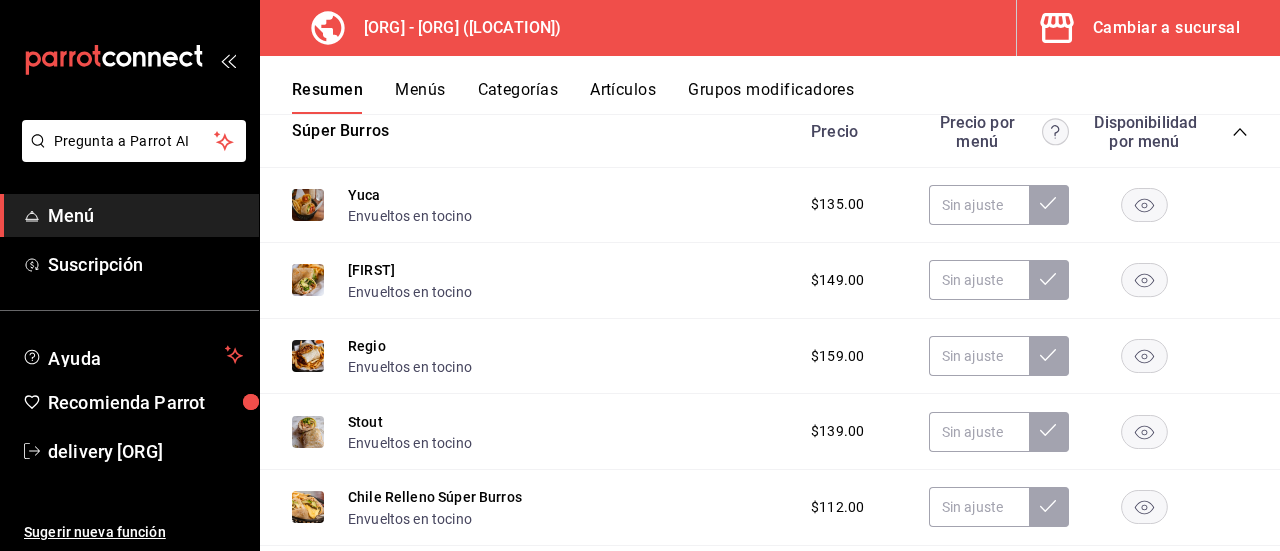 scroll, scrollTop: 3938, scrollLeft: 0, axis: vertical 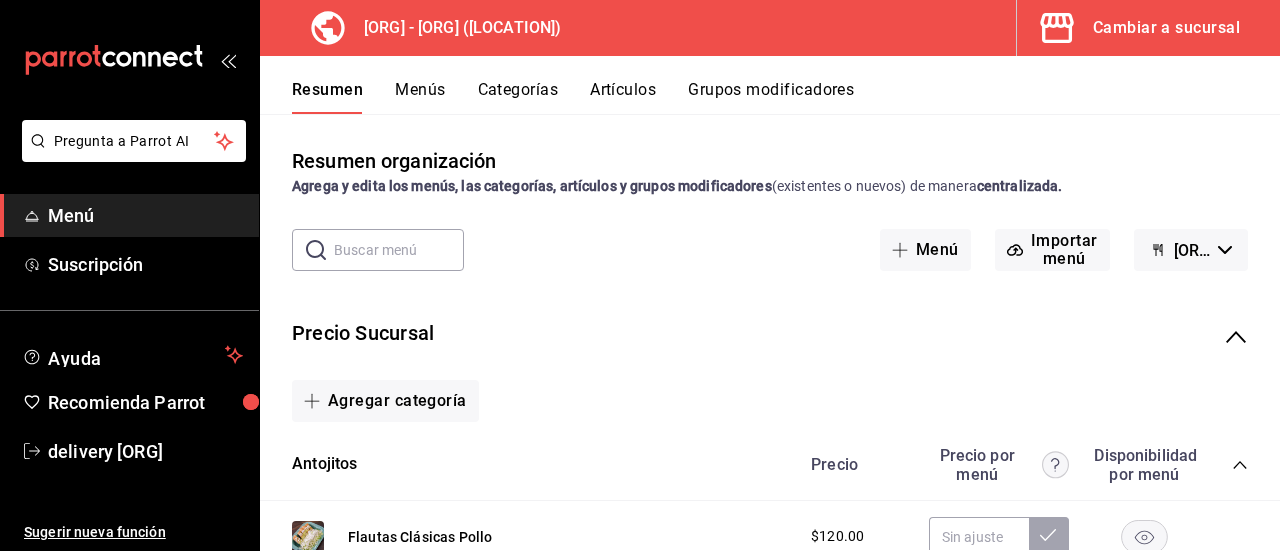 click 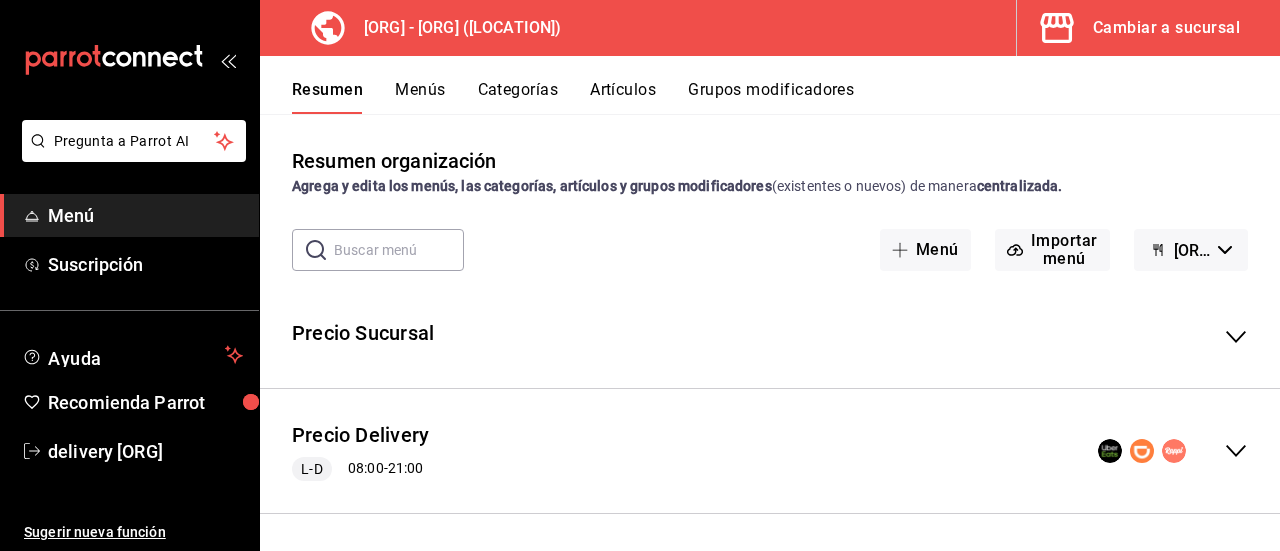 click 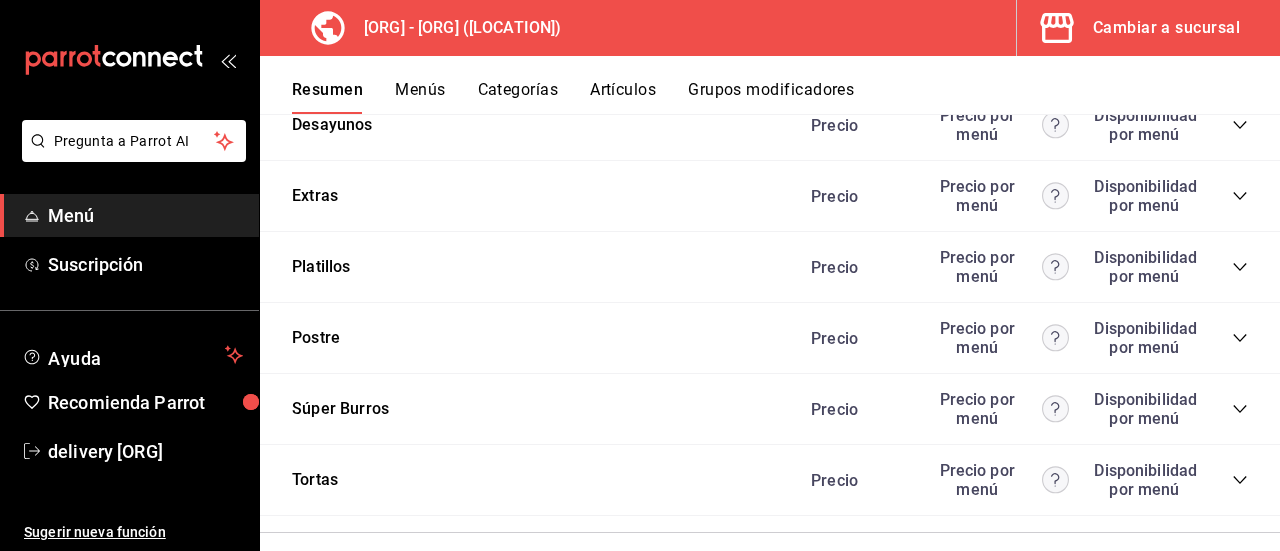 scroll, scrollTop: 3789, scrollLeft: 0, axis: vertical 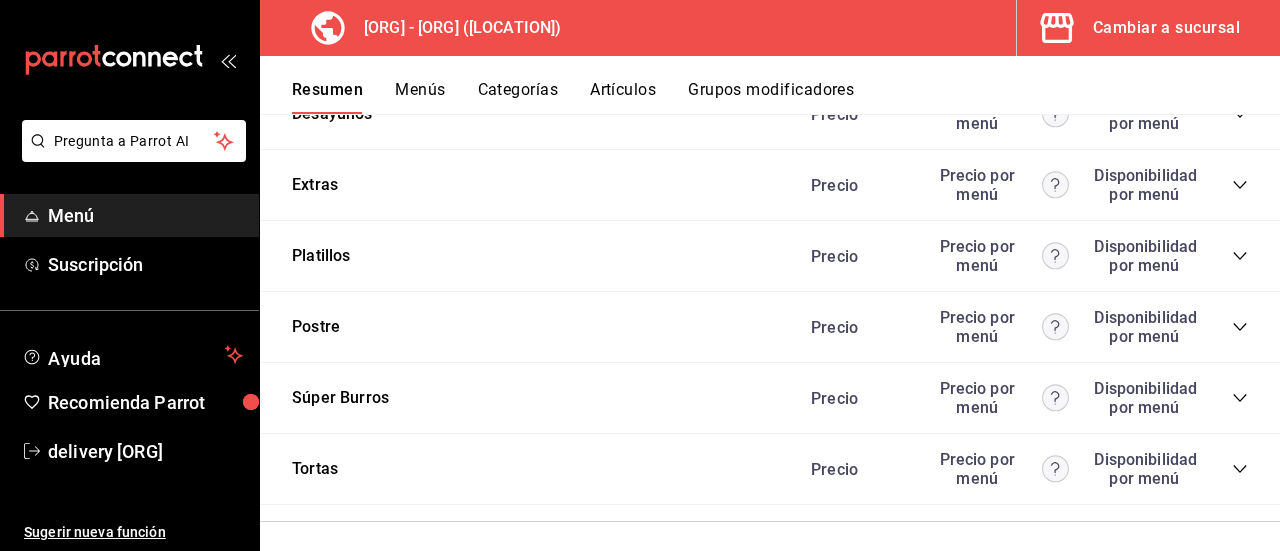 click 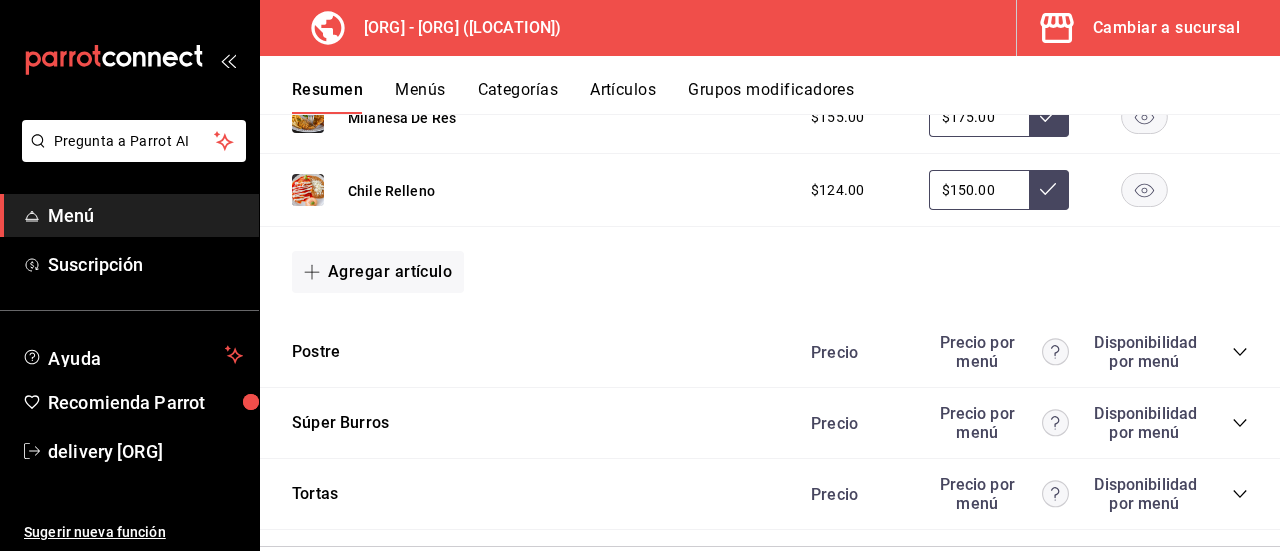 scroll, scrollTop: 4024, scrollLeft: 0, axis: vertical 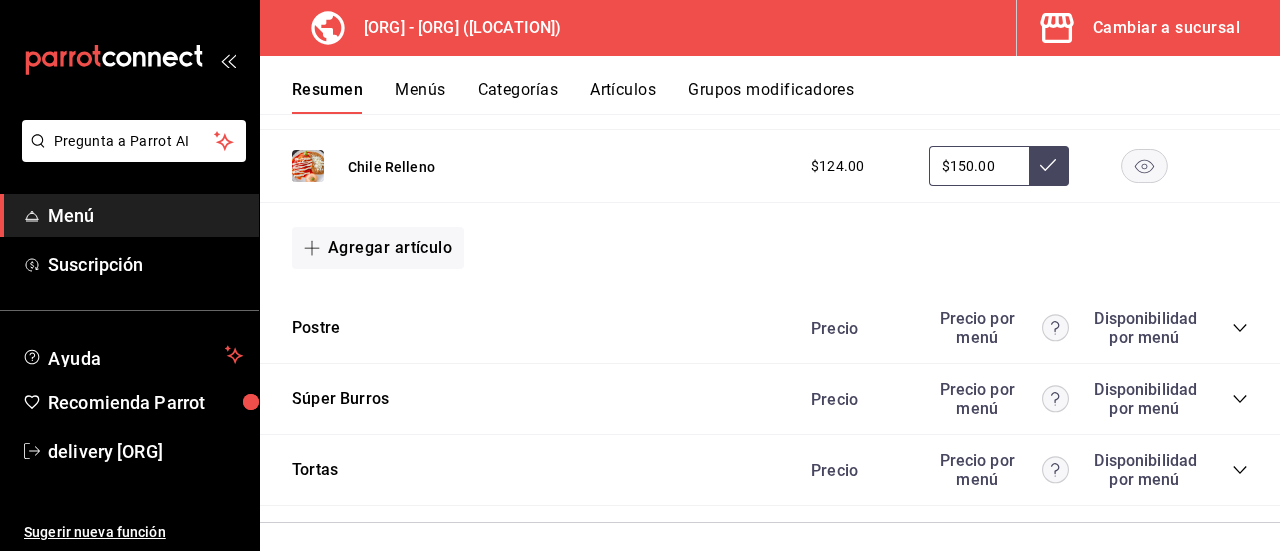 click 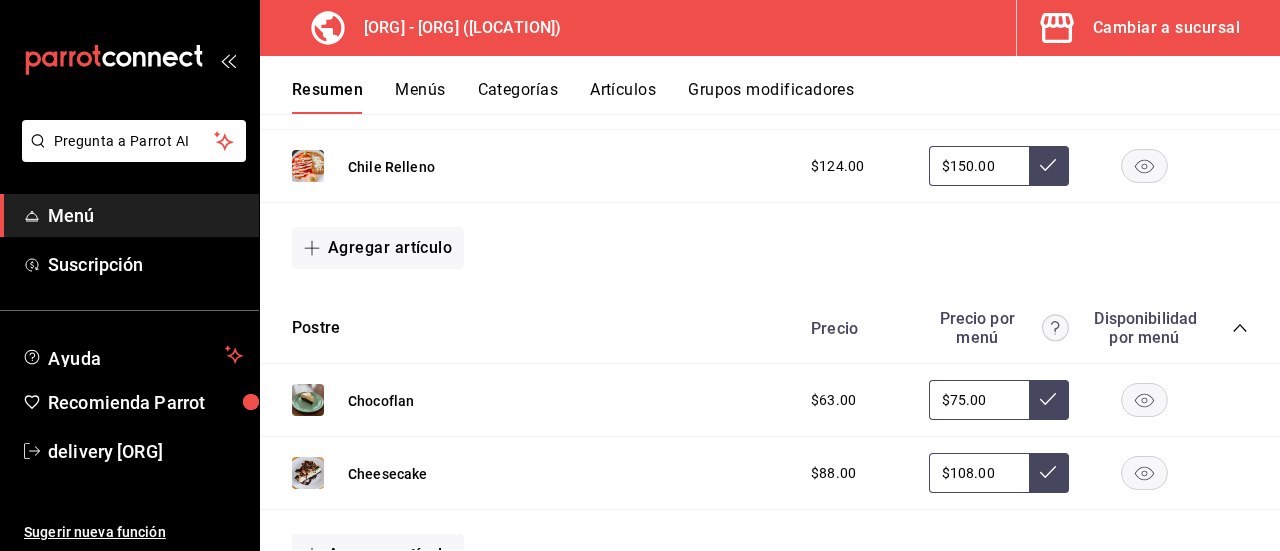 scroll, scrollTop: 4260, scrollLeft: 0, axis: vertical 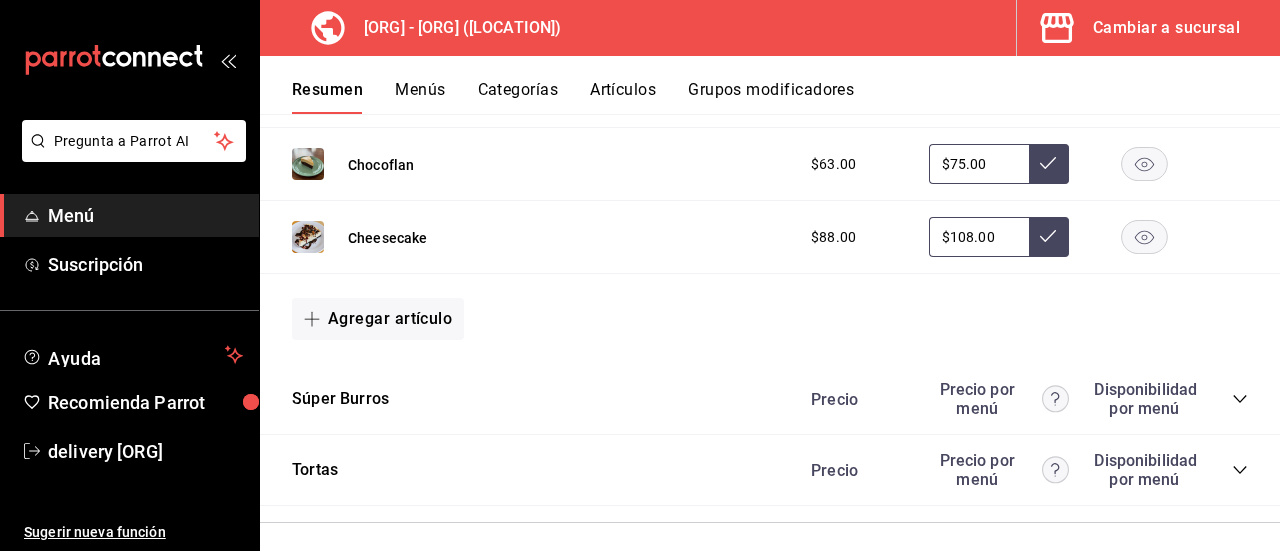 click 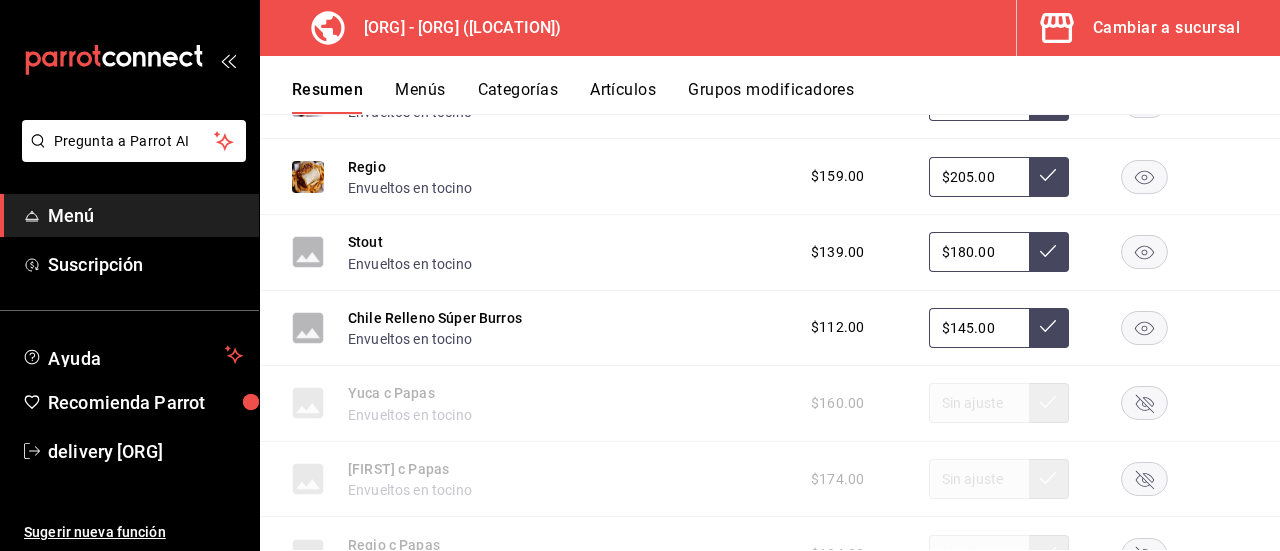 scroll, scrollTop: 4688, scrollLeft: 0, axis: vertical 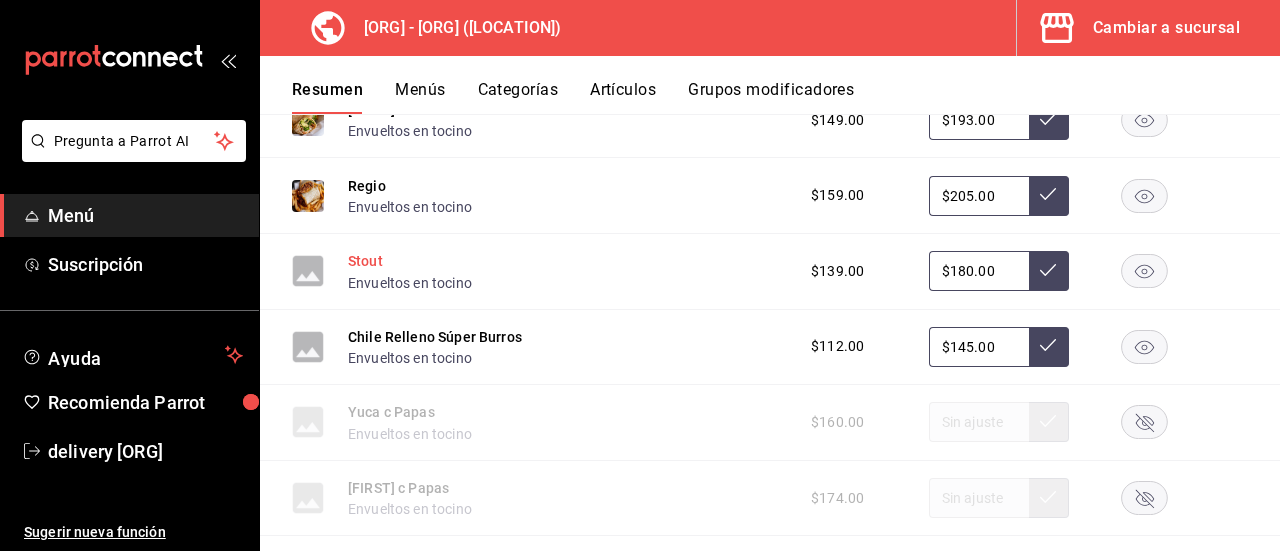 click on "Stout" at bounding box center (365, 261) 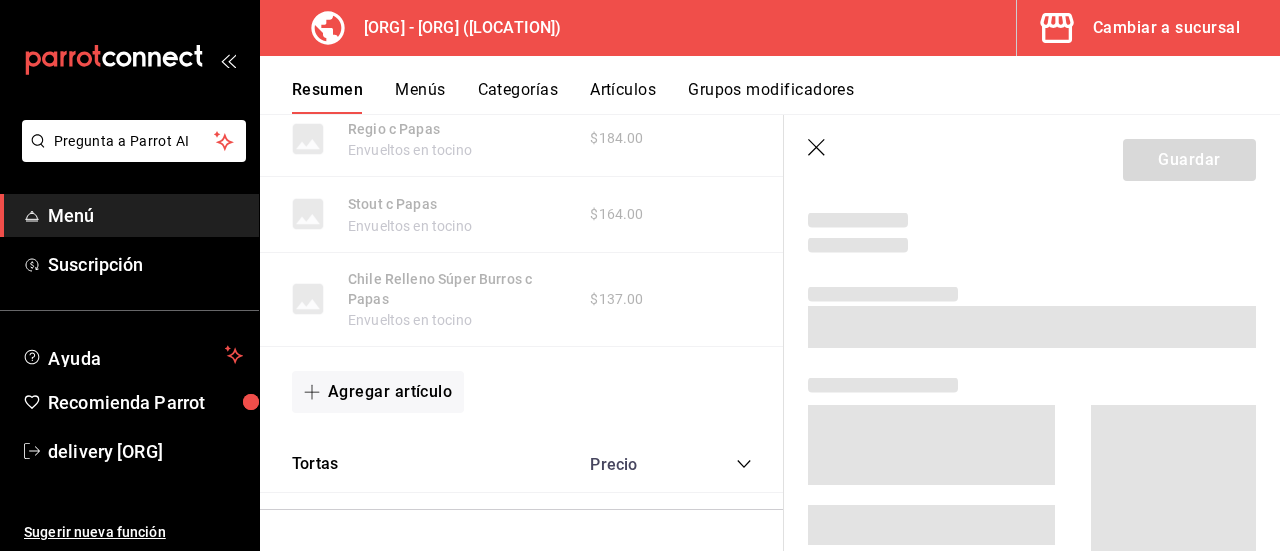 scroll, scrollTop: 4210, scrollLeft: 0, axis: vertical 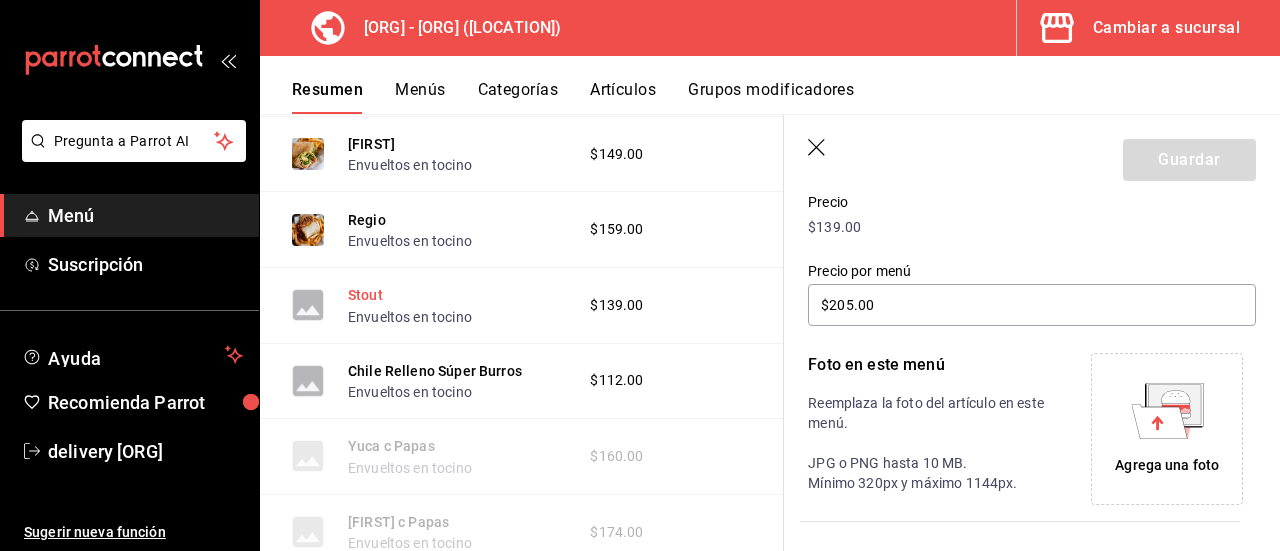 type on "$180.00" 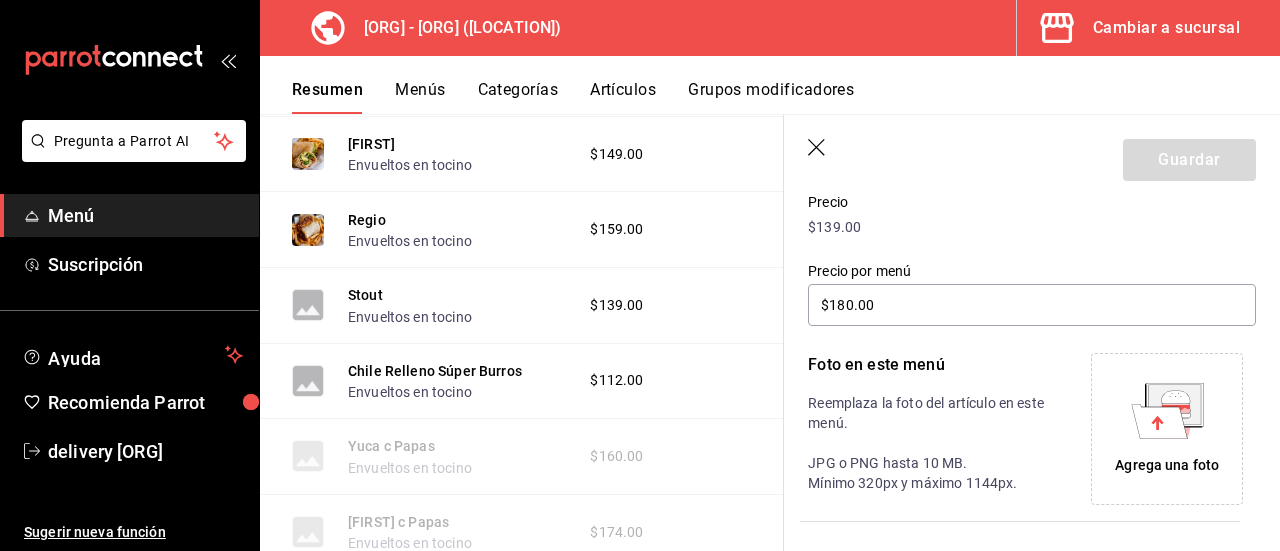 click on "Agrega una foto" at bounding box center (1167, 465) 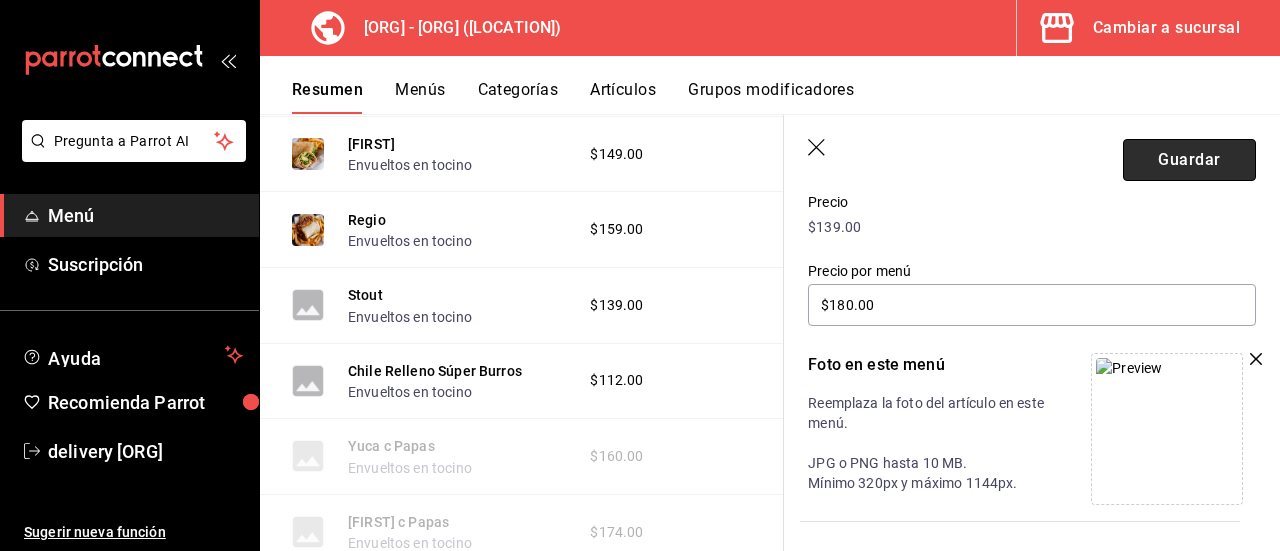 click on "Guardar" at bounding box center (1189, 160) 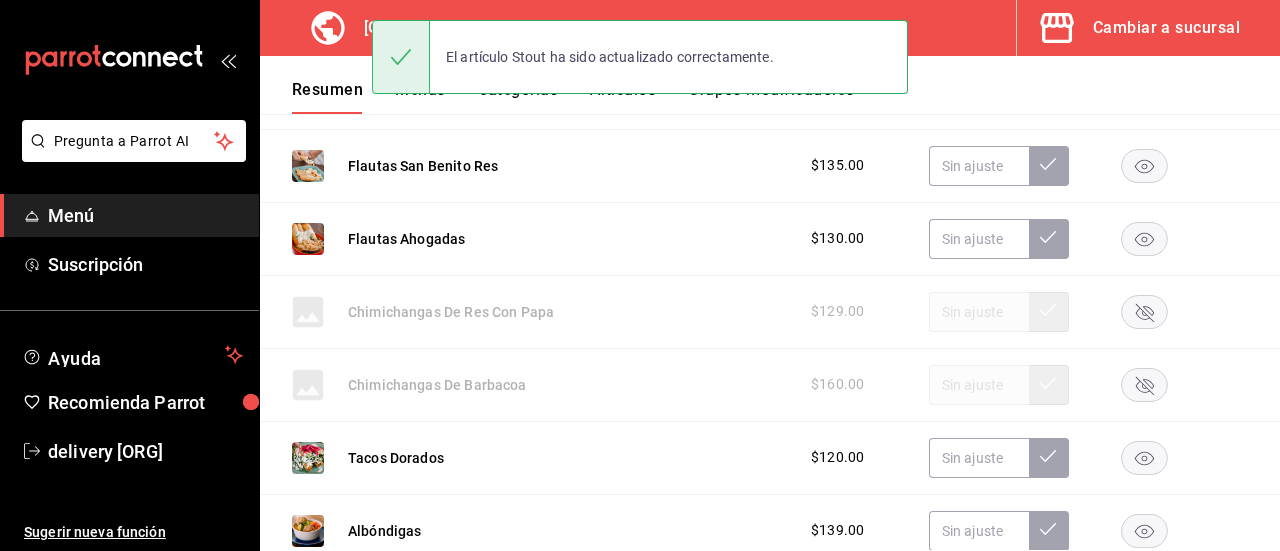 scroll, scrollTop: 590, scrollLeft: 0, axis: vertical 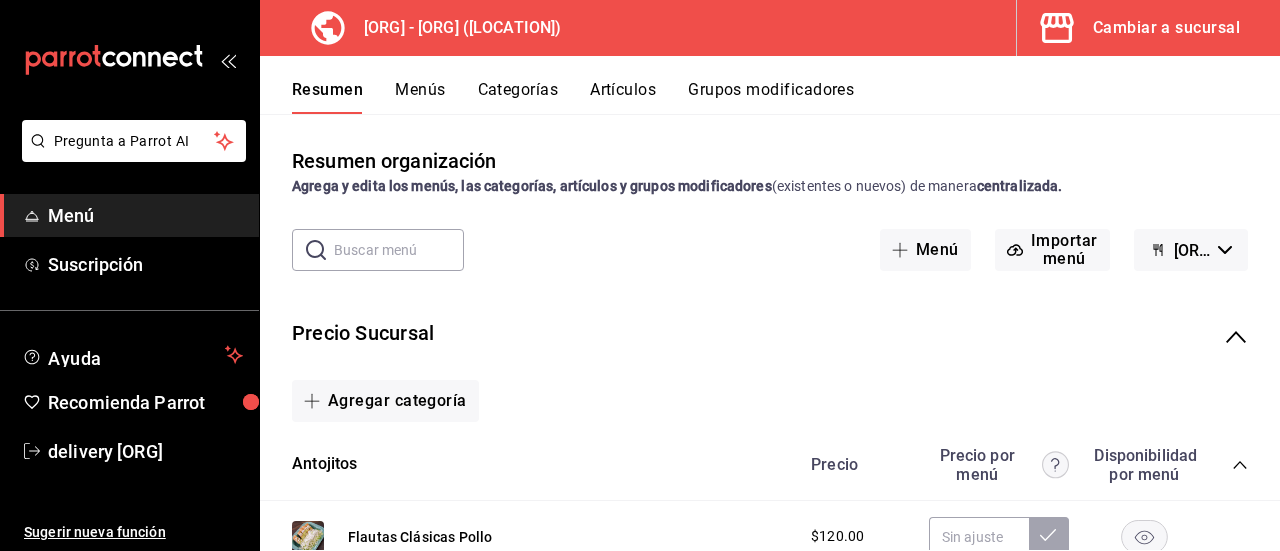 click 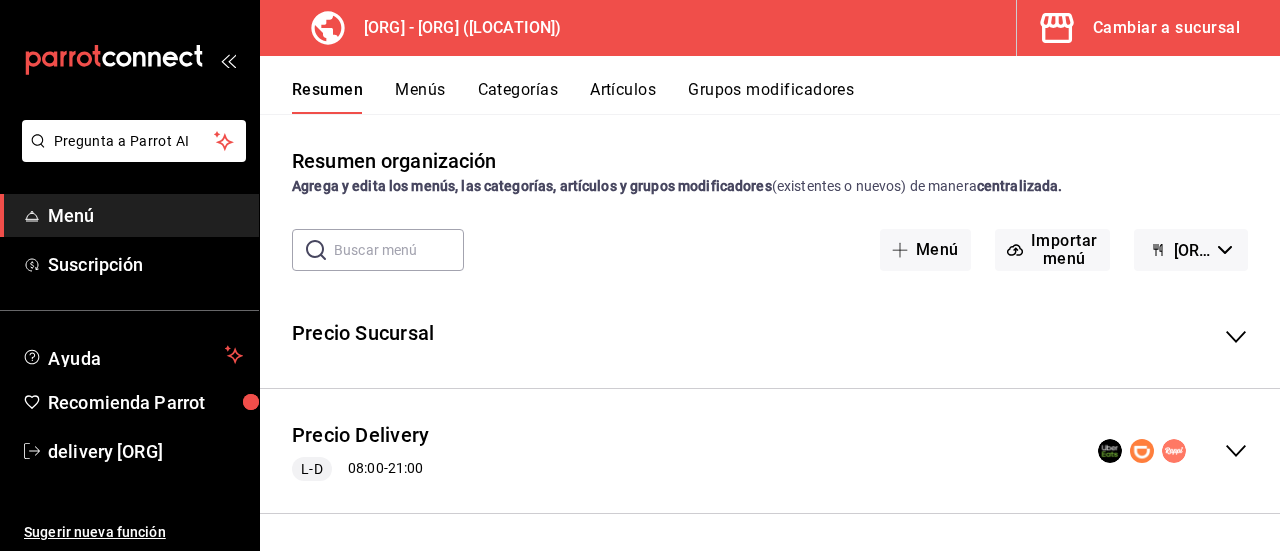 click 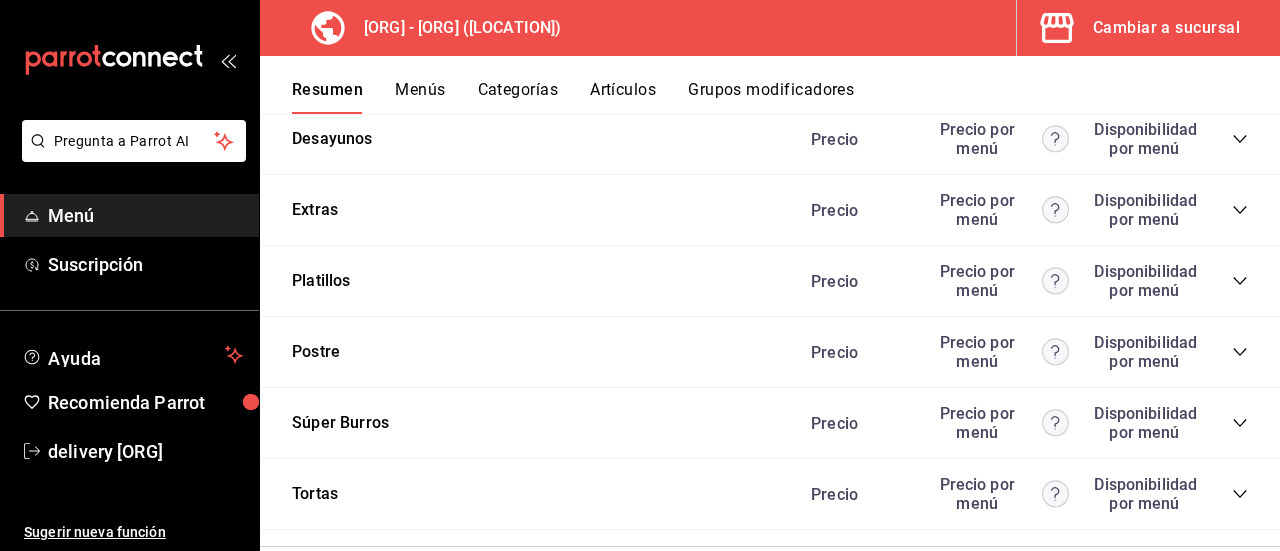 scroll, scrollTop: 3789, scrollLeft: 0, axis: vertical 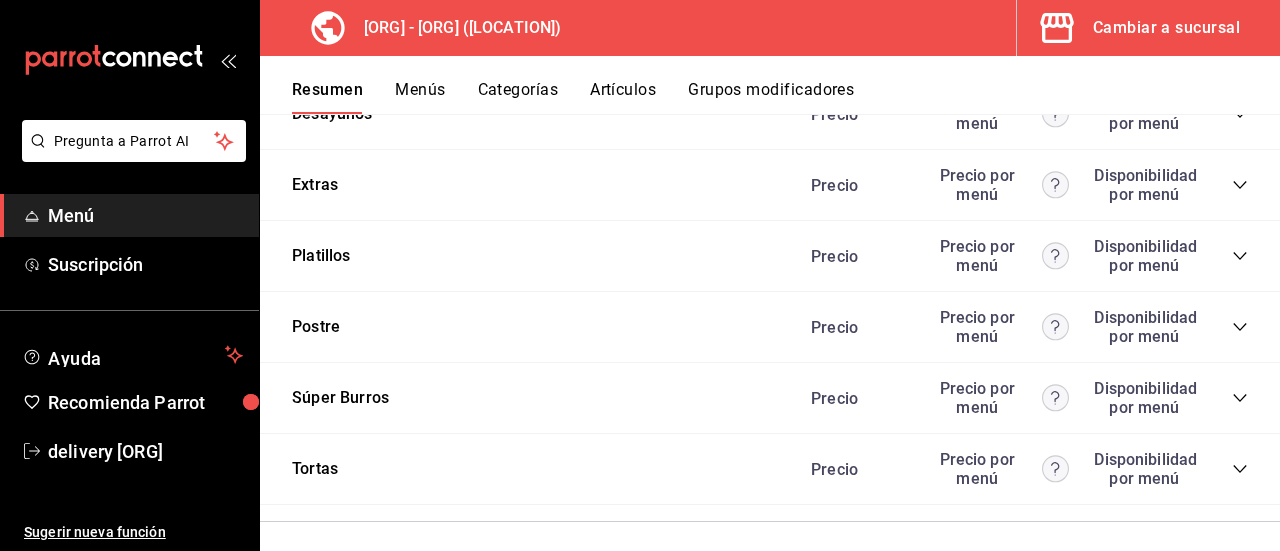 click 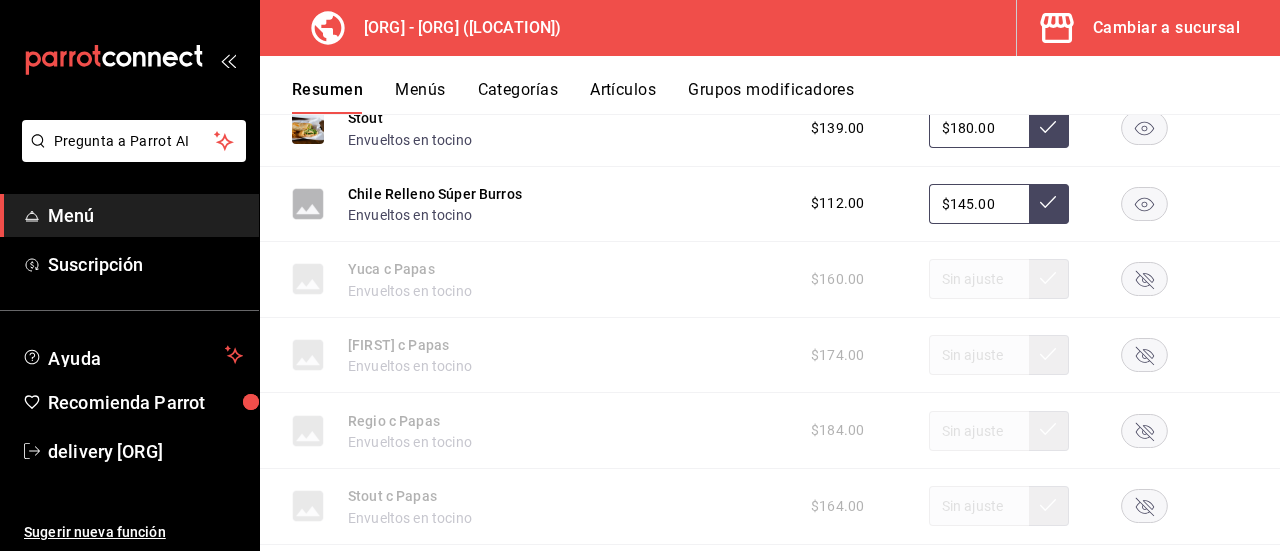 scroll, scrollTop: 4326, scrollLeft: 0, axis: vertical 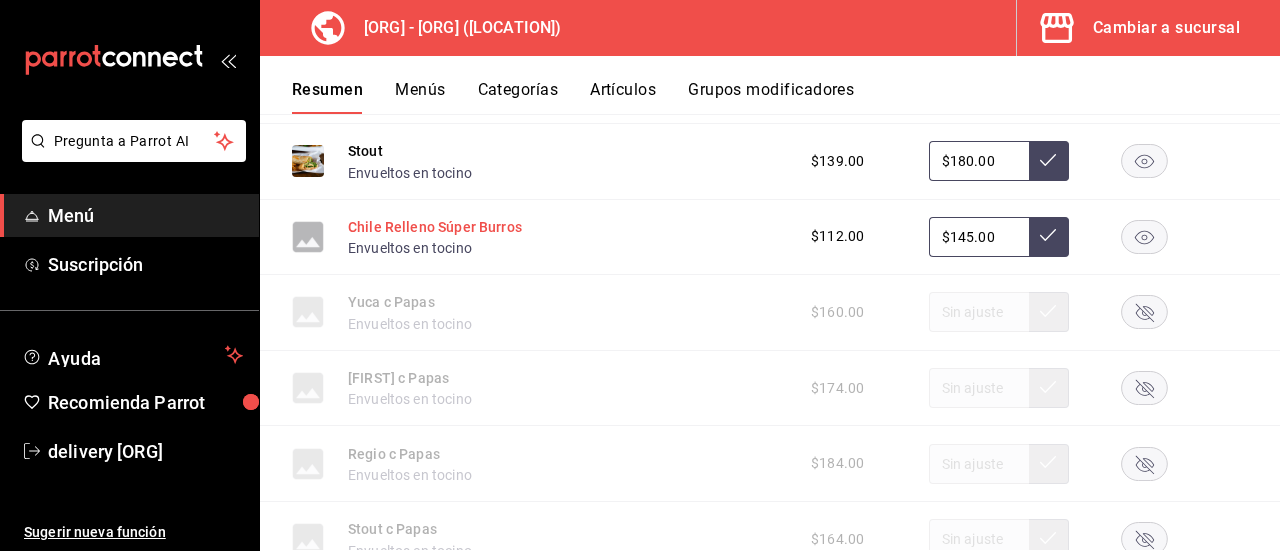 click on "Chile Relleno Súper Burros" at bounding box center [435, 227] 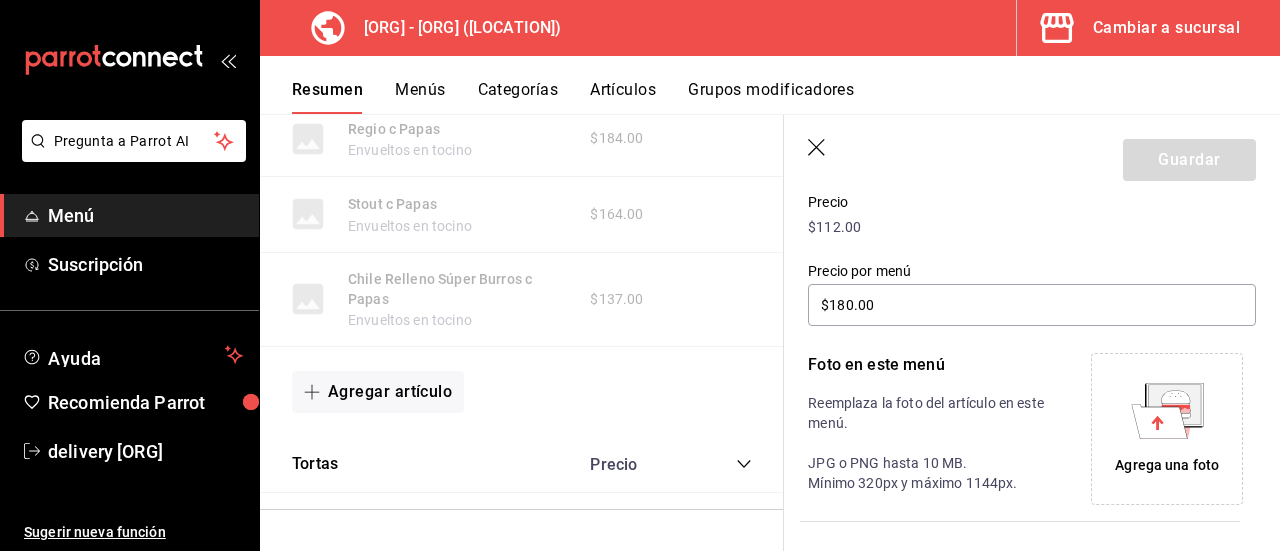 type on "$145.00" 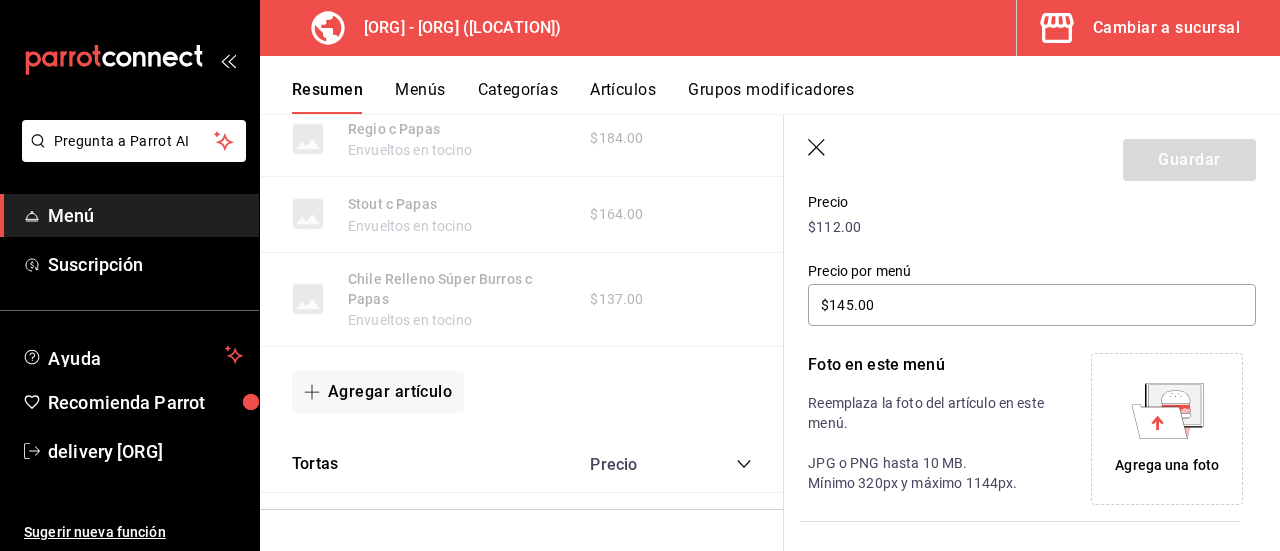 scroll, scrollTop: 3880, scrollLeft: 0, axis: vertical 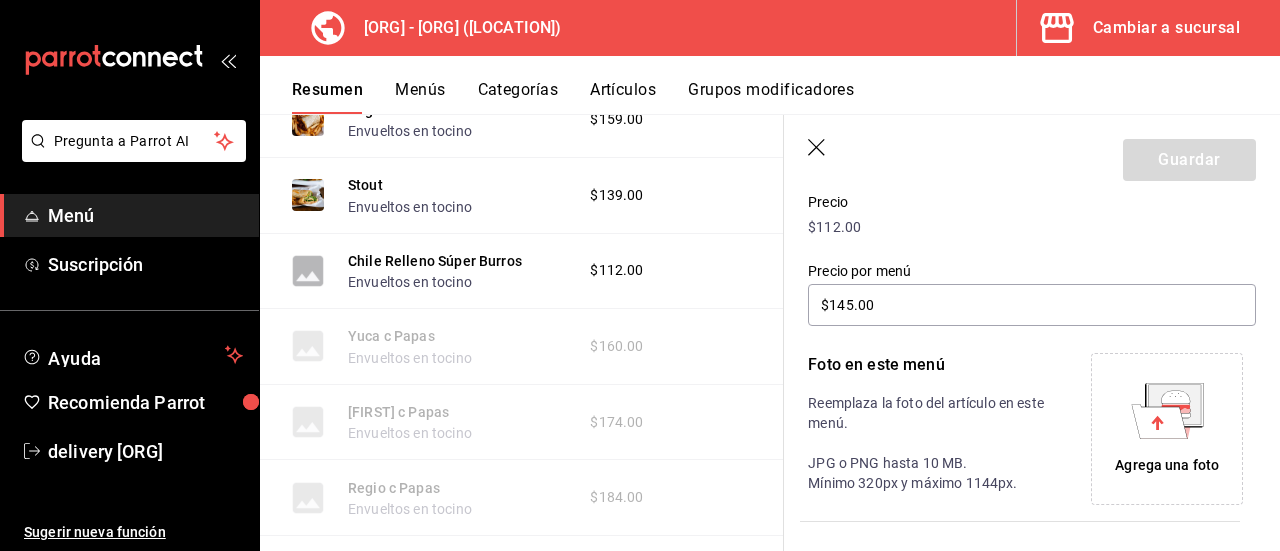 click on "Agrega una foto" at bounding box center [1167, 465] 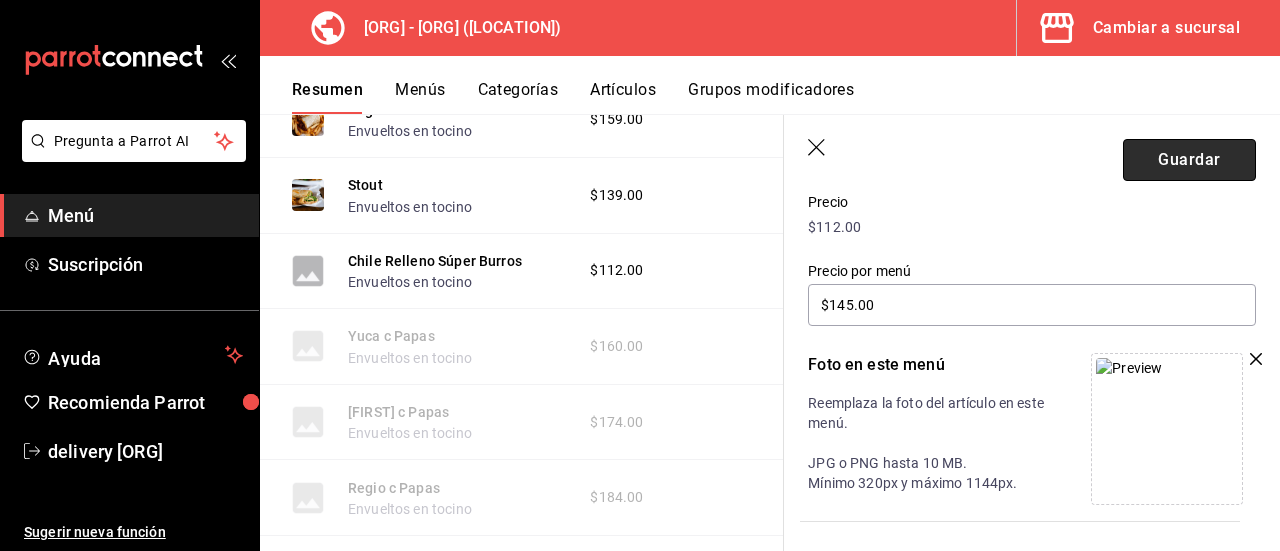 click on "Guardar" at bounding box center [1189, 160] 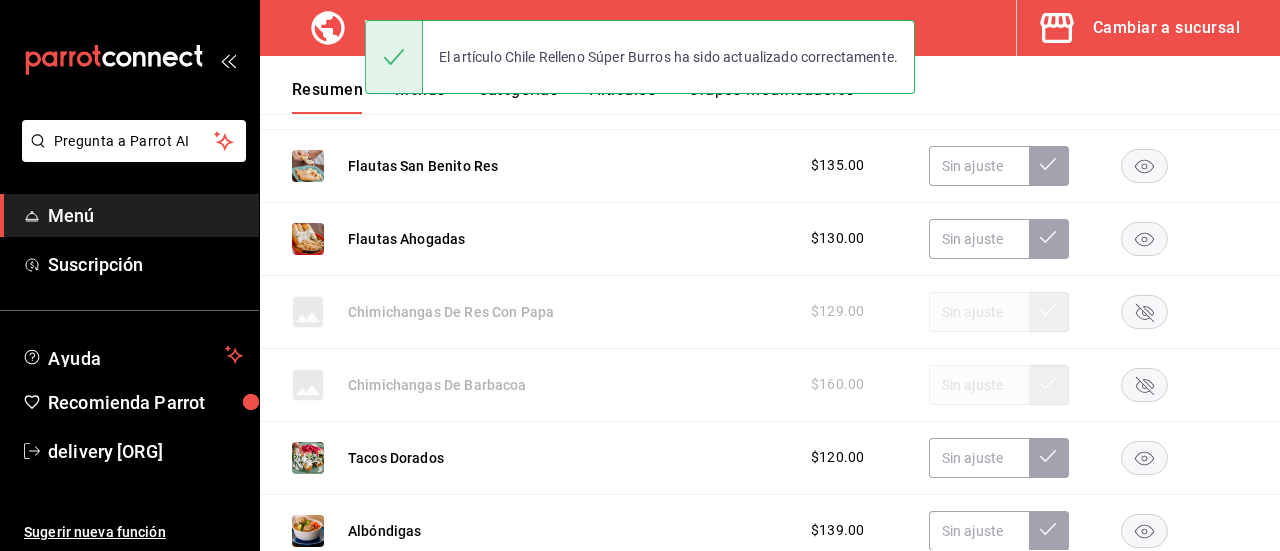 scroll, scrollTop: 590, scrollLeft: 0, axis: vertical 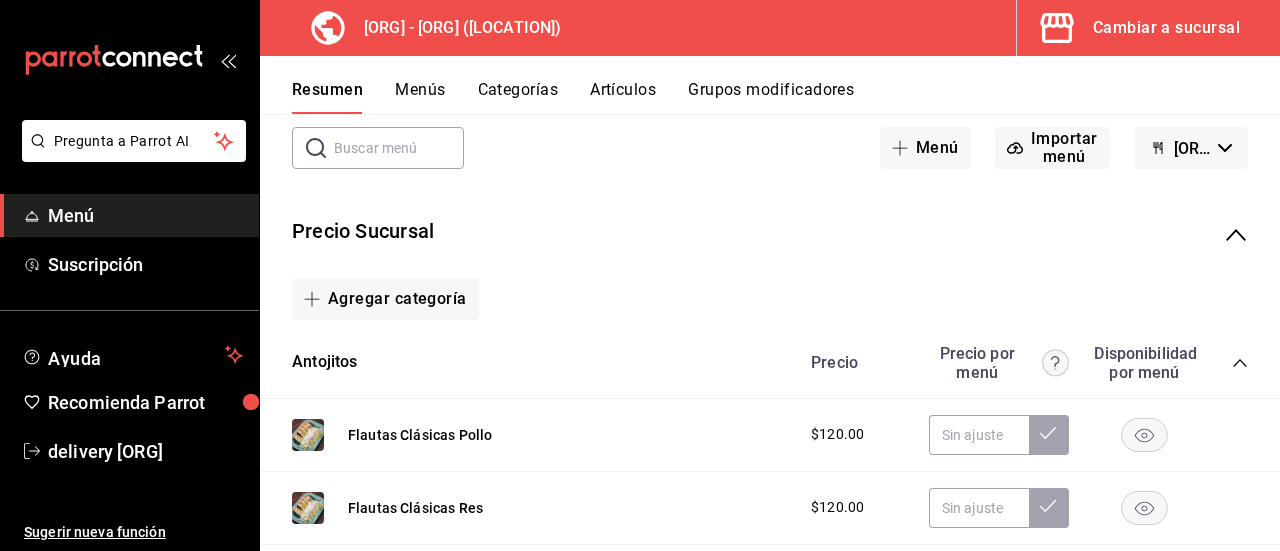 click 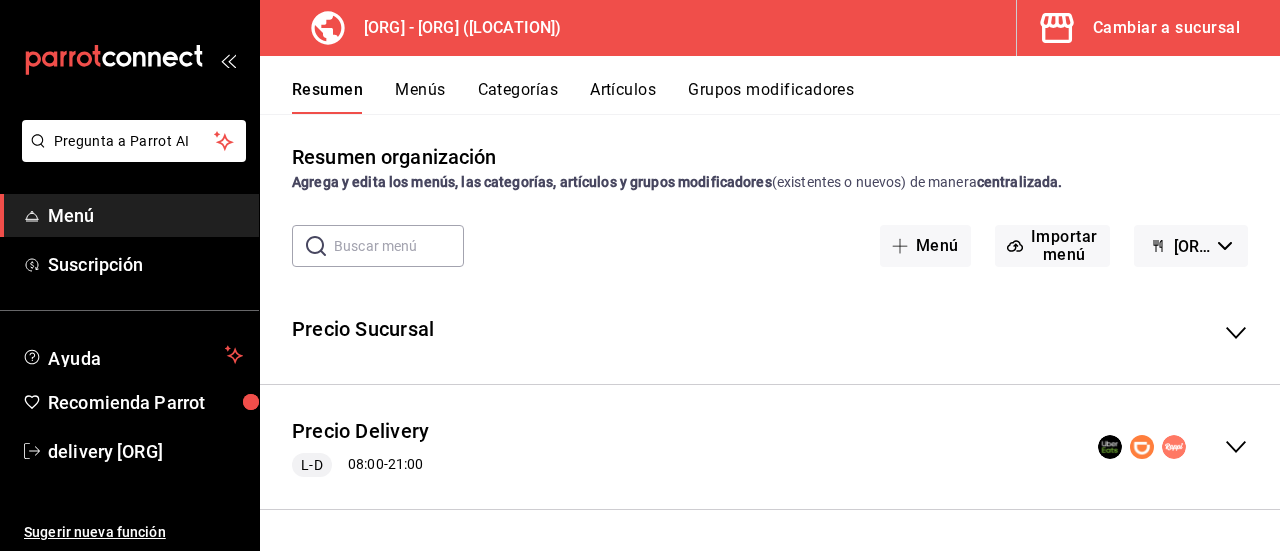 scroll, scrollTop: 2, scrollLeft: 0, axis: vertical 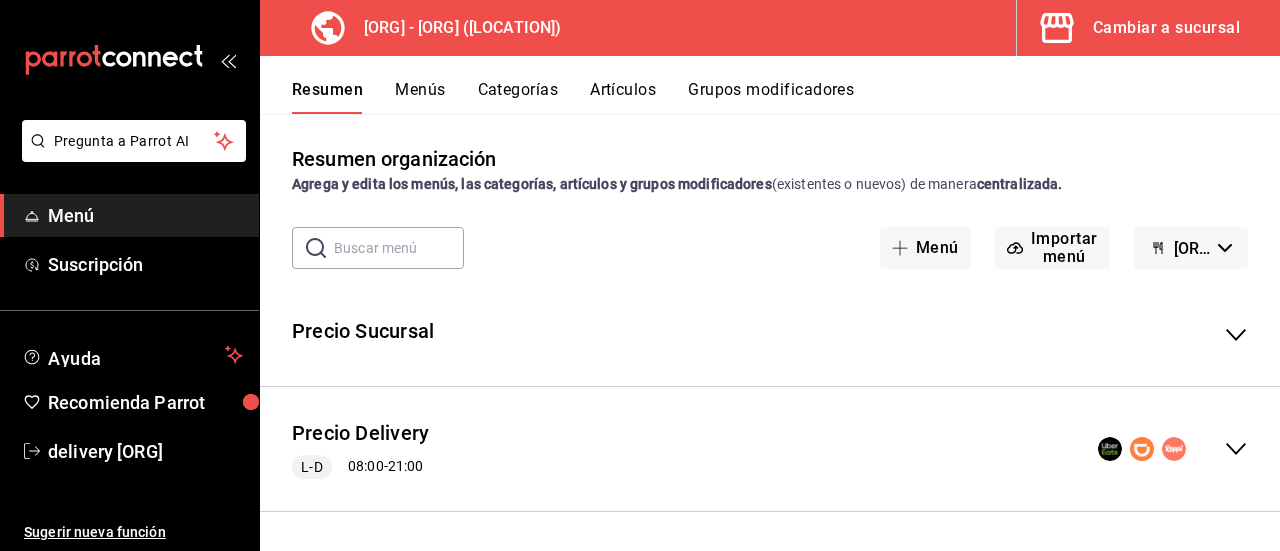 click 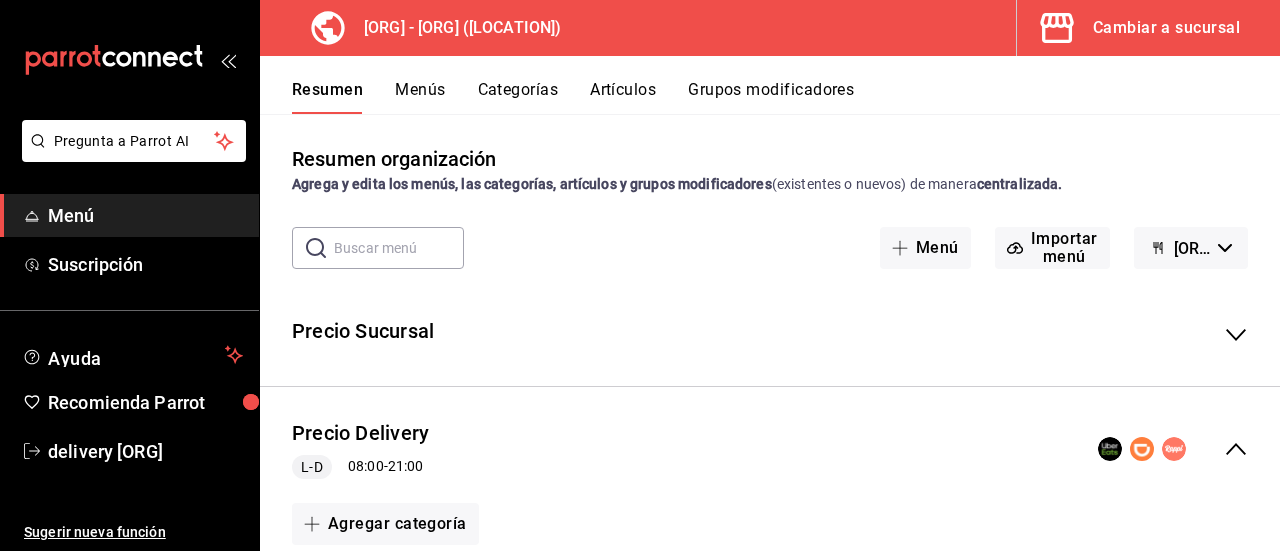scroll, scrollTop: 102, scrollLeft: 0, axis: vertical 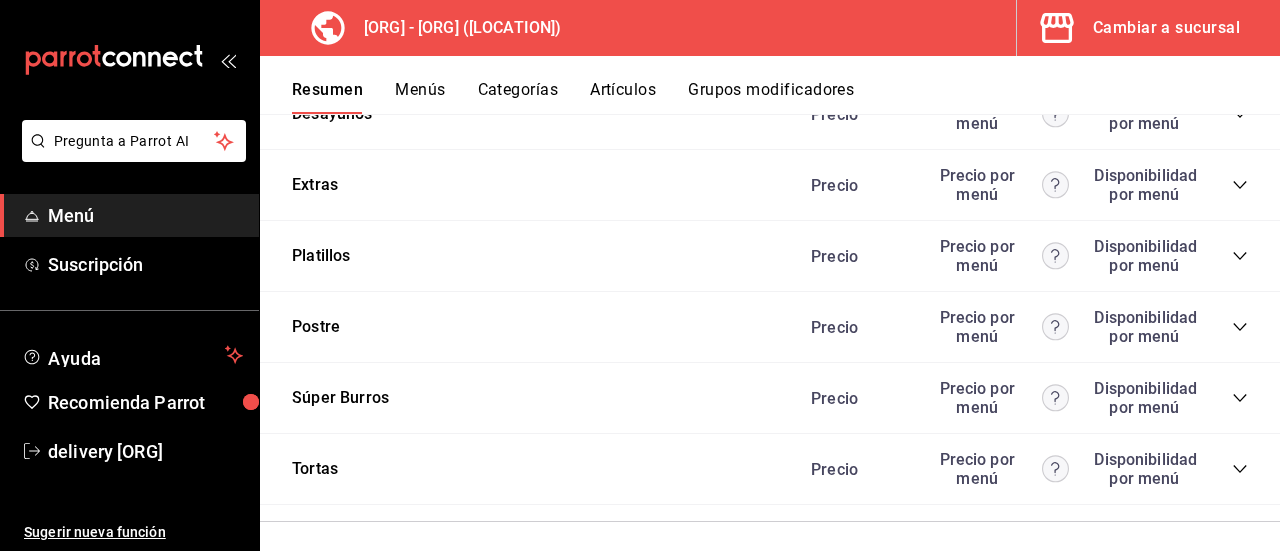 click 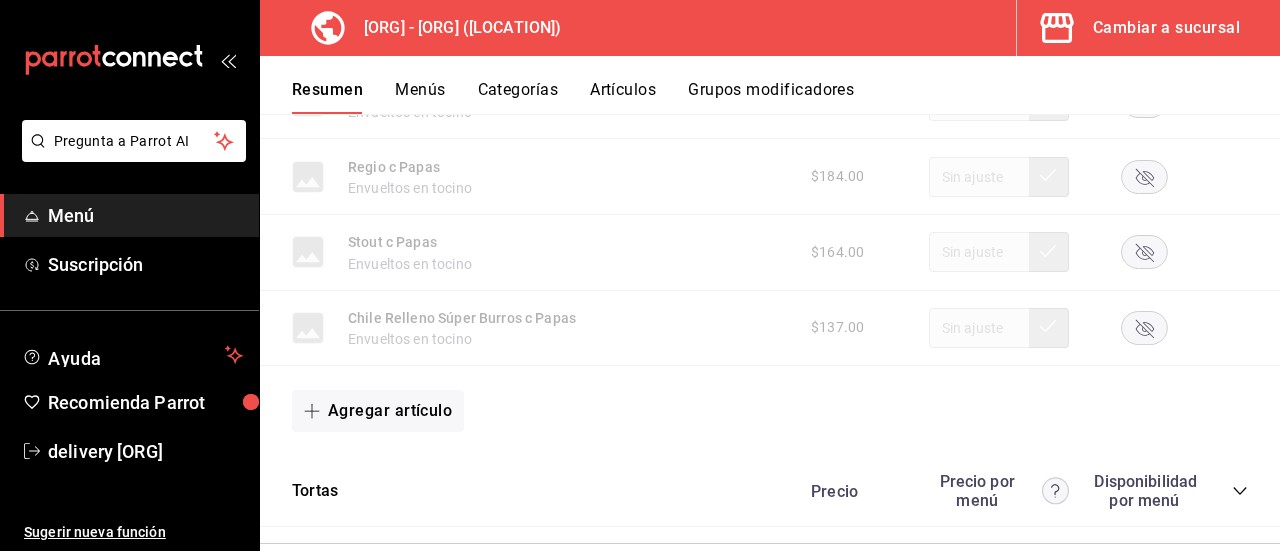 scroll, scrollTop: 4638, scrollLeft: 0, axis: vertical 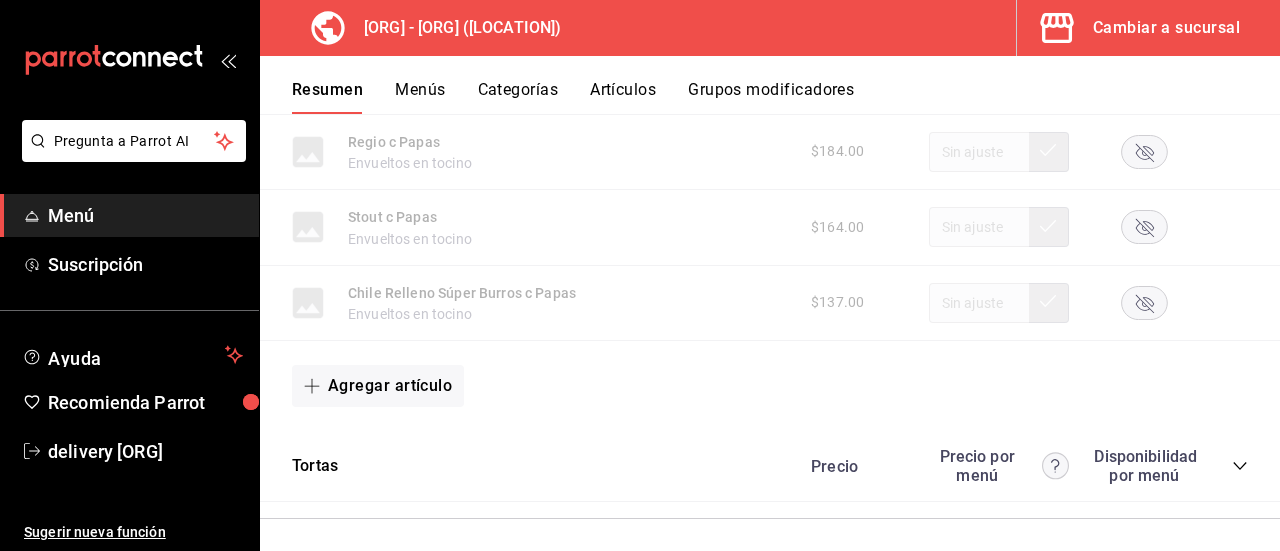 click 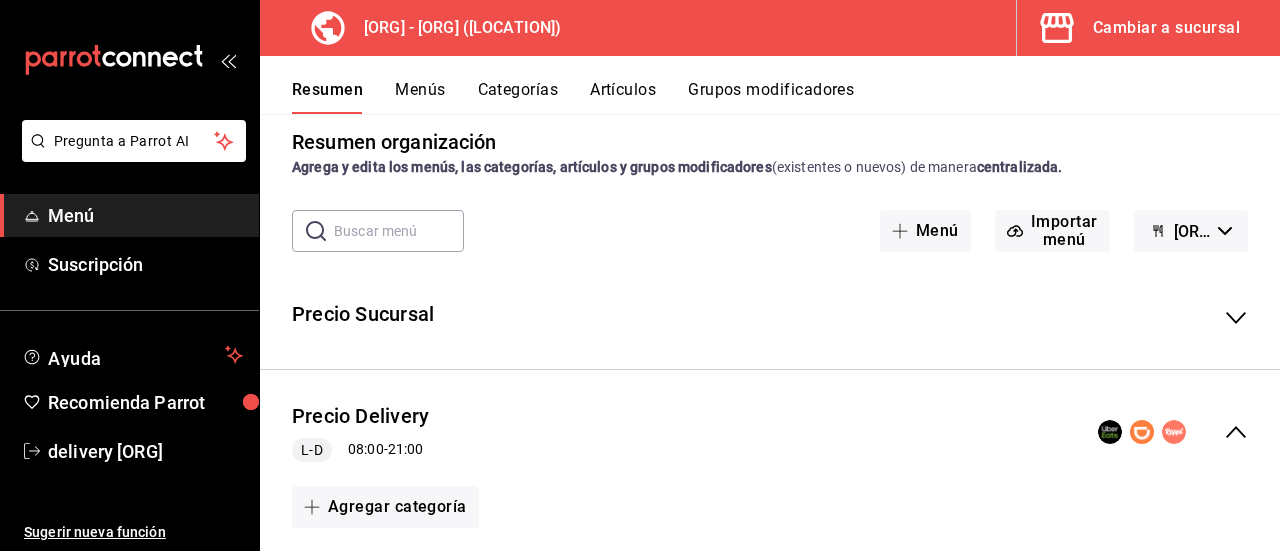 scroll, scrollTop: 0, scrollLeft: 0, axis: both 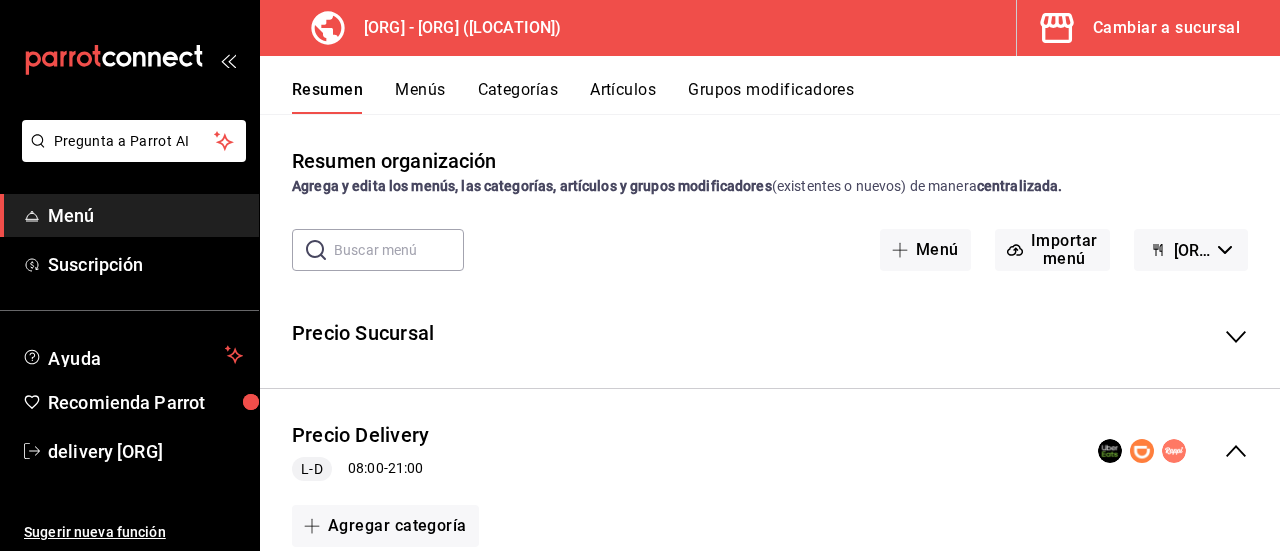 click on "Menús" at bounding box center (420, 97) 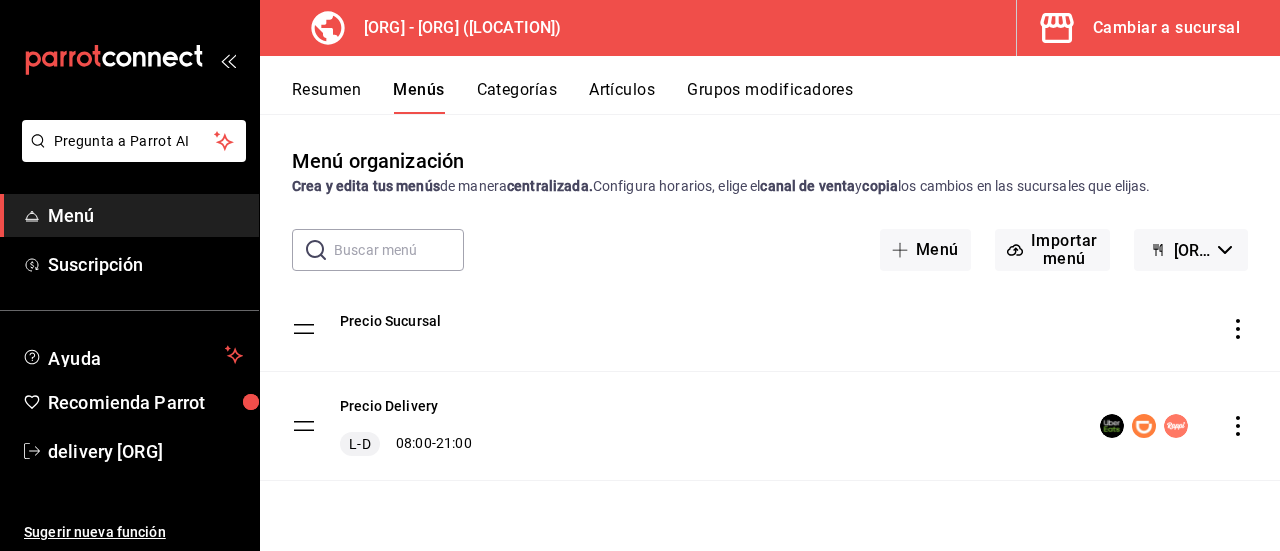 click 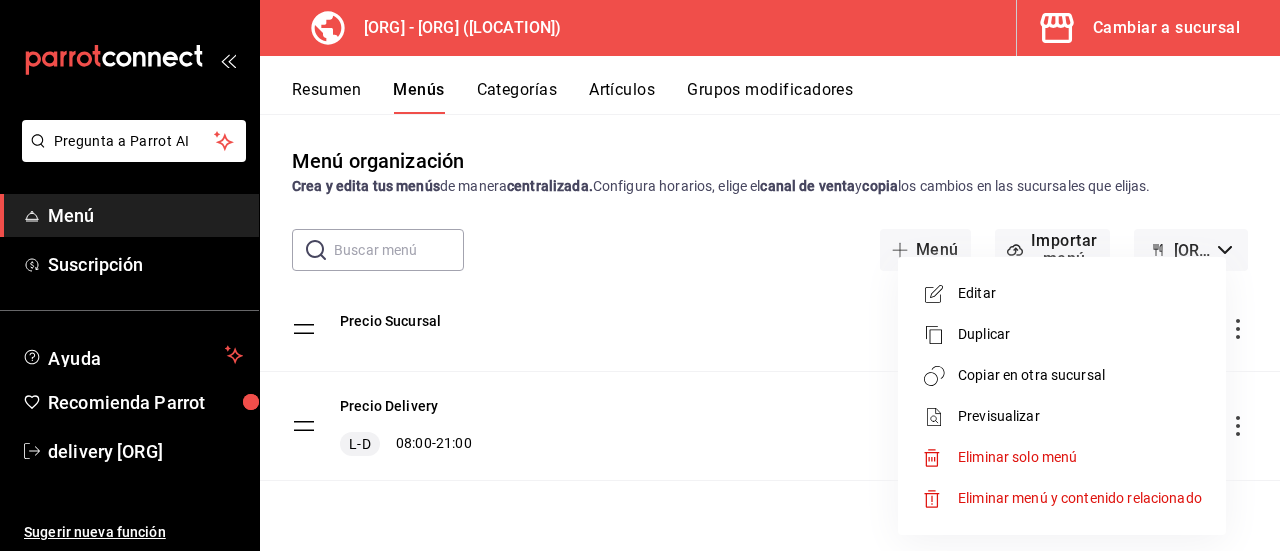 click on "Copiar en otra sucursal" at bounding box center (1080, 375) 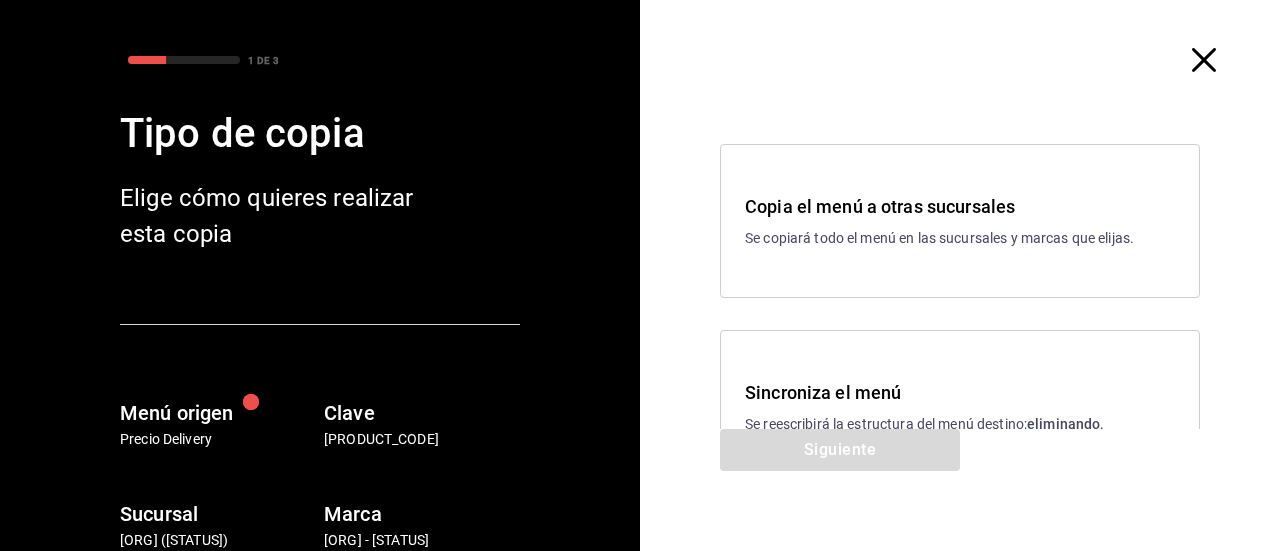 click on "Sincroniza el menú" at bounding box center (960, 392) 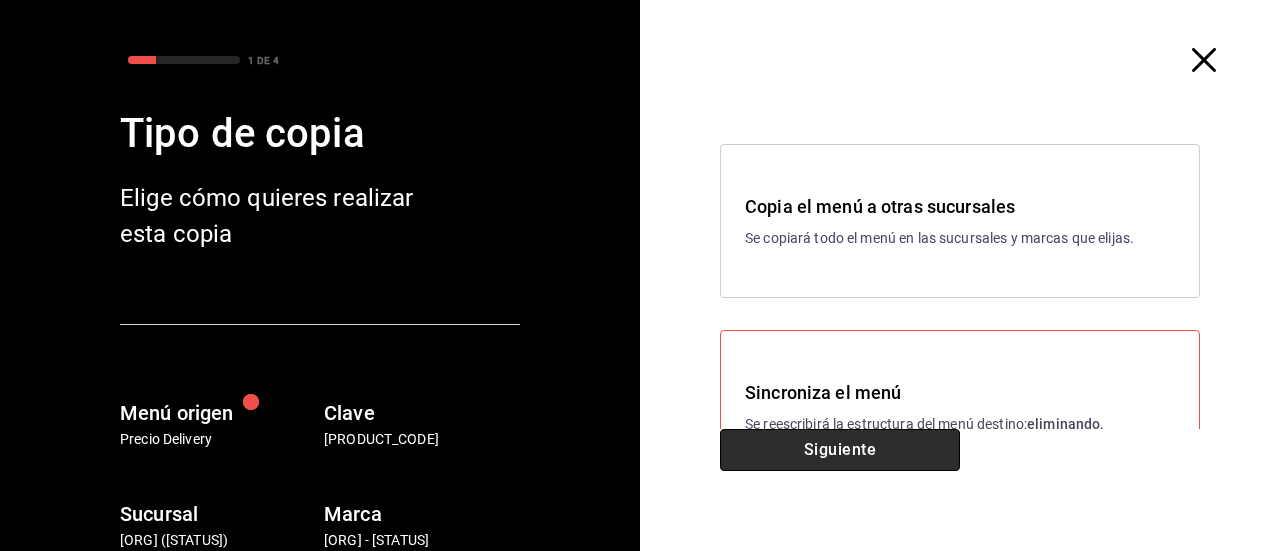 click on "Siguiente" at bounding box center (840, 450) 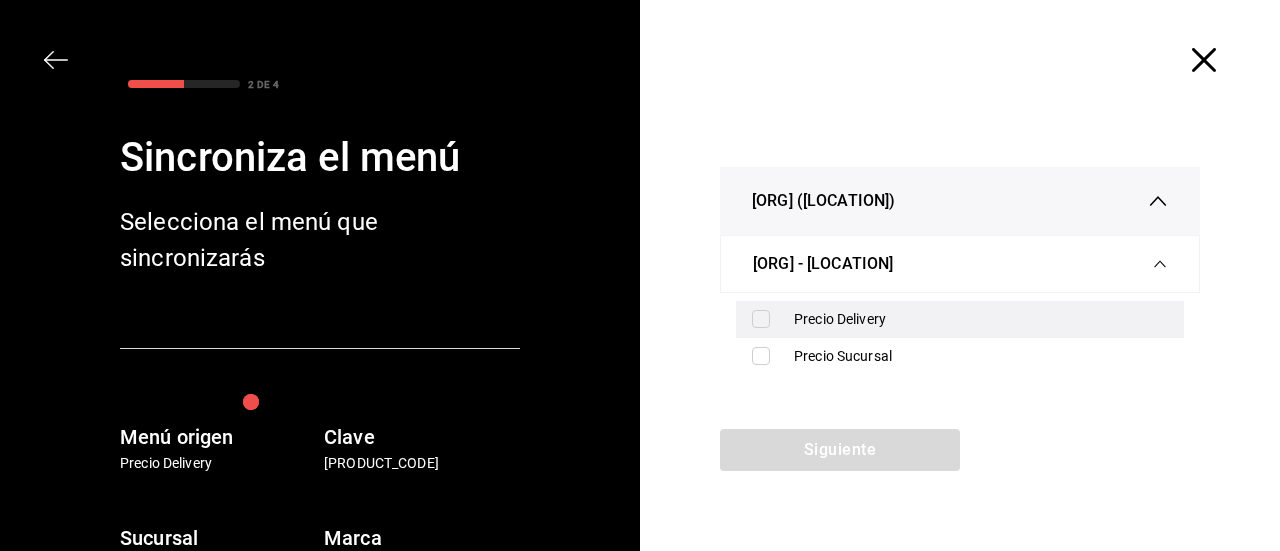 click at bounding box center (761, 319) 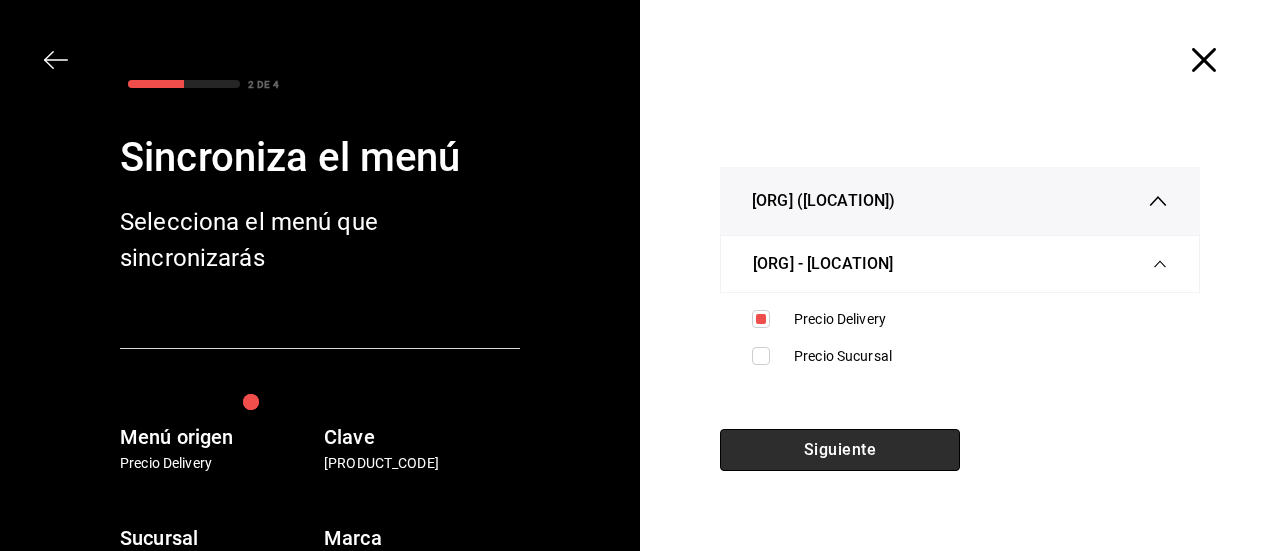 click on "Siguiente" at bounding box center [840, 450] 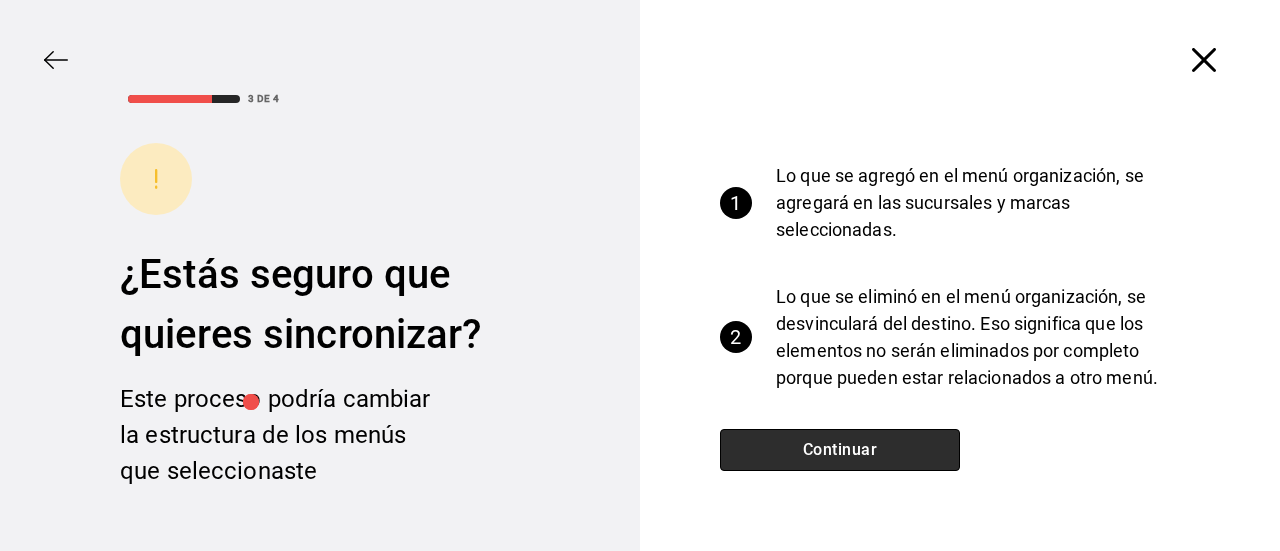 click on "Continuar" at bounding box center (840, 450) 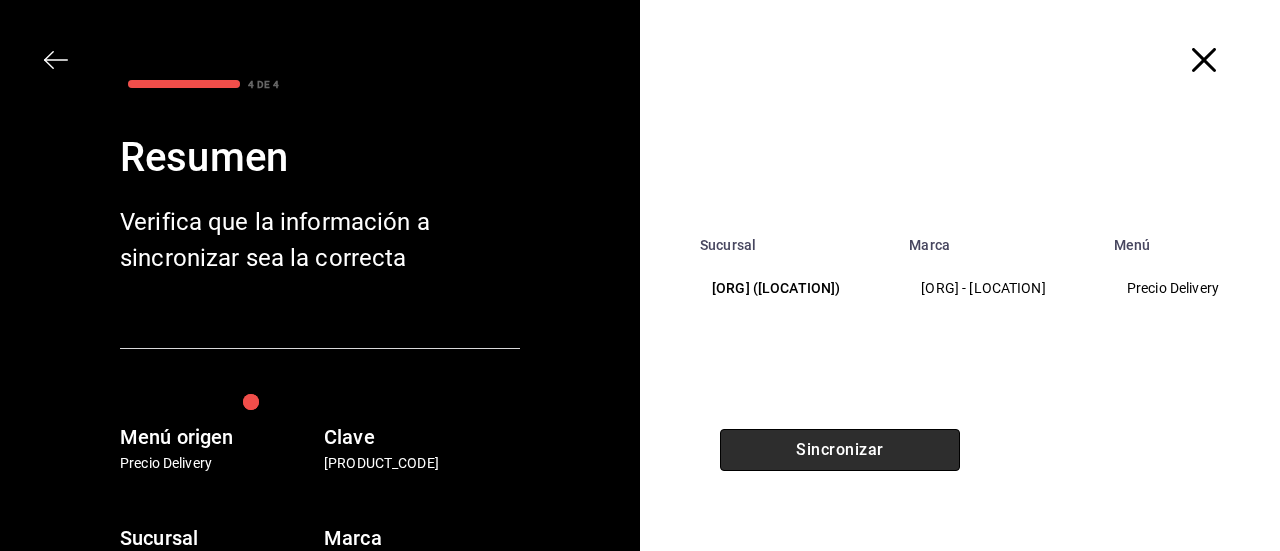 click on "Sincronizar" at bounding box center [840, 450] 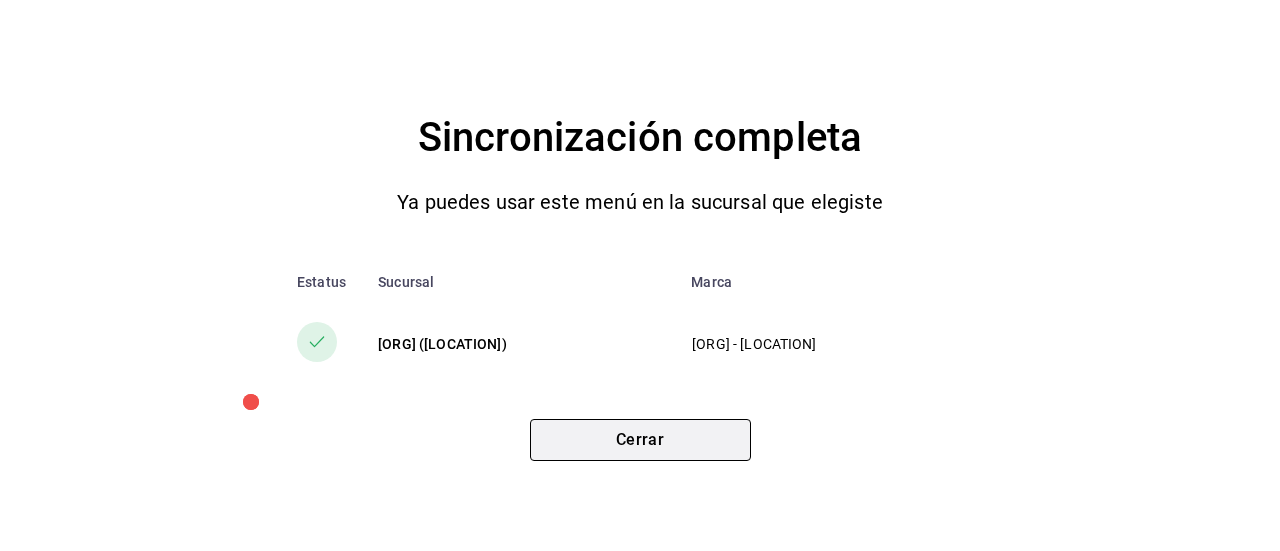 click on "Cerrar" at bounding box center [640, 440] 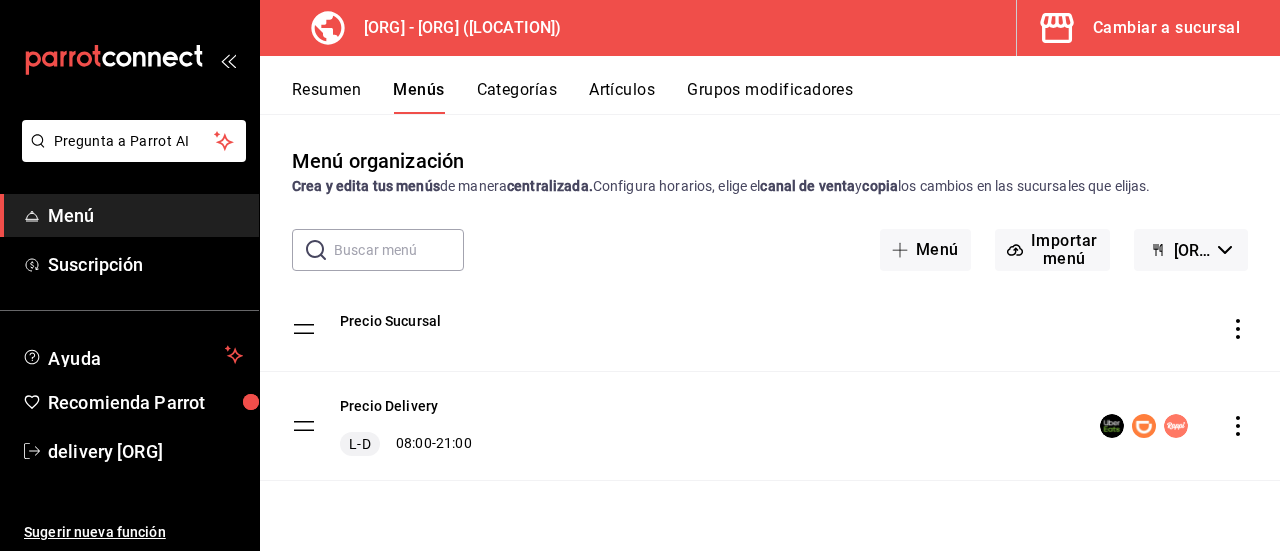 click on "Cambiar a sucursal" at bounding box center [1166, 28] 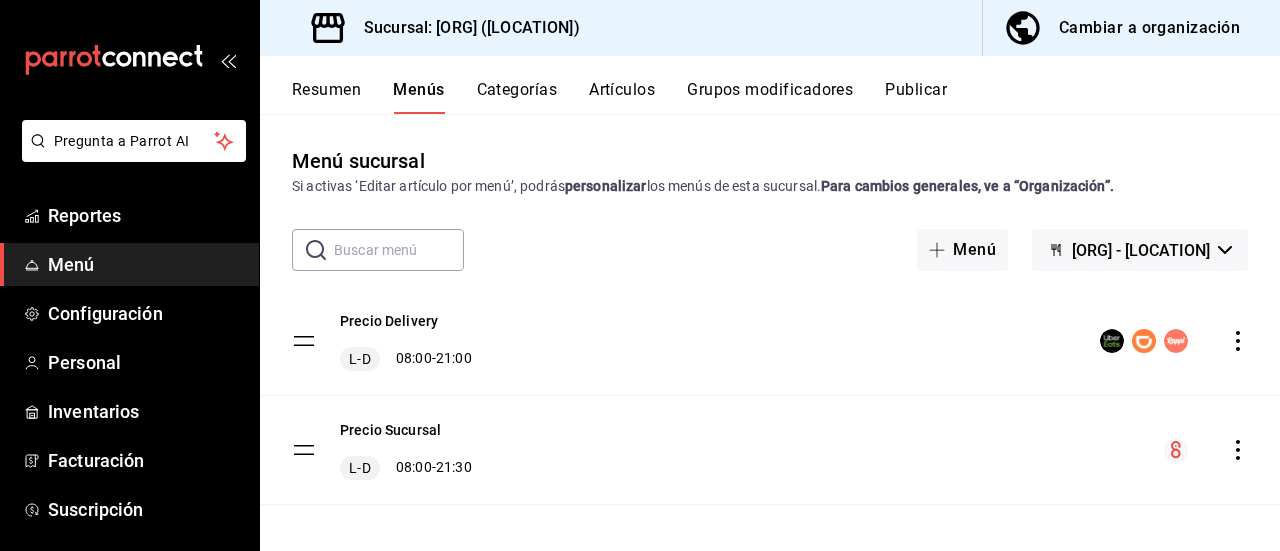 click on "Publicar" at bounding box center [916, 97] 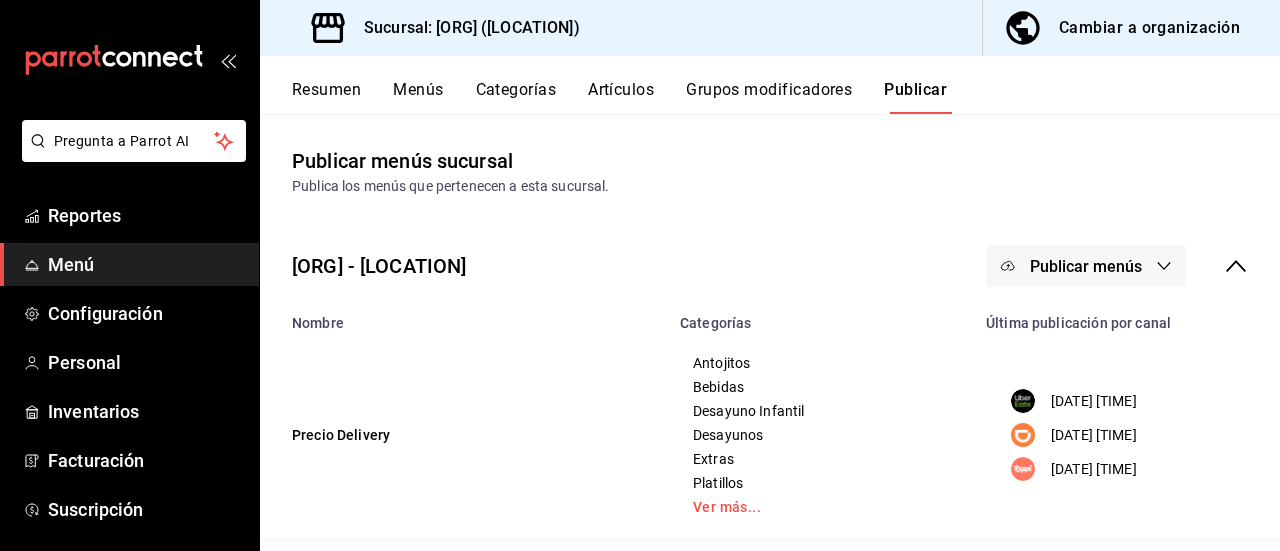 click on "Publicar menús" at bounding box center (1086, 266) 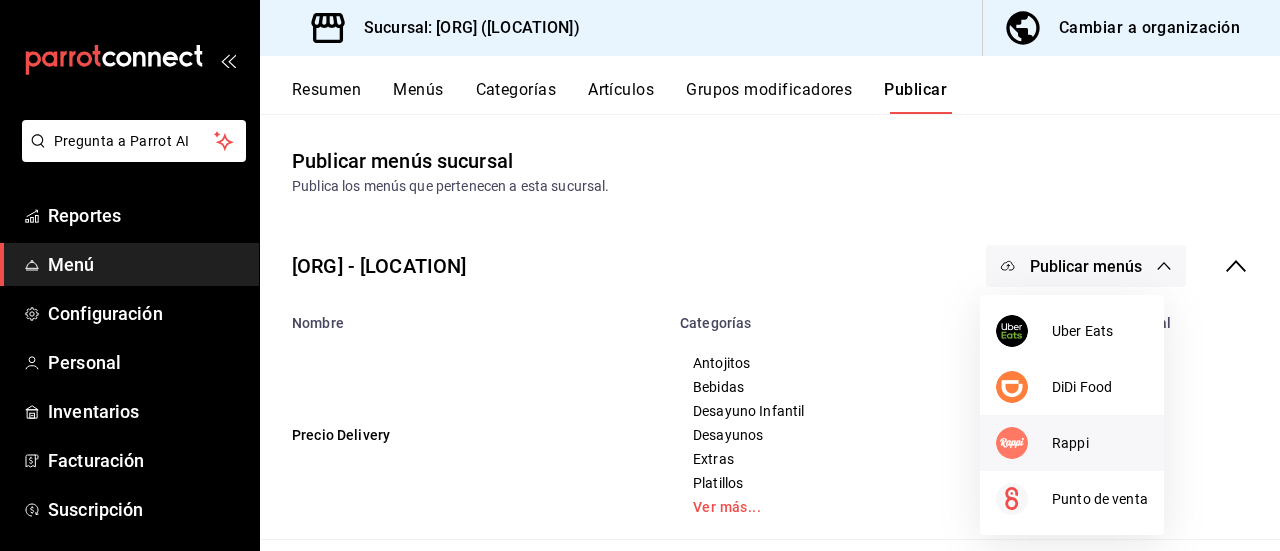 click on "Rappi" at bounding box center (1072, 443) 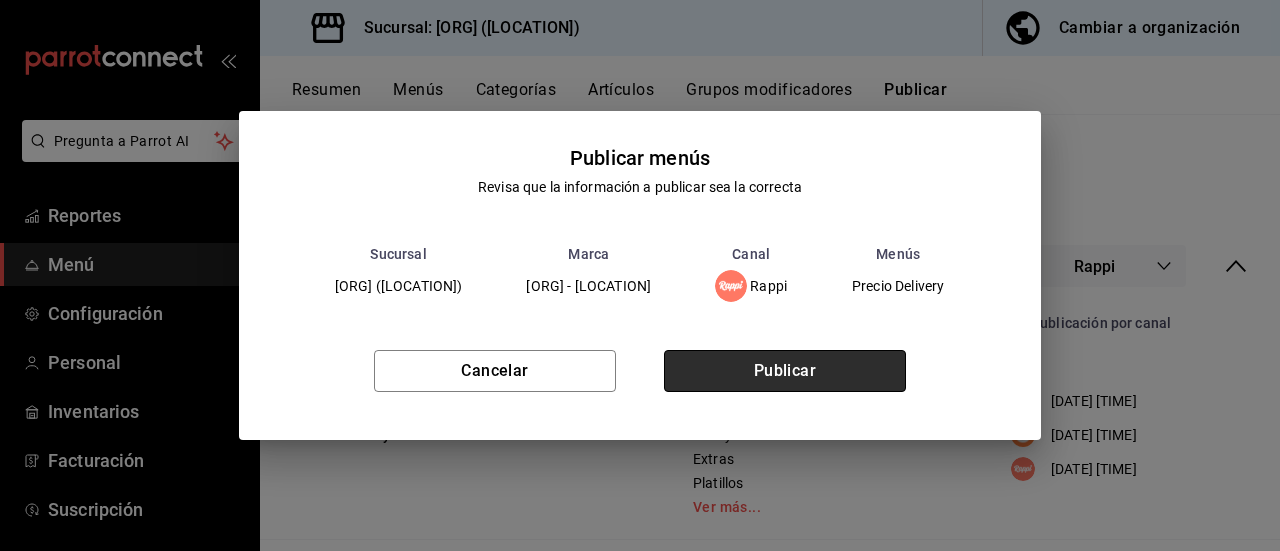 click on "Publicar" at bounding box center (785, 371) 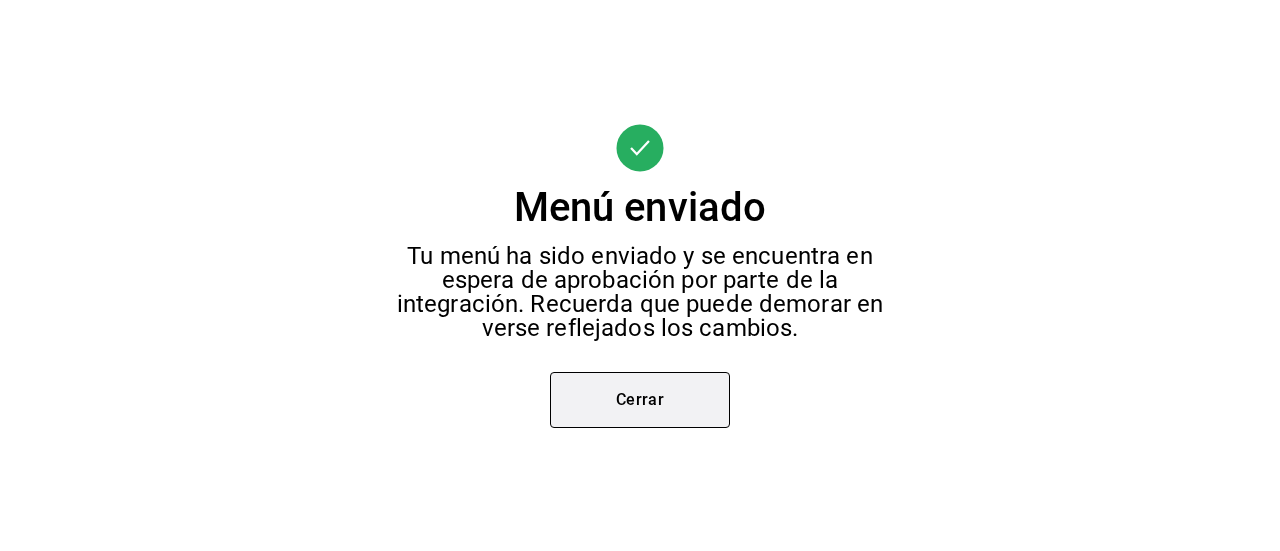 click on "Cerrar" at bounding box center [640, 400] 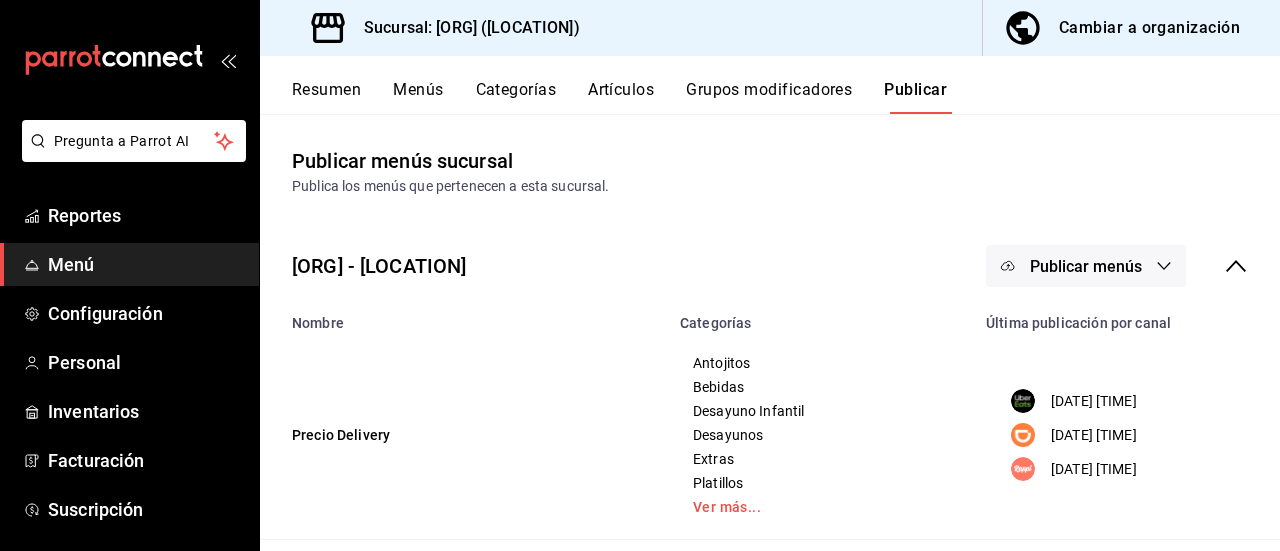 click on "Publicar menús" at bounding box center [1086, 266] 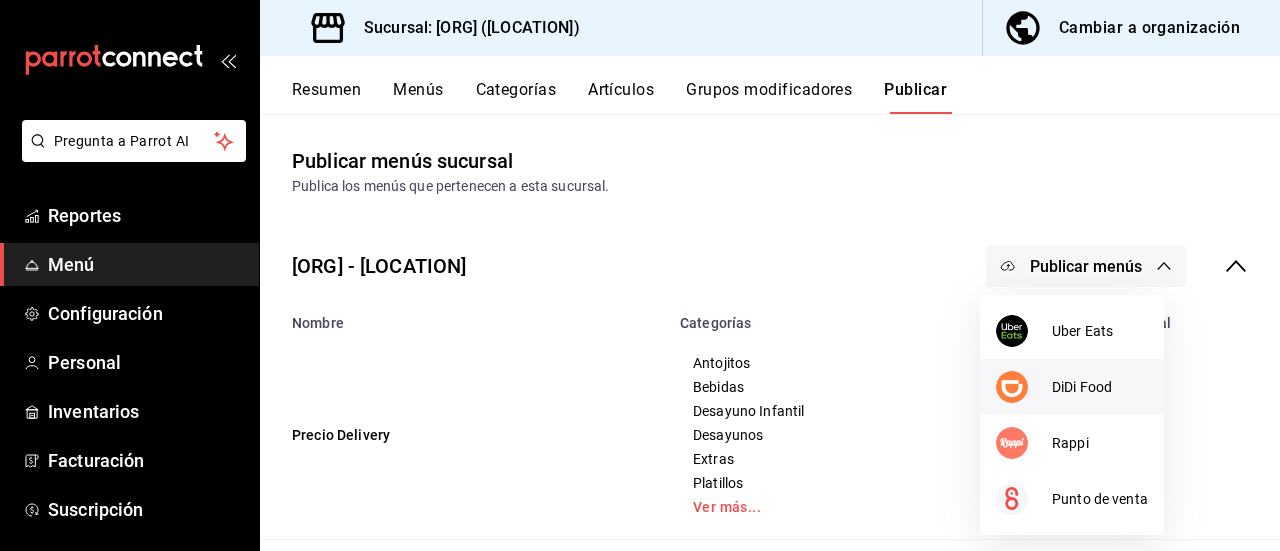 click on "DiDi Food" at bounding box center [1100, 387] 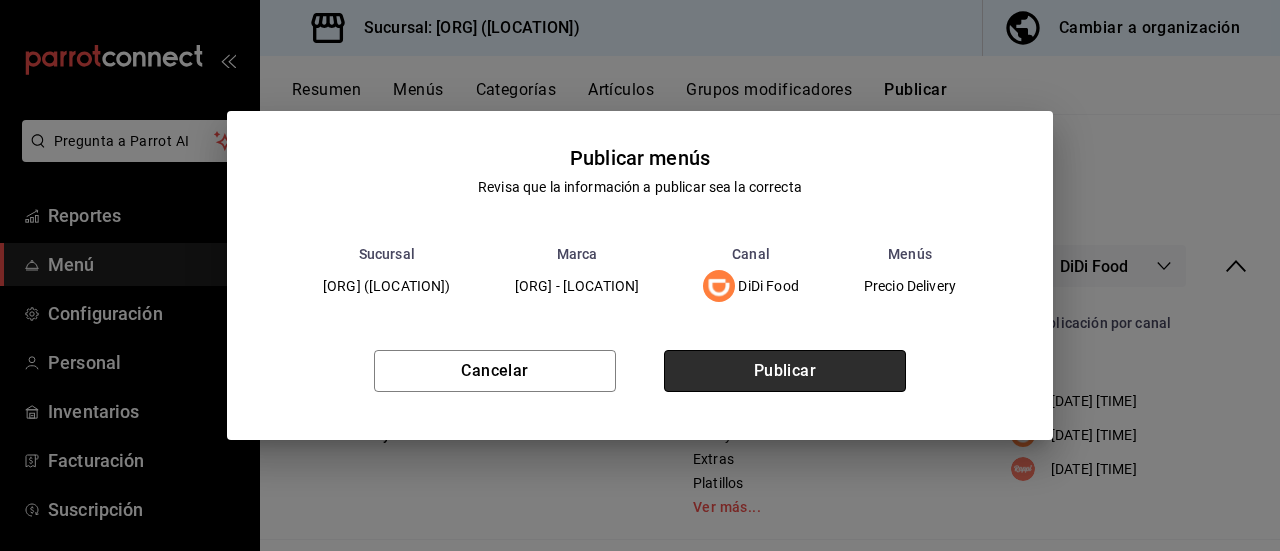 click on "Publicar" at bounding box center (785, 371) 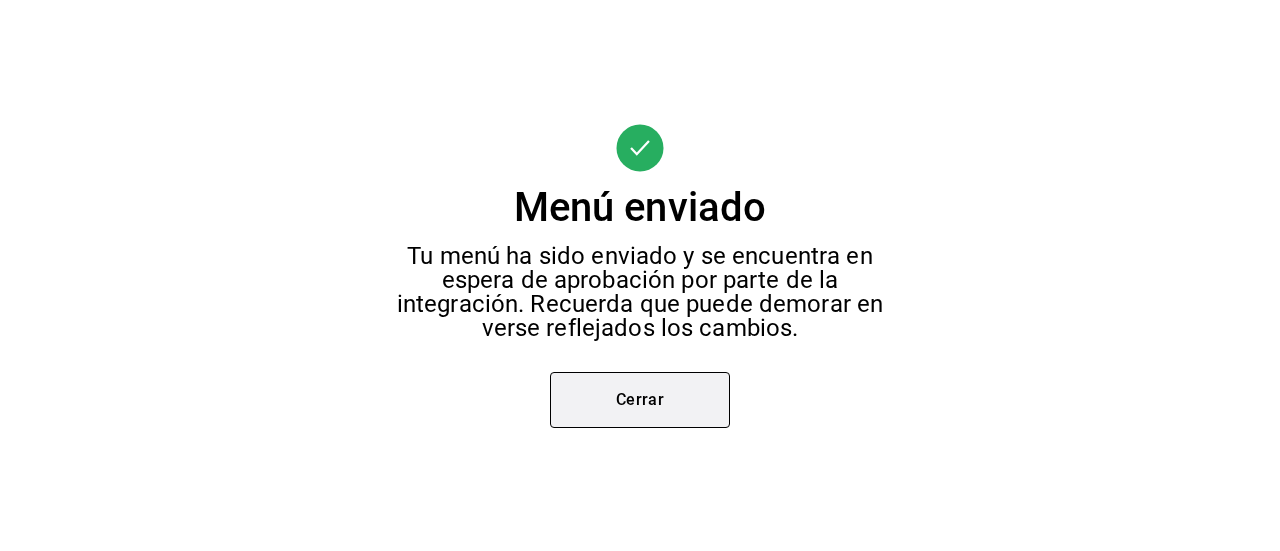 click on "Cerrar" at bounding box center (640, 400) 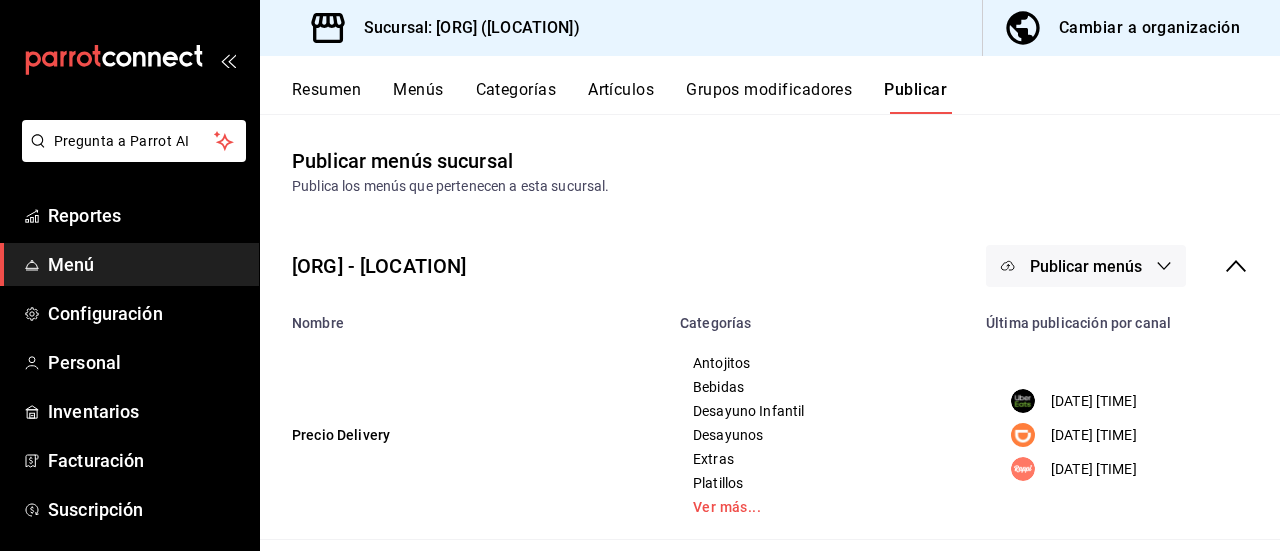 click on "Publicar menús" at bounding box center [1086, 266] 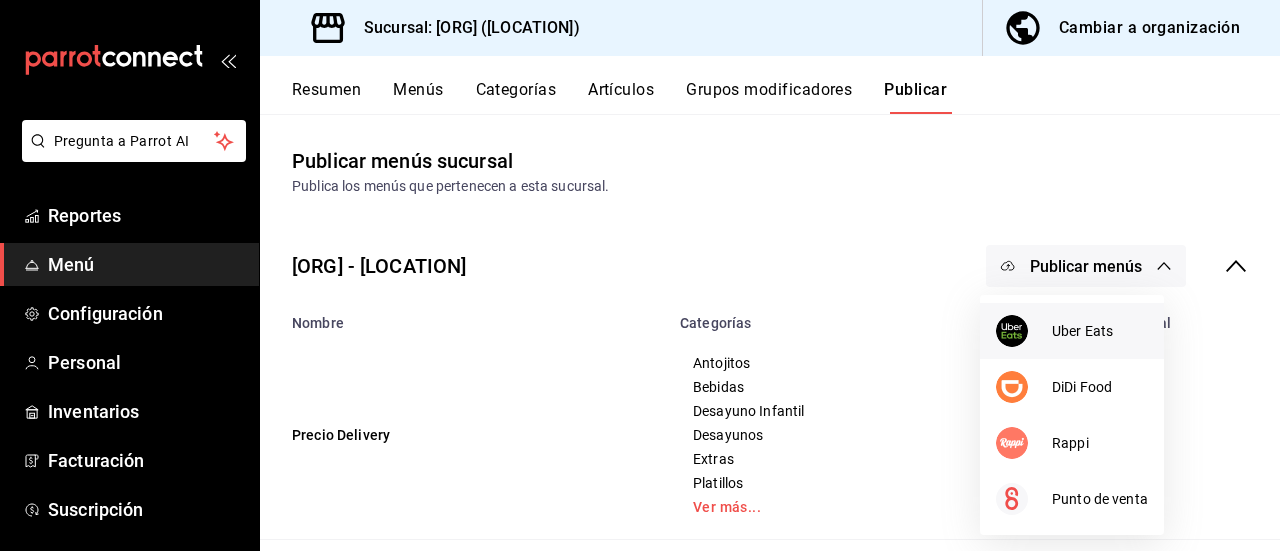 click on "Uber Eats" at bounding box center (1100, 331) 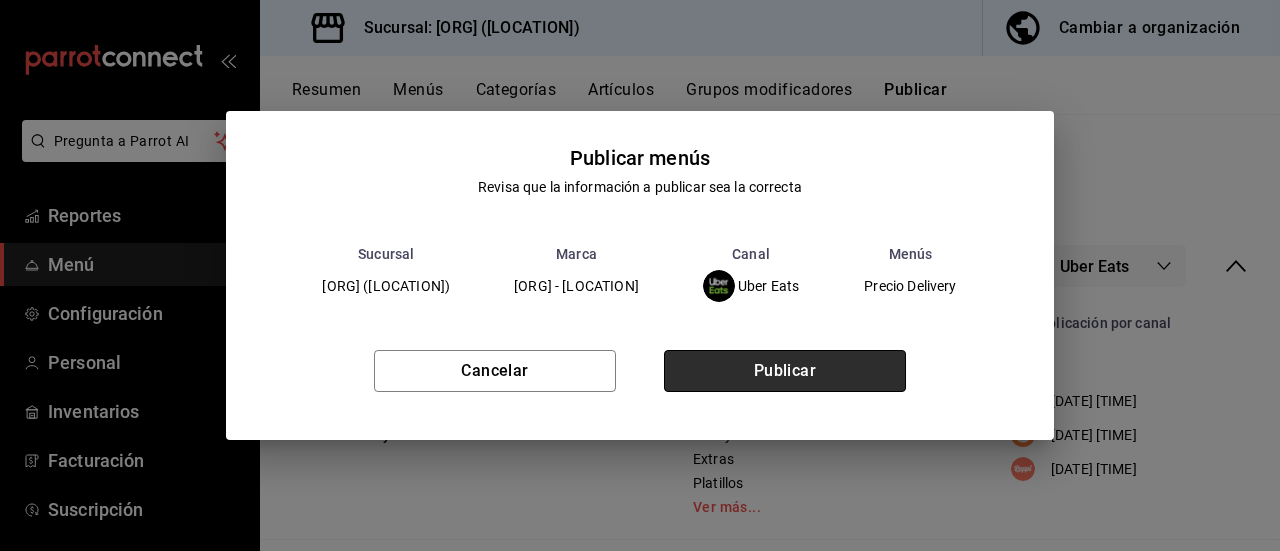 click on "Publicar" at bounding box center [785, 371] 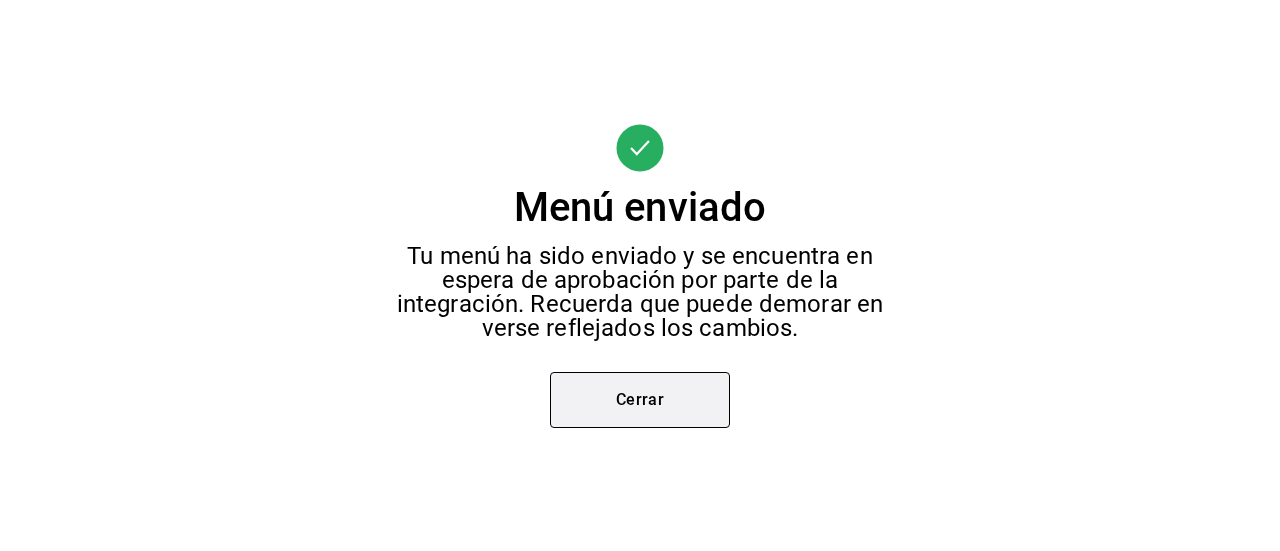click on "Cerrar" at bounding box center [640, 400] 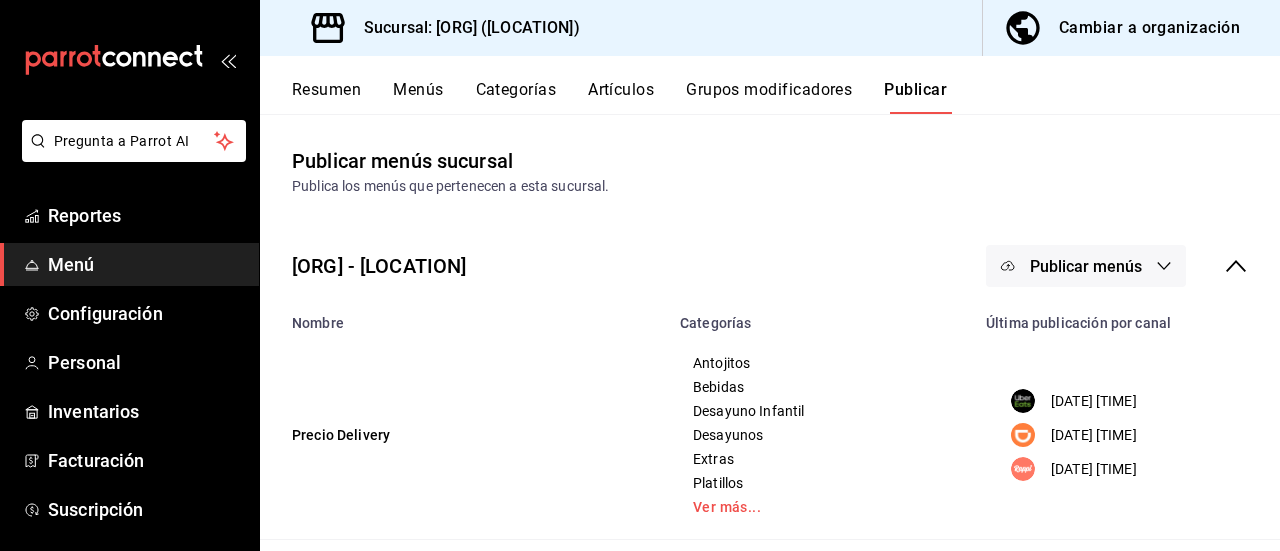 click on "Resumen" at bounding box center (326, 97) 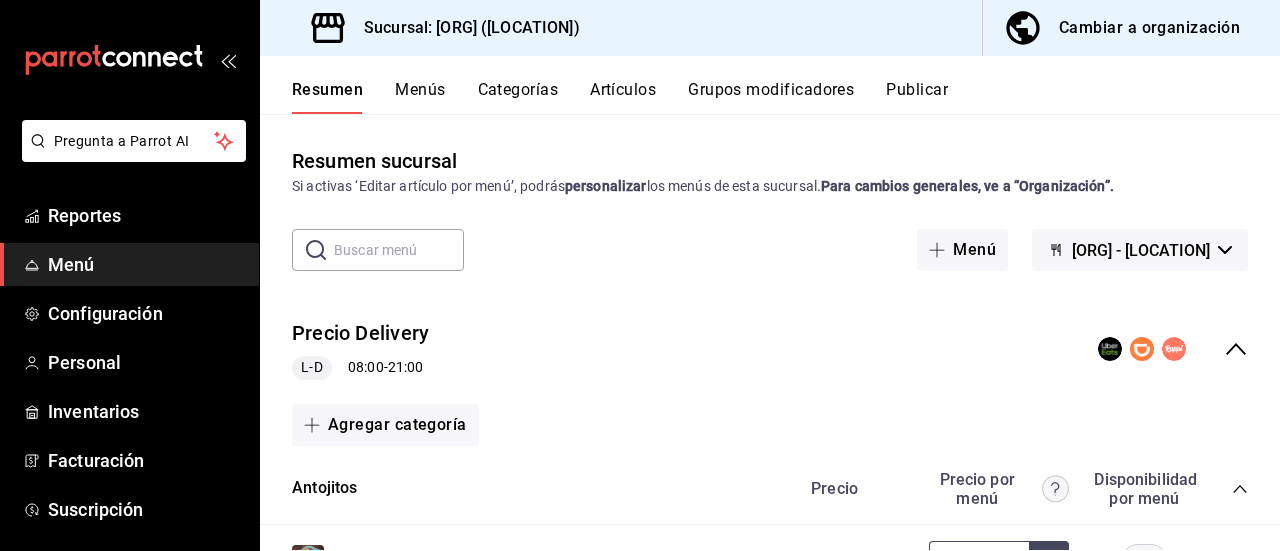 click 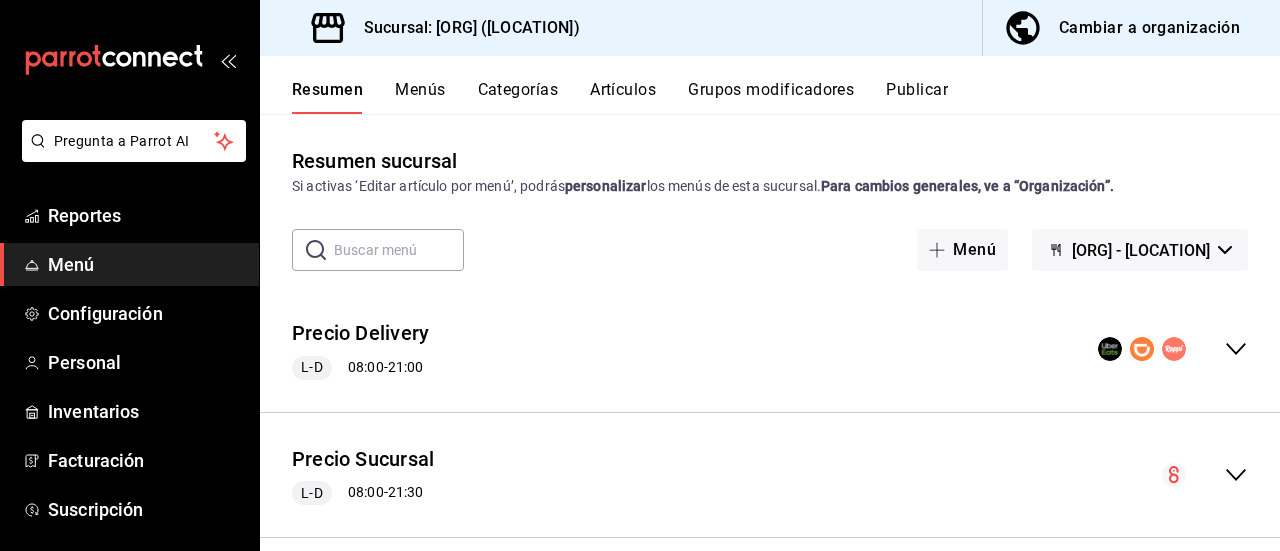 click 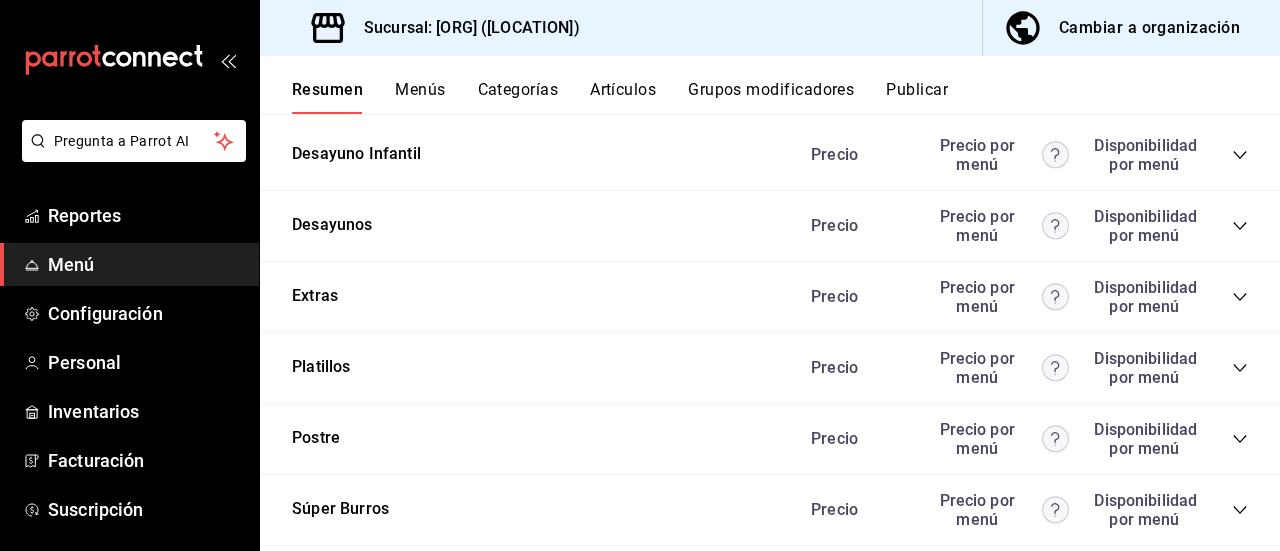 scroll, scrollTop: 3583, scrollLeft: 0, axis: vertical 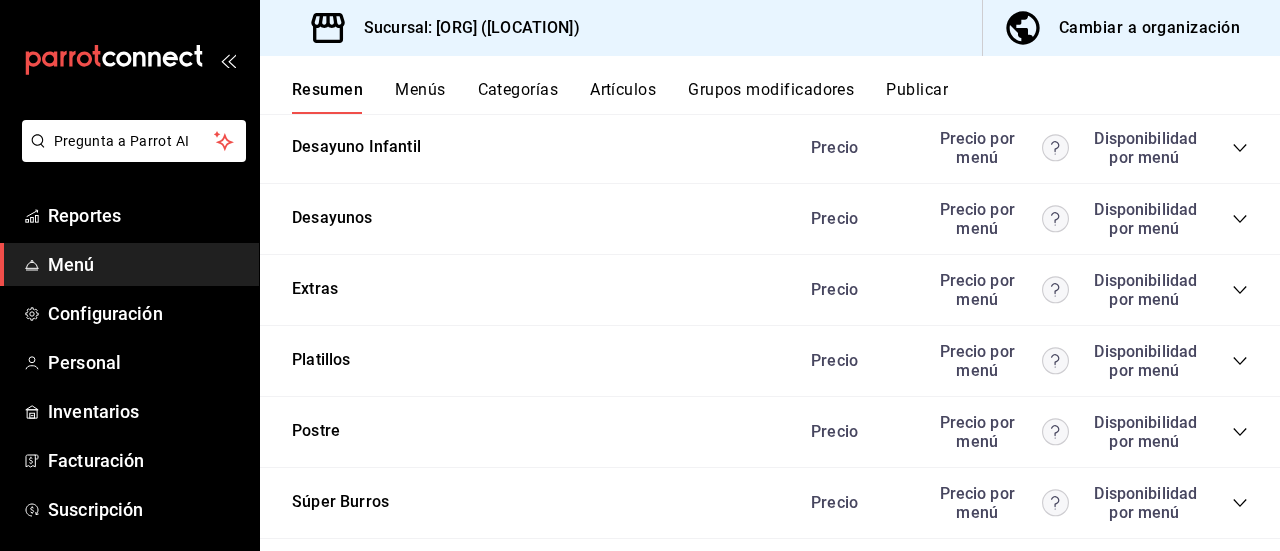 click 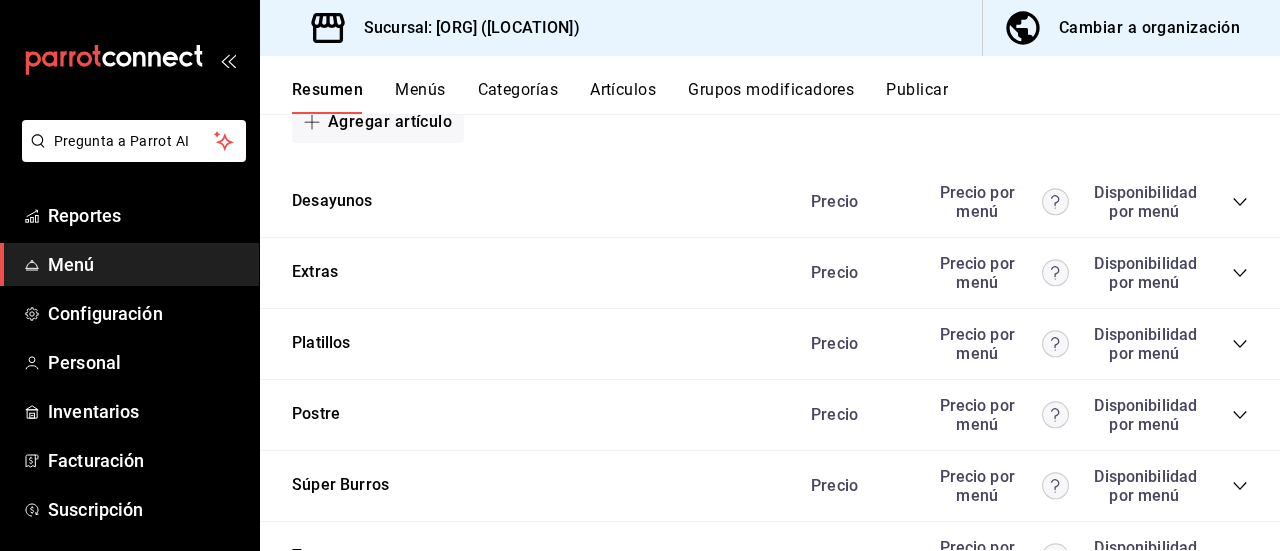 scroll, scrollTop: 3748, scrollLeft: 0, axis: vertical 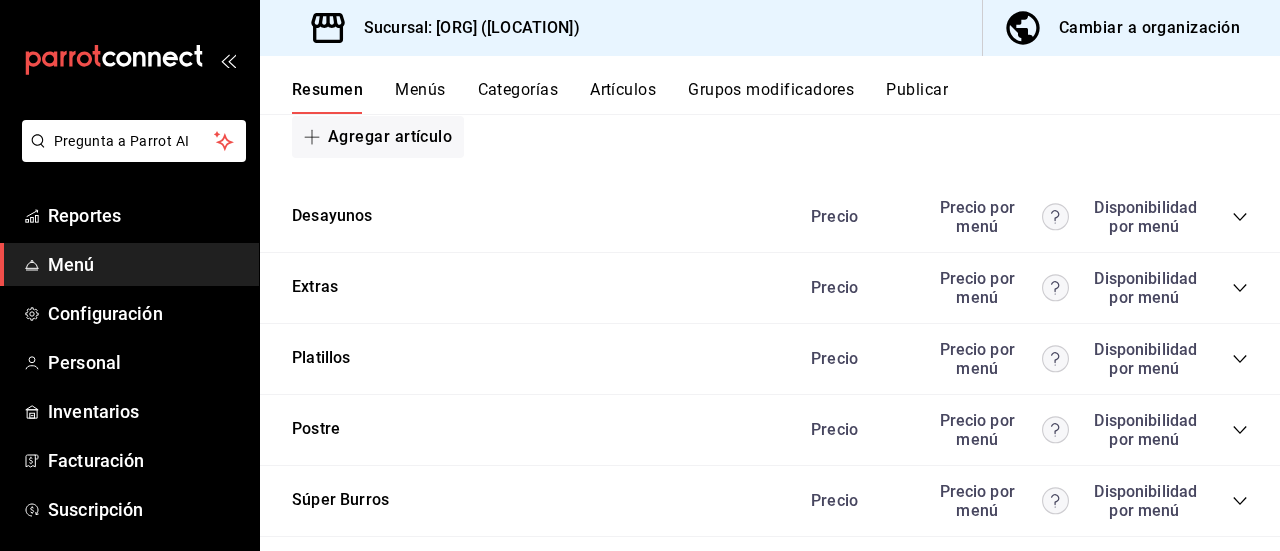 click 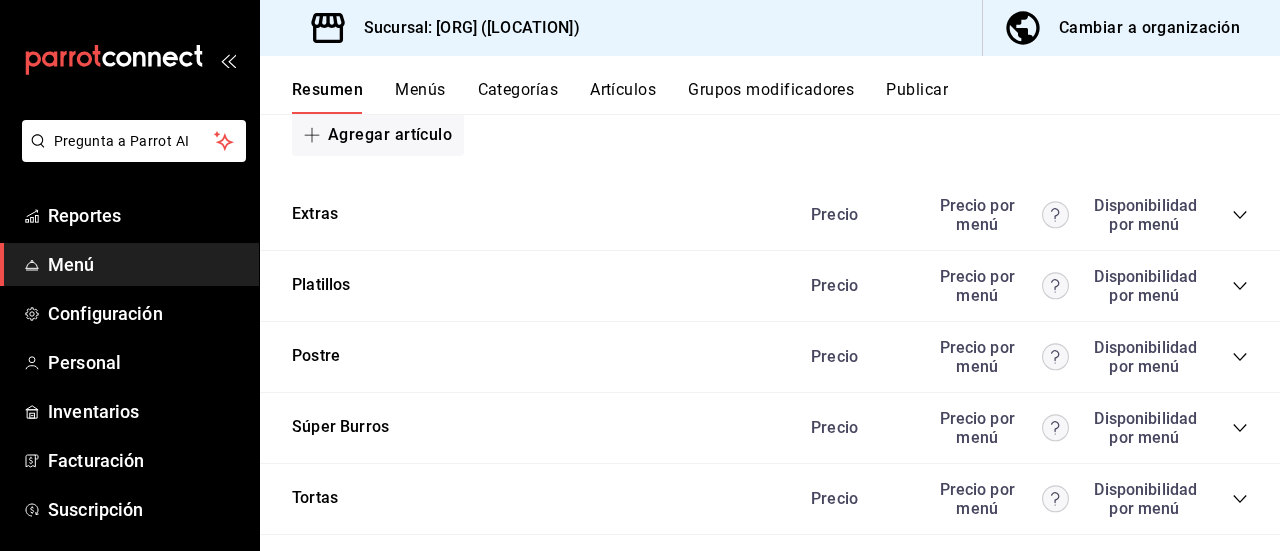 scroll, scrollTop: 4956, scrollLeft: 0, axis: vertical 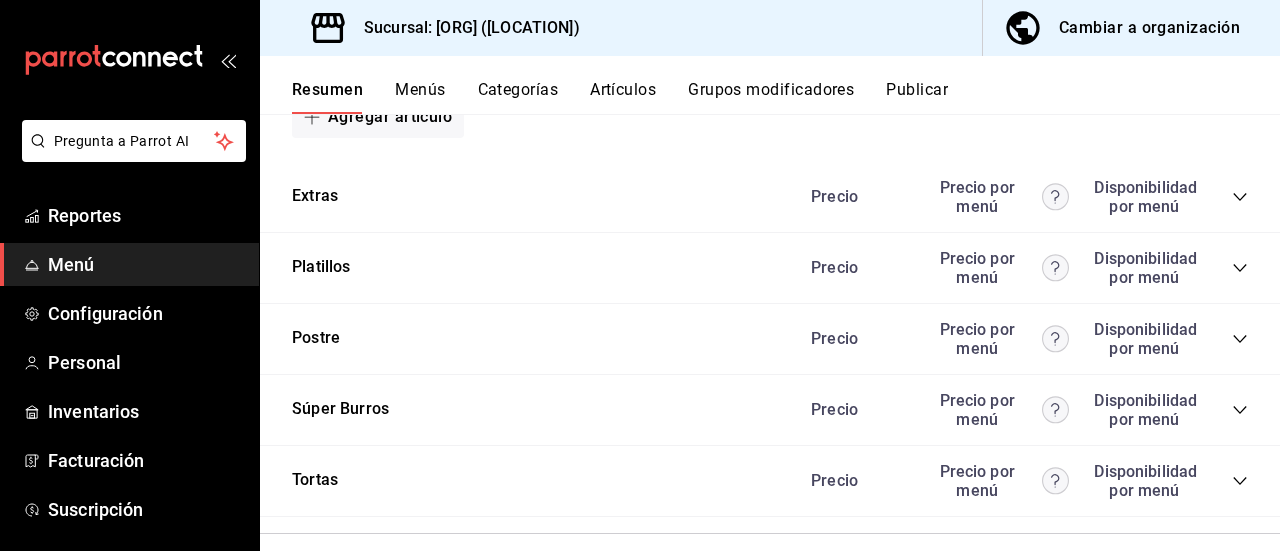 click 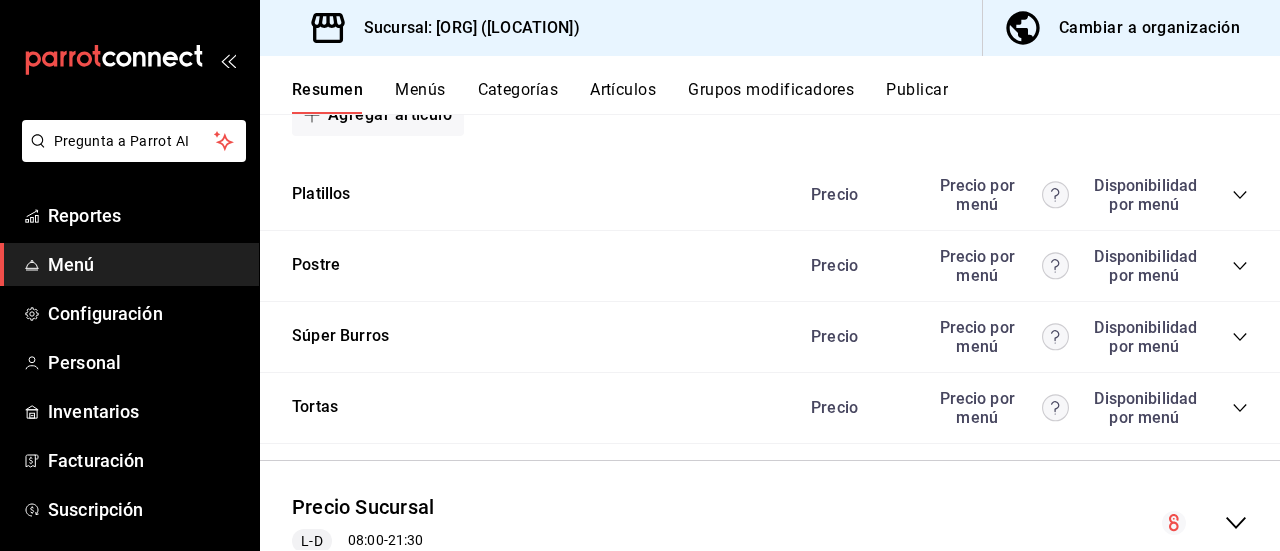scroll, scrollTop: 5933, scrollLeft: 0, axis: vertical 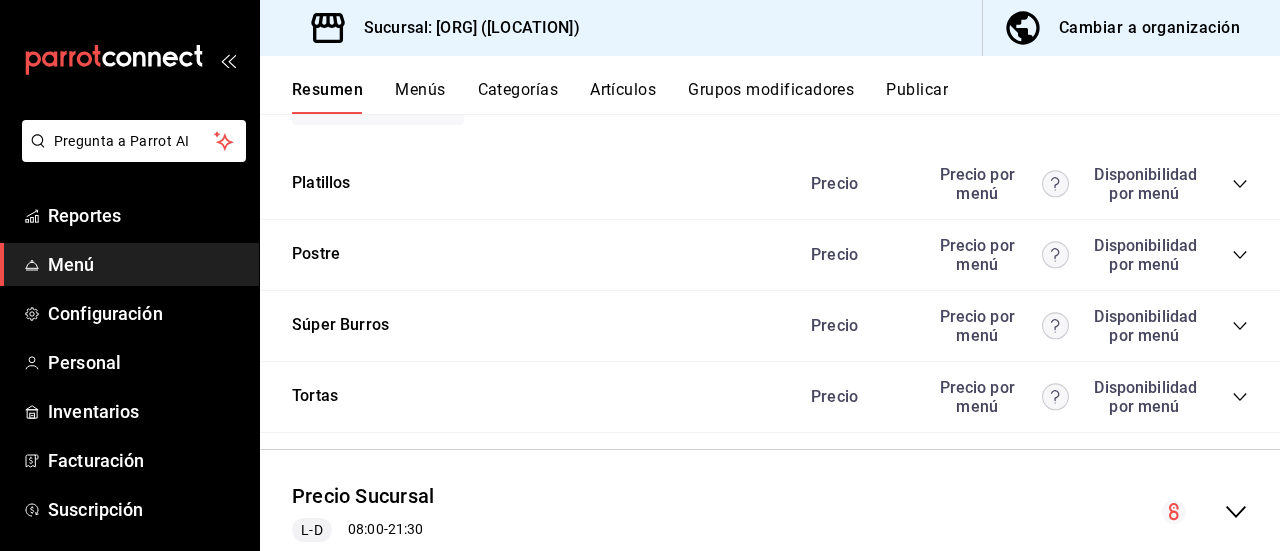 click 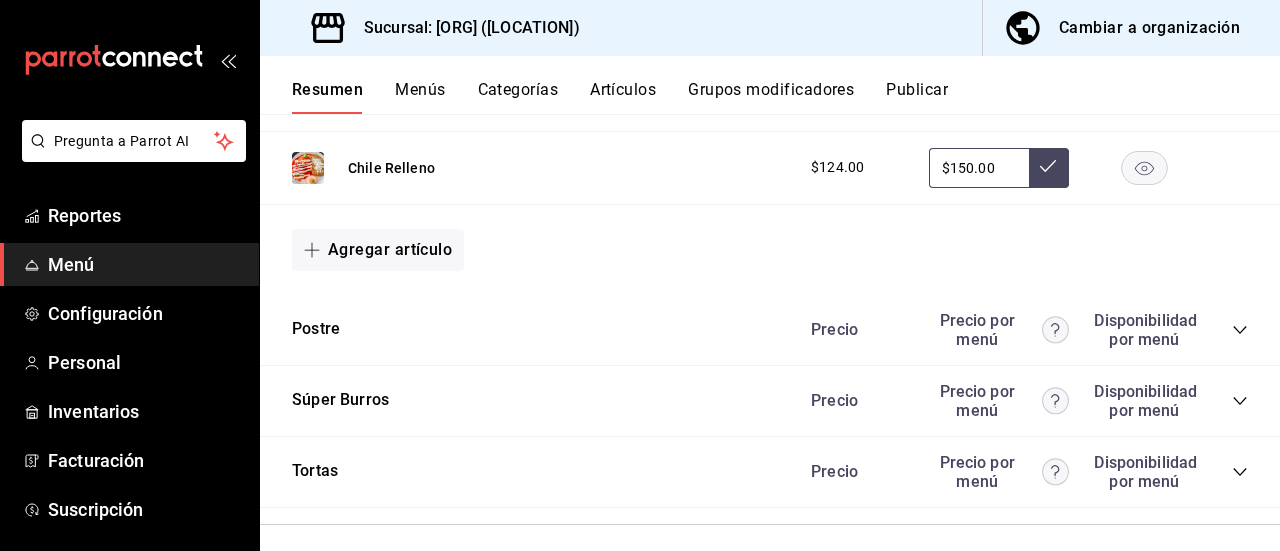 scroll, scrollTop: 6214, scrollLeft: 0, axis: vertical 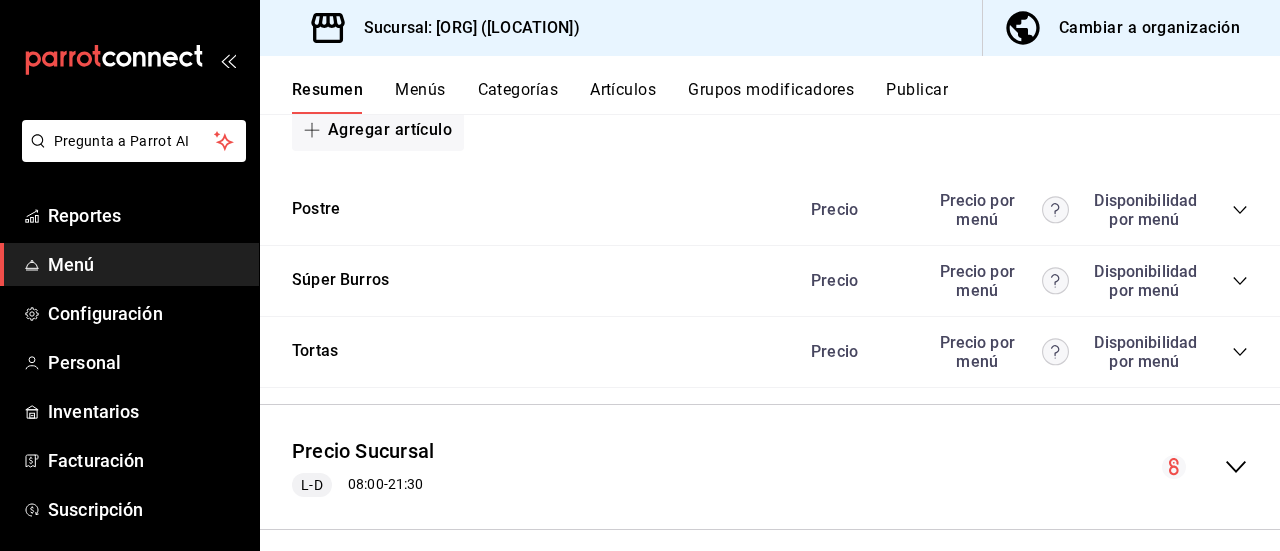 click 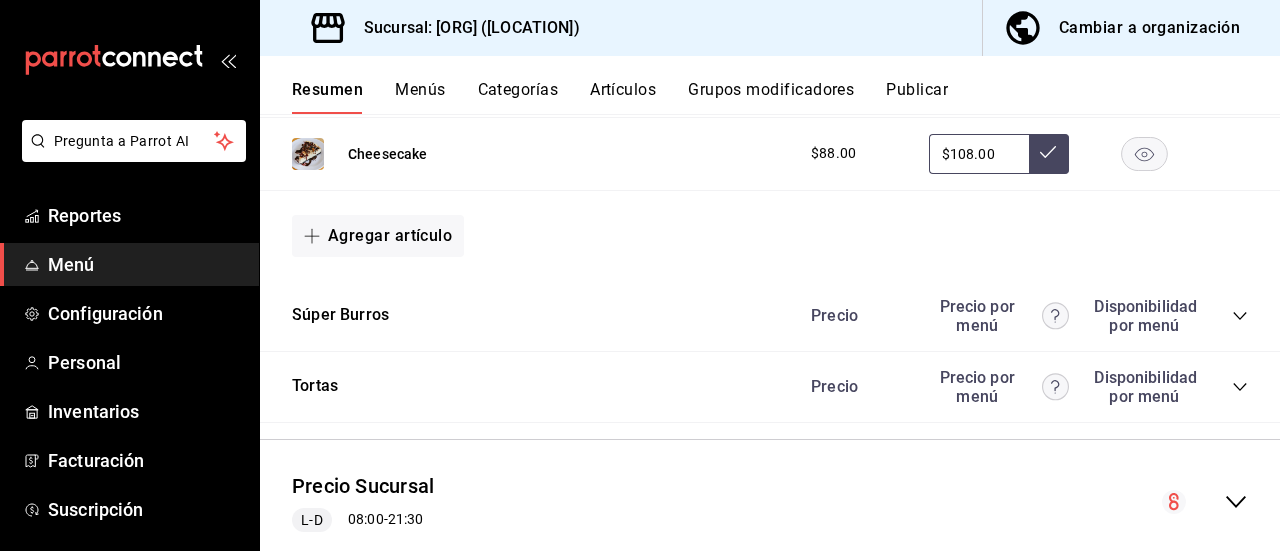 scroll, scrollTop: 6426, scrollLeft: 0, axis: vertical 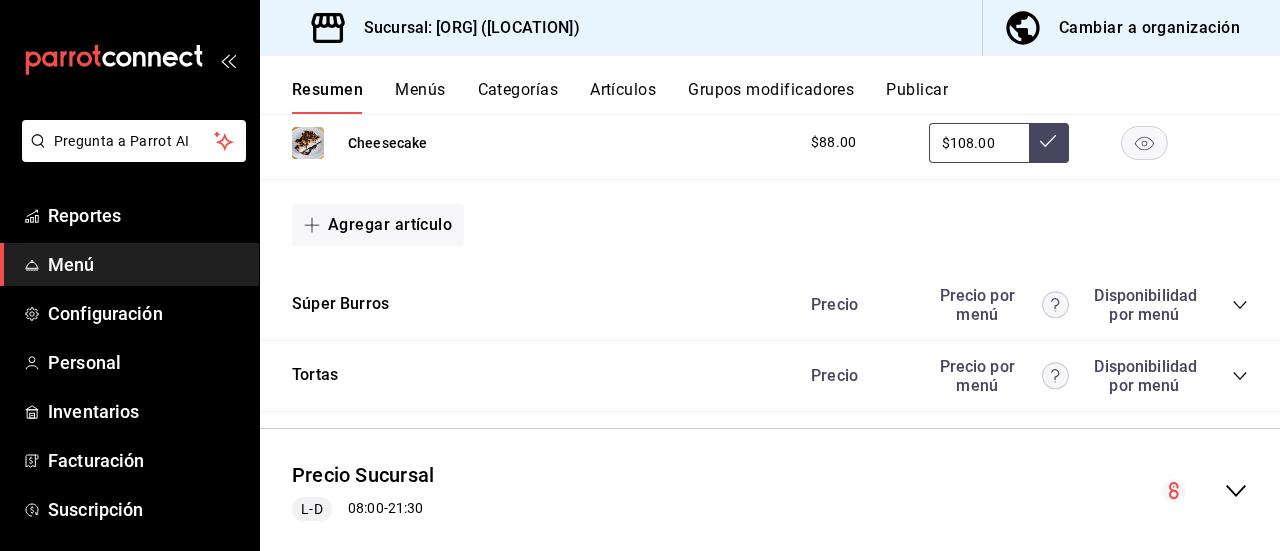 click 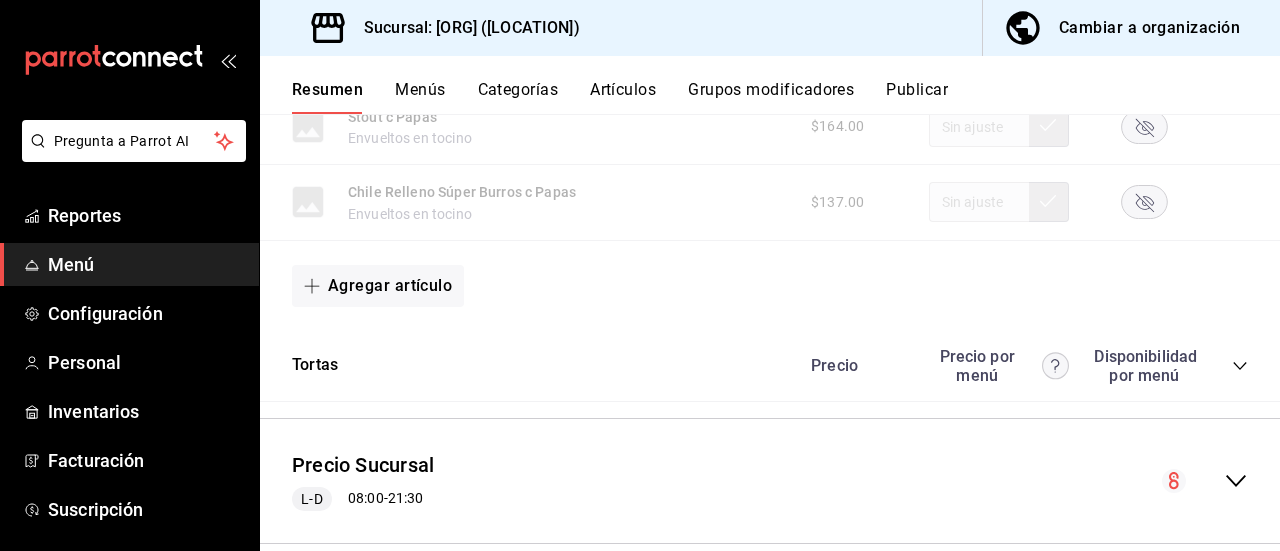 scroll, scrollTop: 7299, scrollLeft: 0, axis: vertical 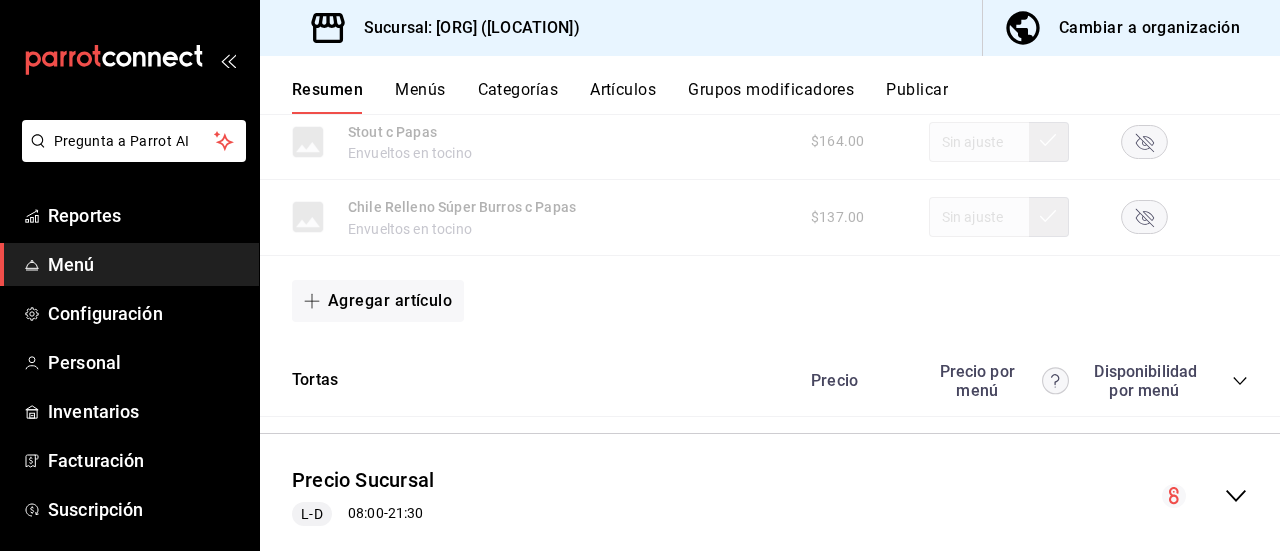 click 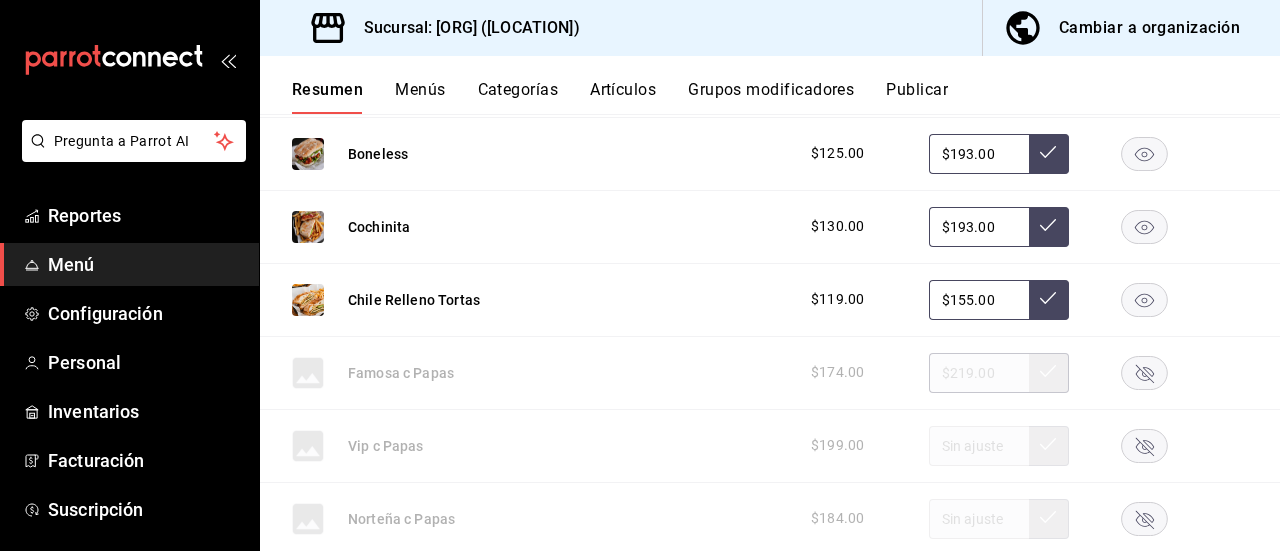 scroll, scrollTop: 7974, scrollLeft: 0, axis: vertical 